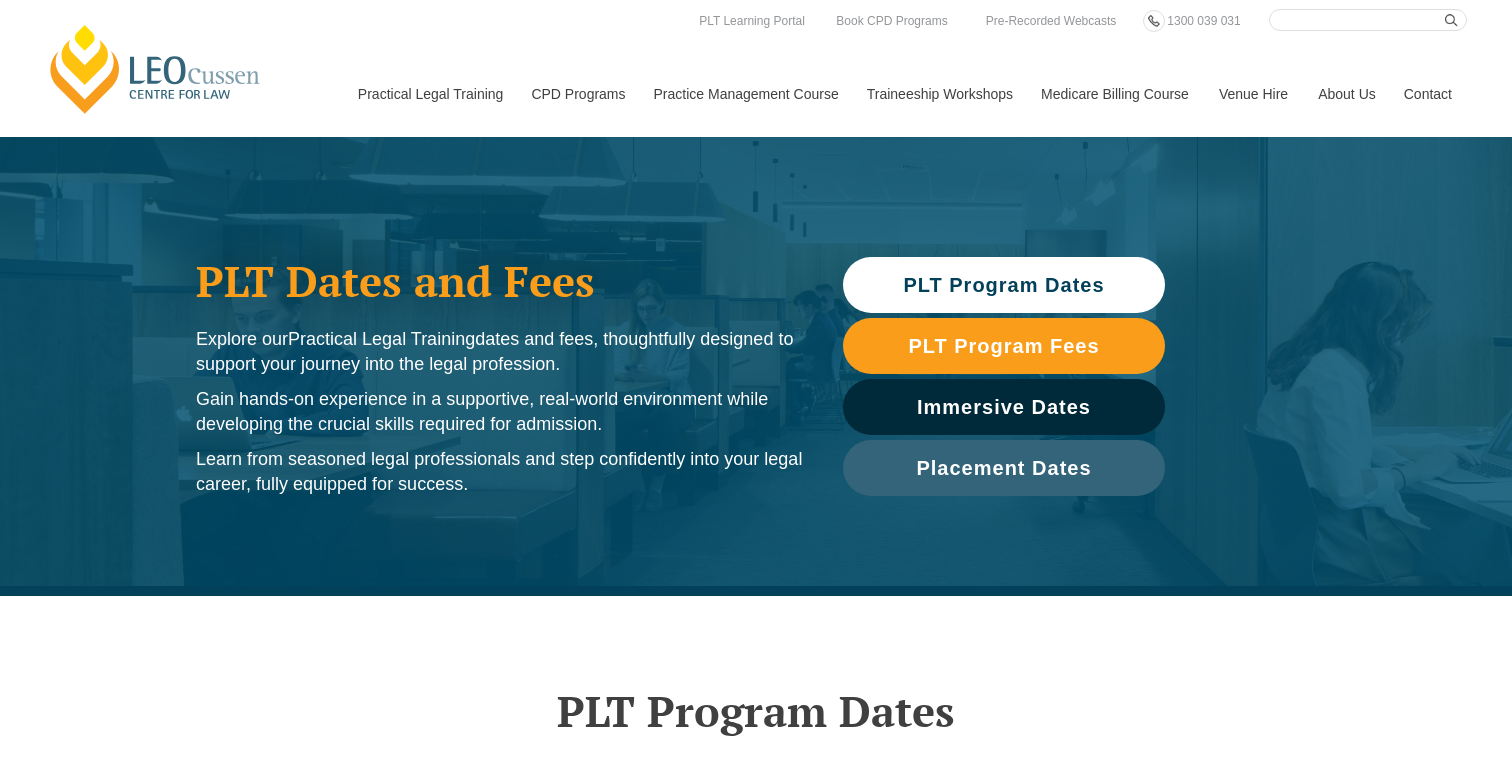 scroll, scrollTop: 819, scrollLeft: 0, axis: vertical 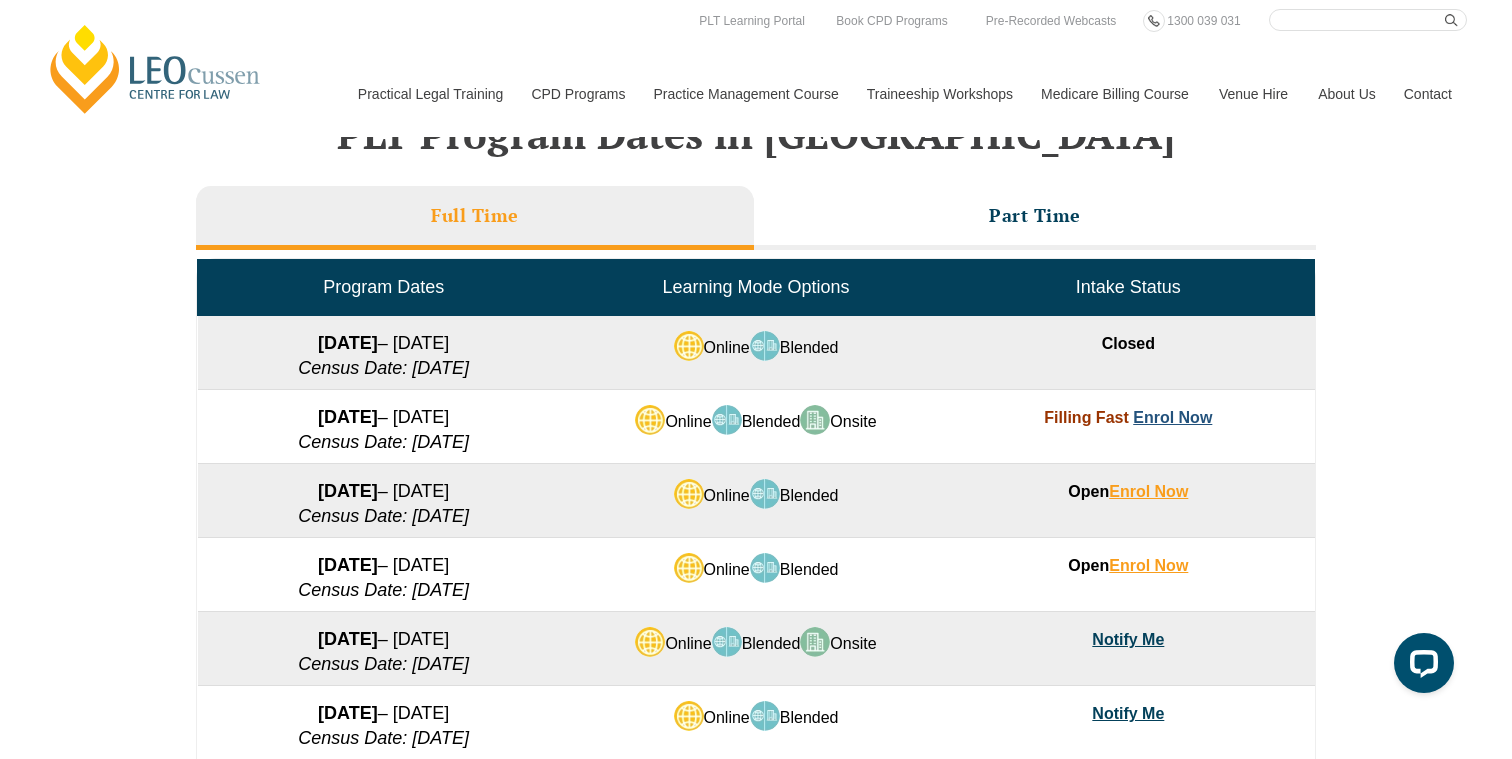 click on "Enrol Now" at bounding box center [1172, 417] 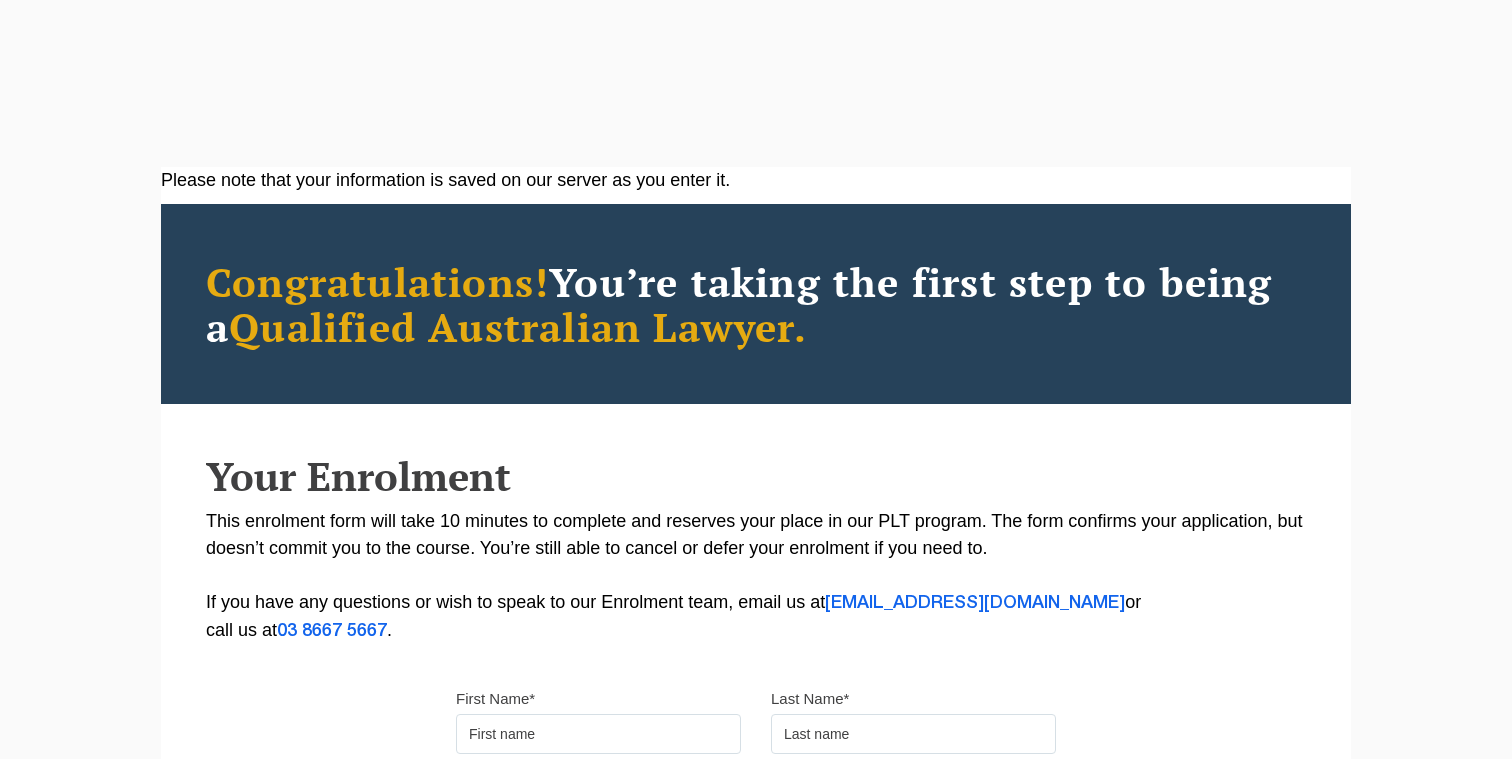 scroll, scrollTop: 0, scrollLeft: 0, axis: both 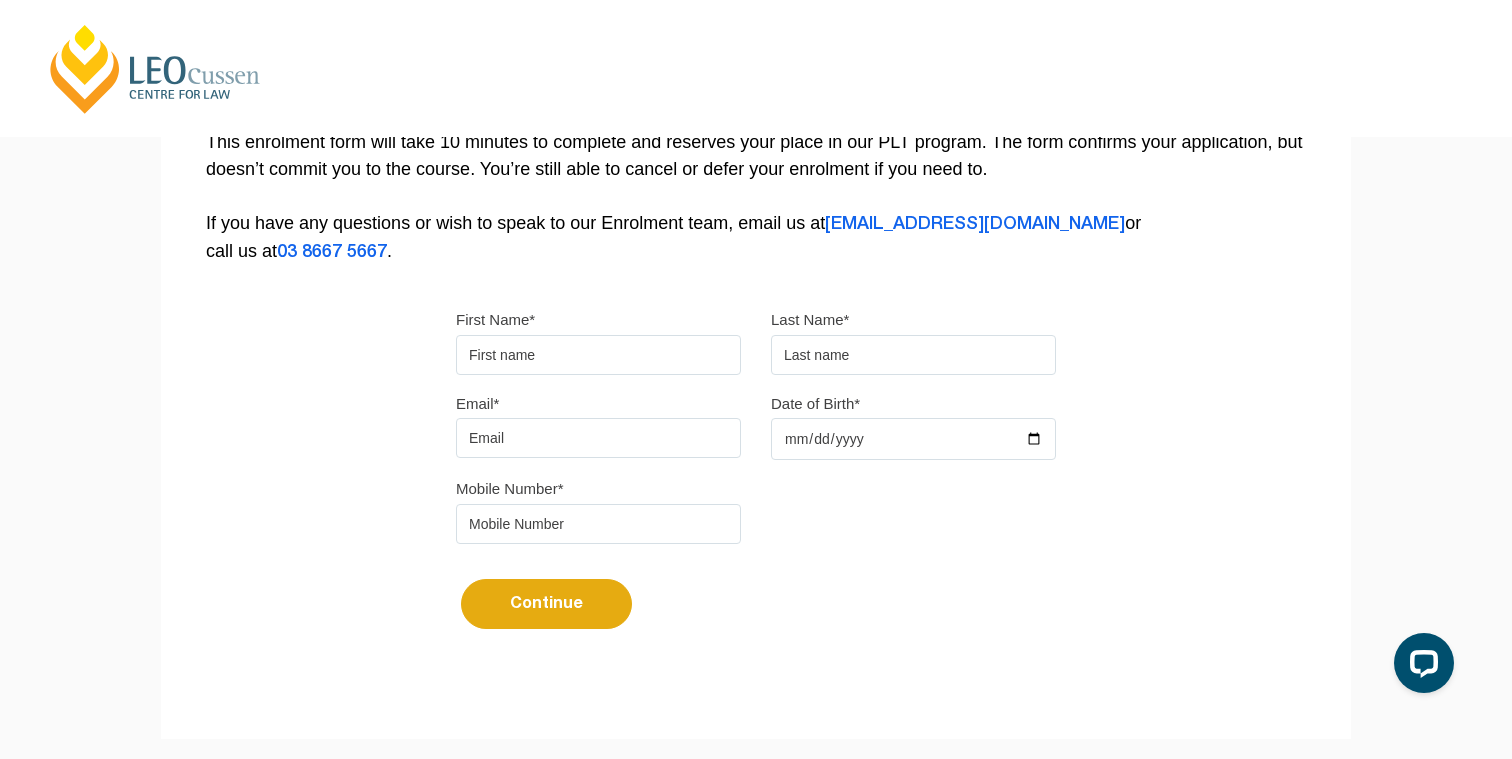 click on "First Name*" at bounding box center [598, 355] 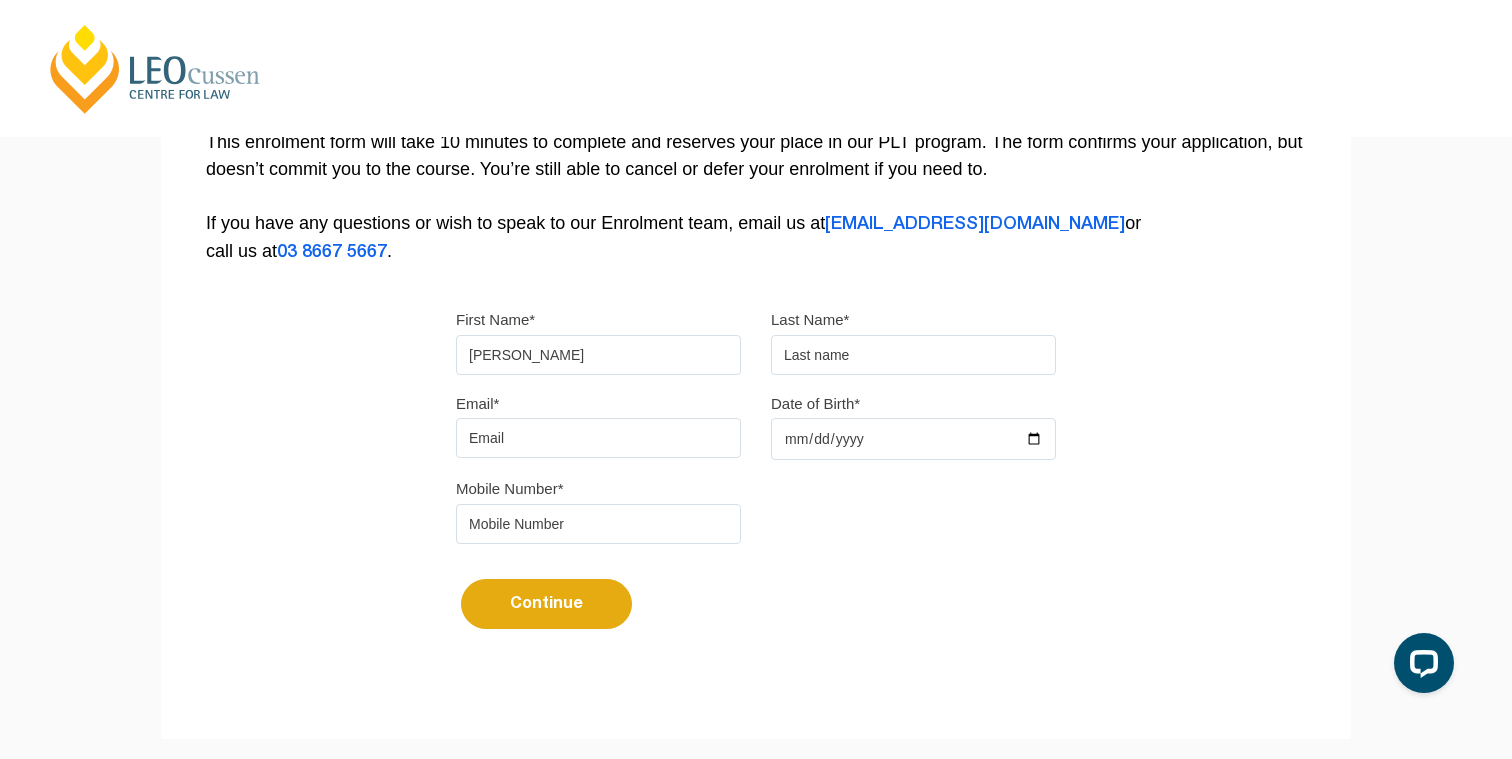 type on "Samuel" 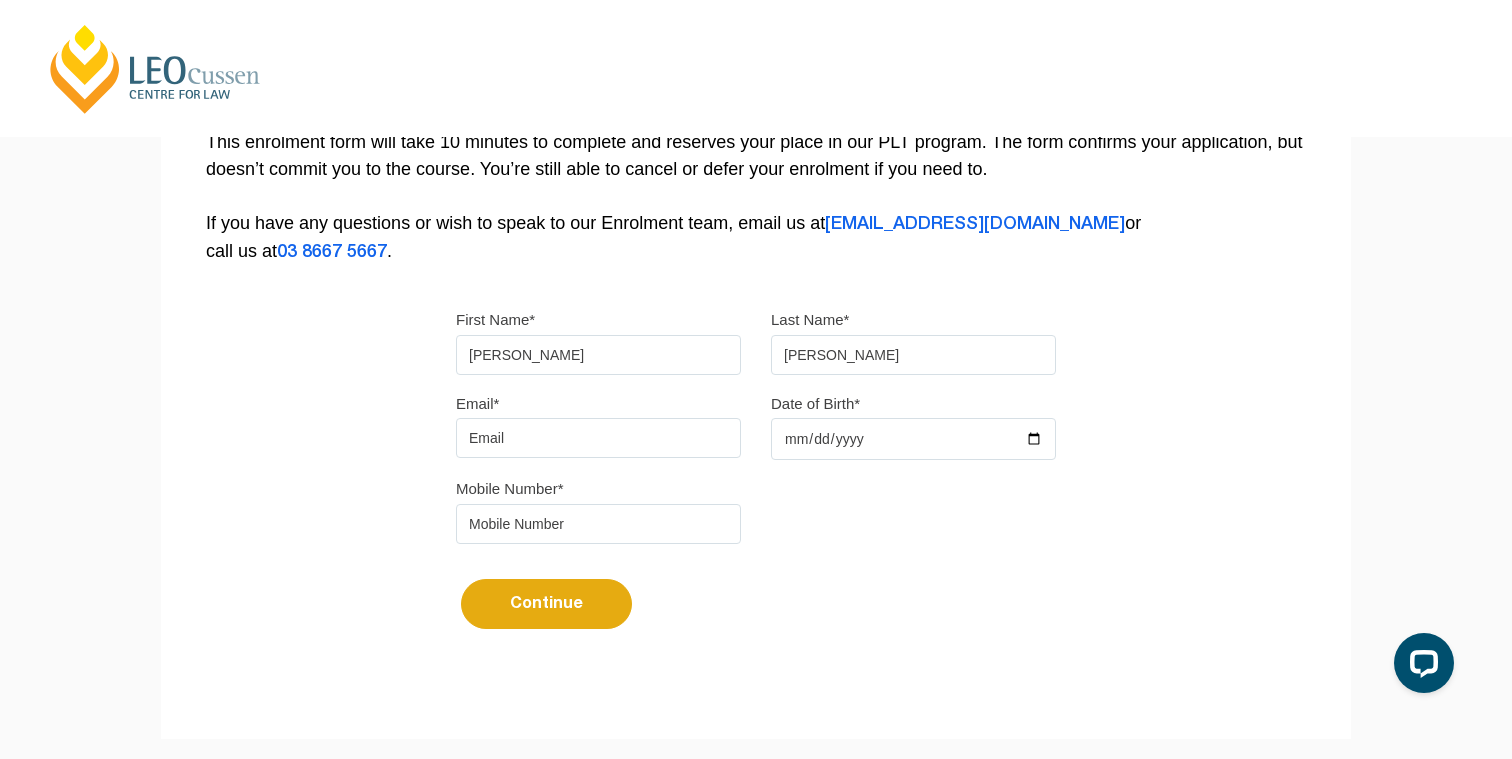 type on "Bruce" 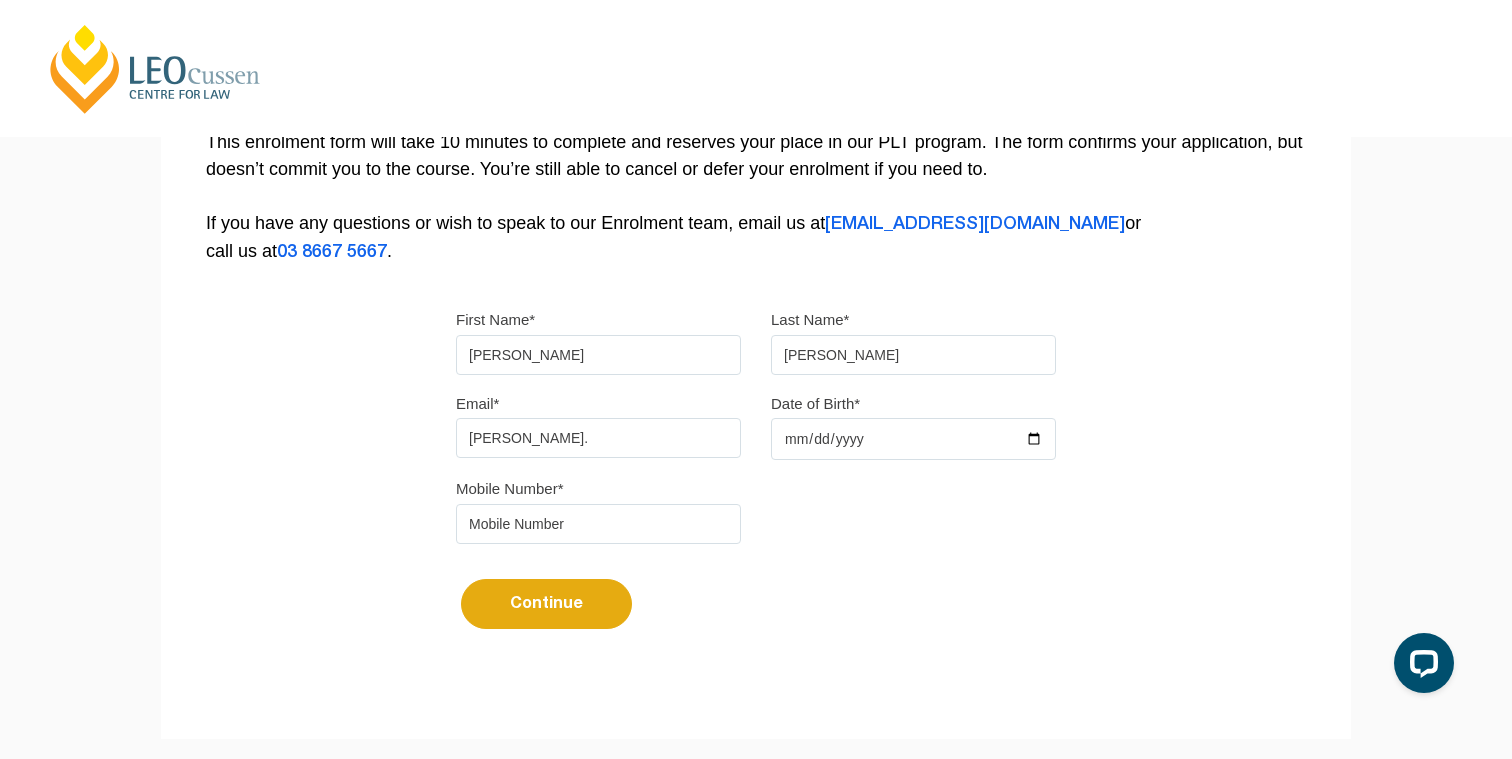 type on "samuel.bruce2311@gmail.com" 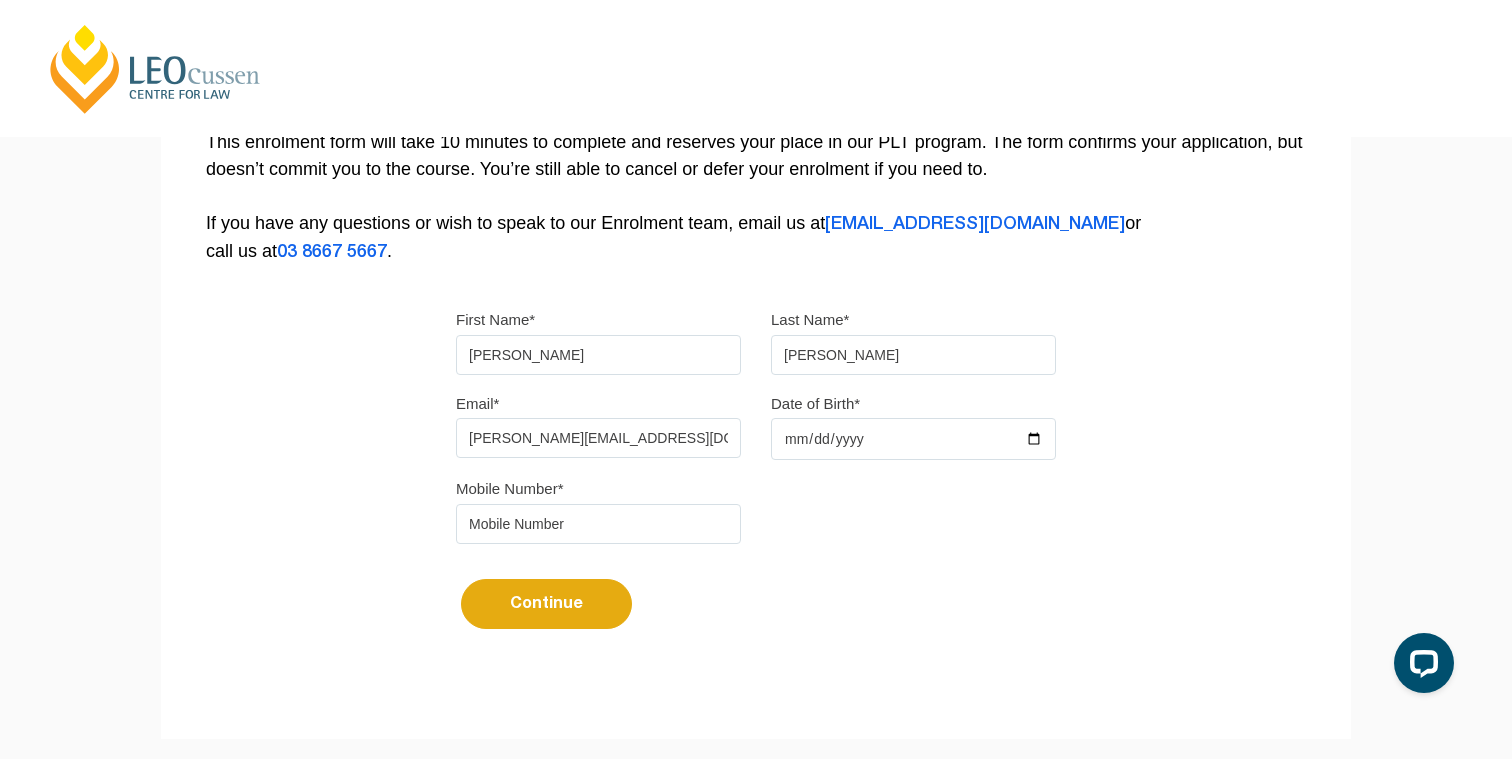 click on "Date of Birth*" at bounding box center (913, 439) 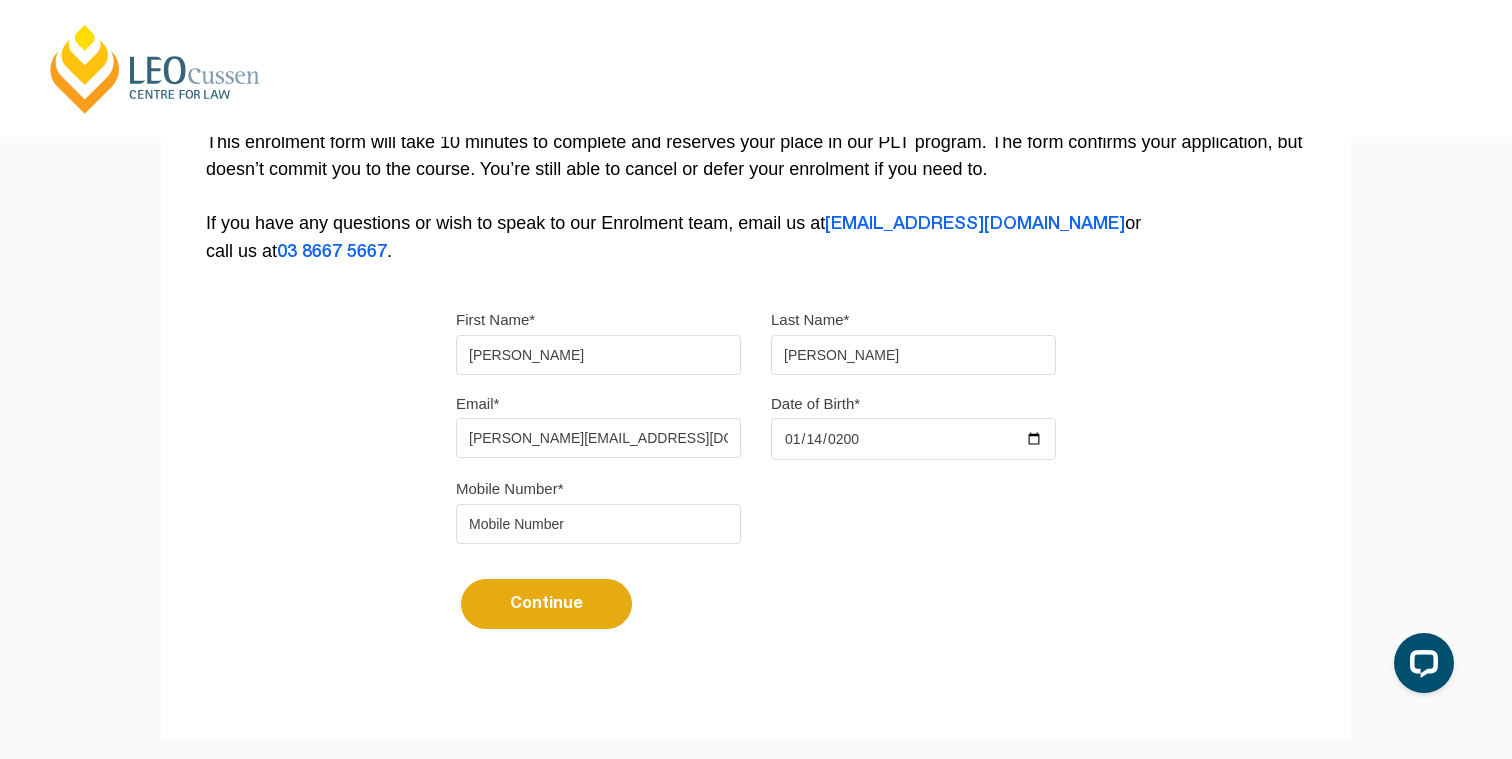 type on "2002-01-14" 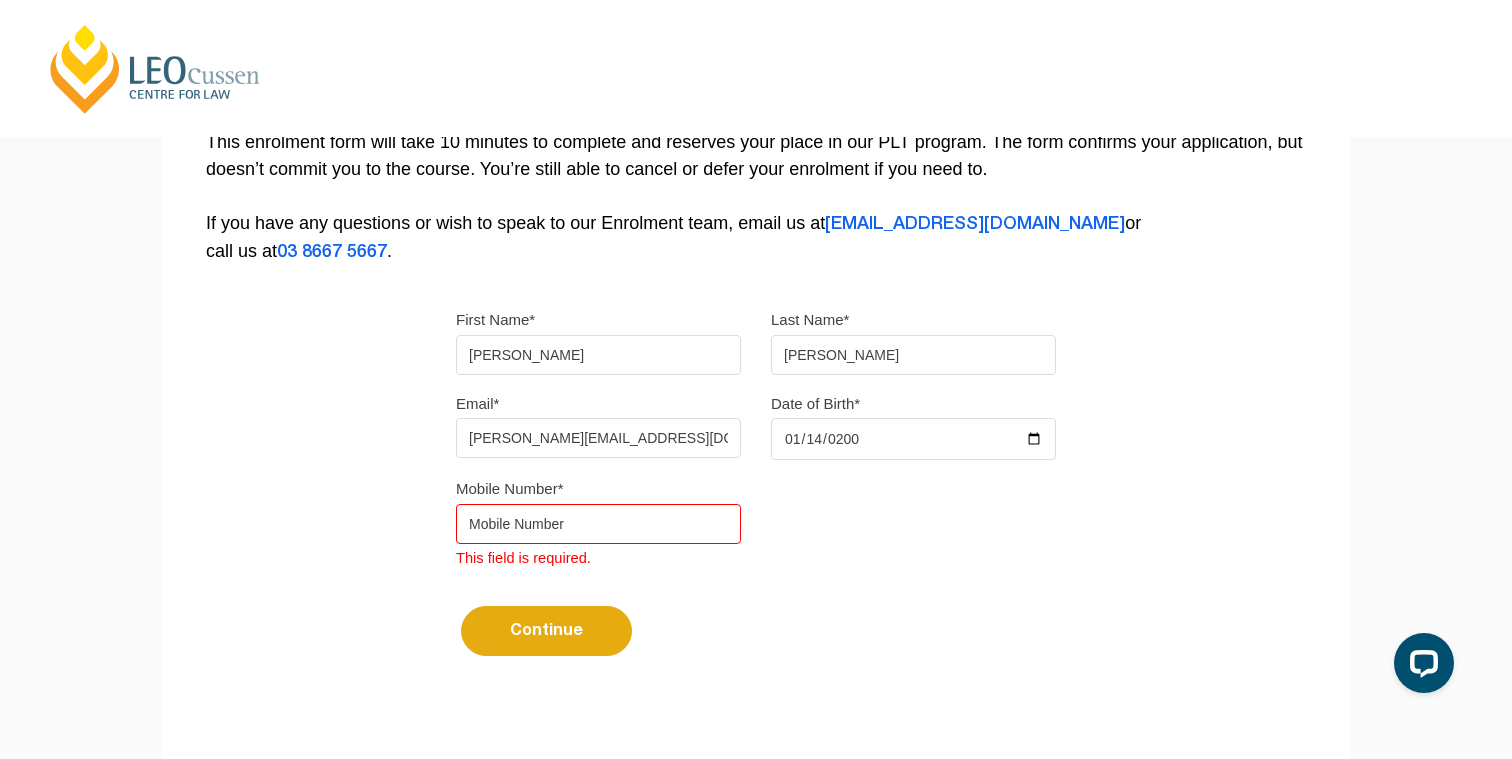 click at bounding box center (598, 524) 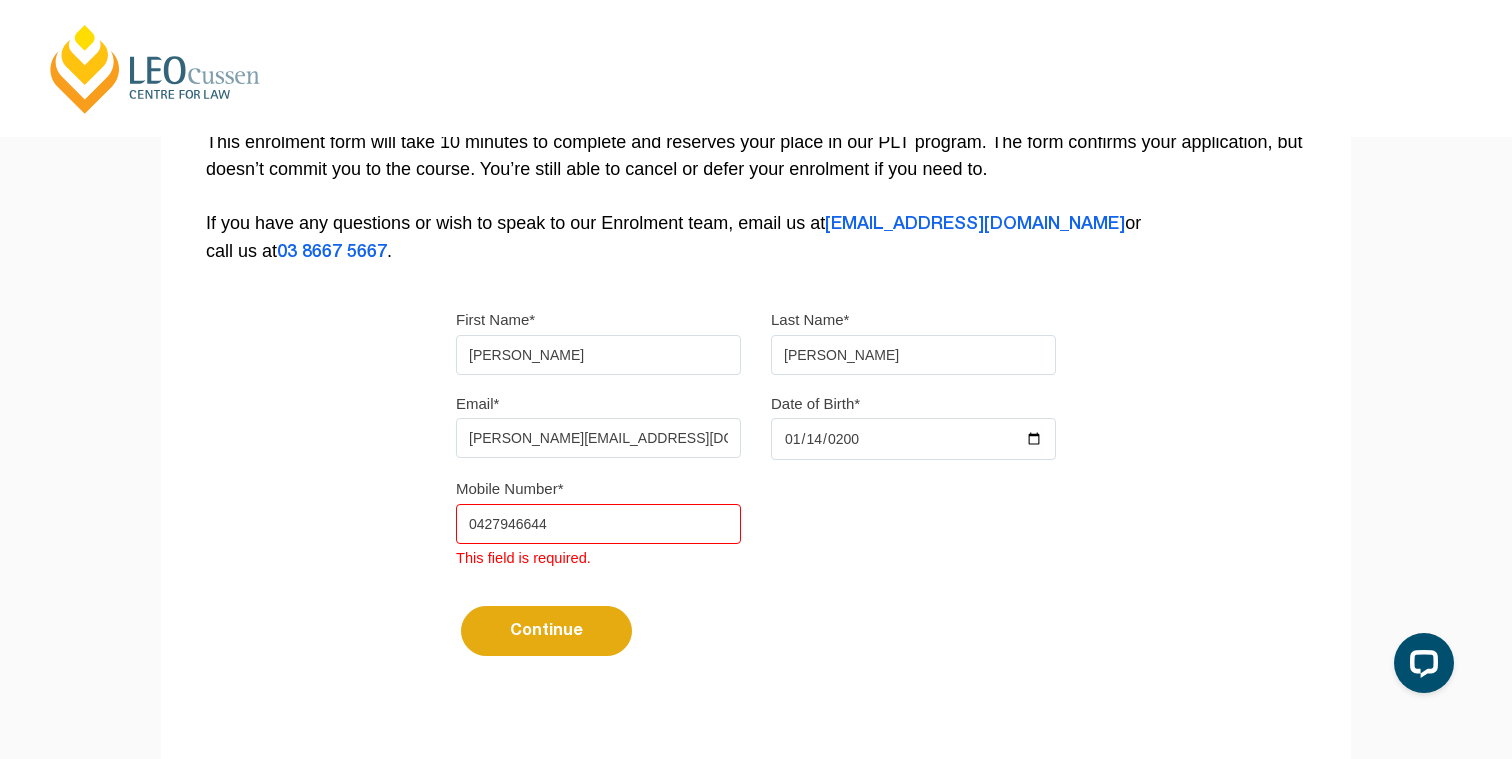 type on "0427946644" 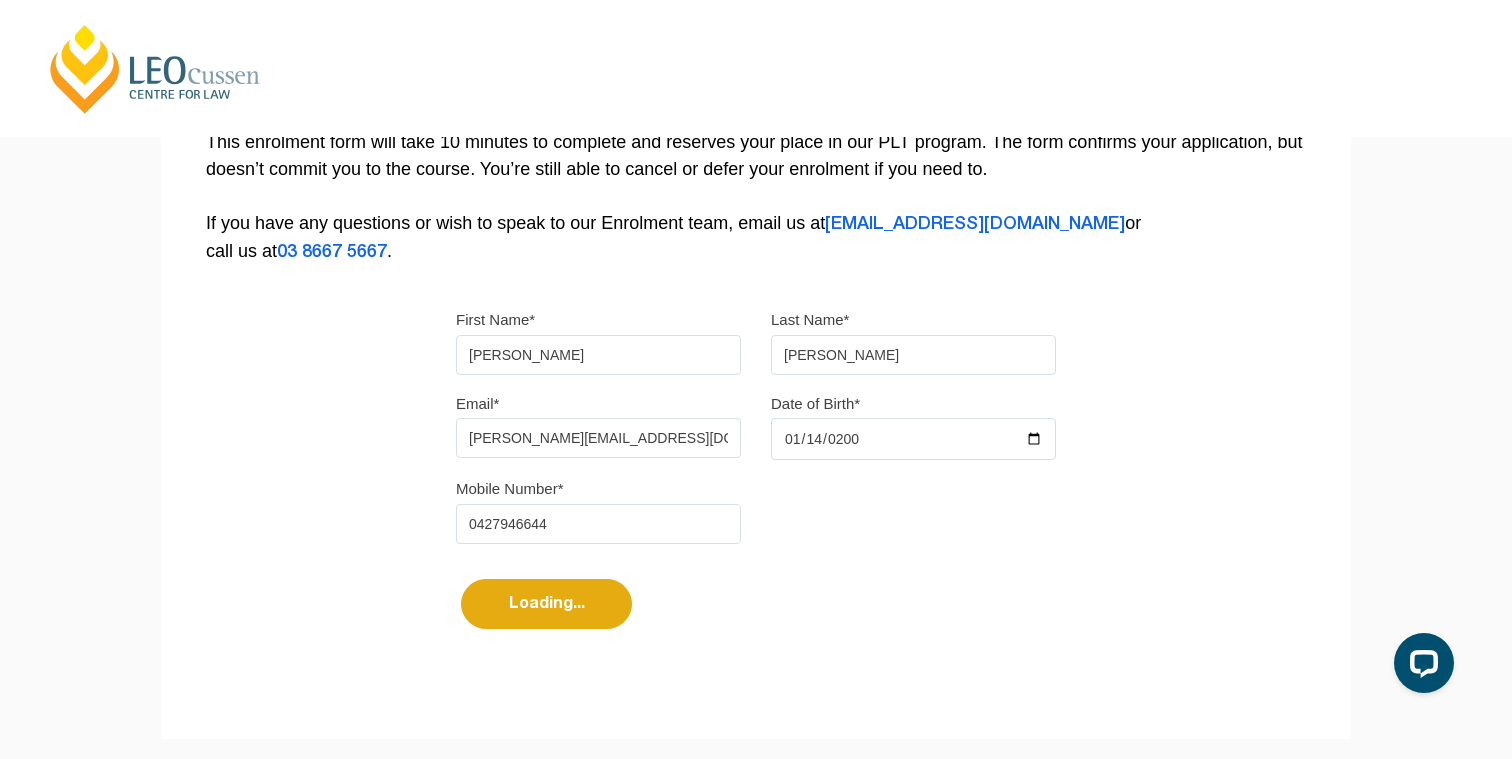 select 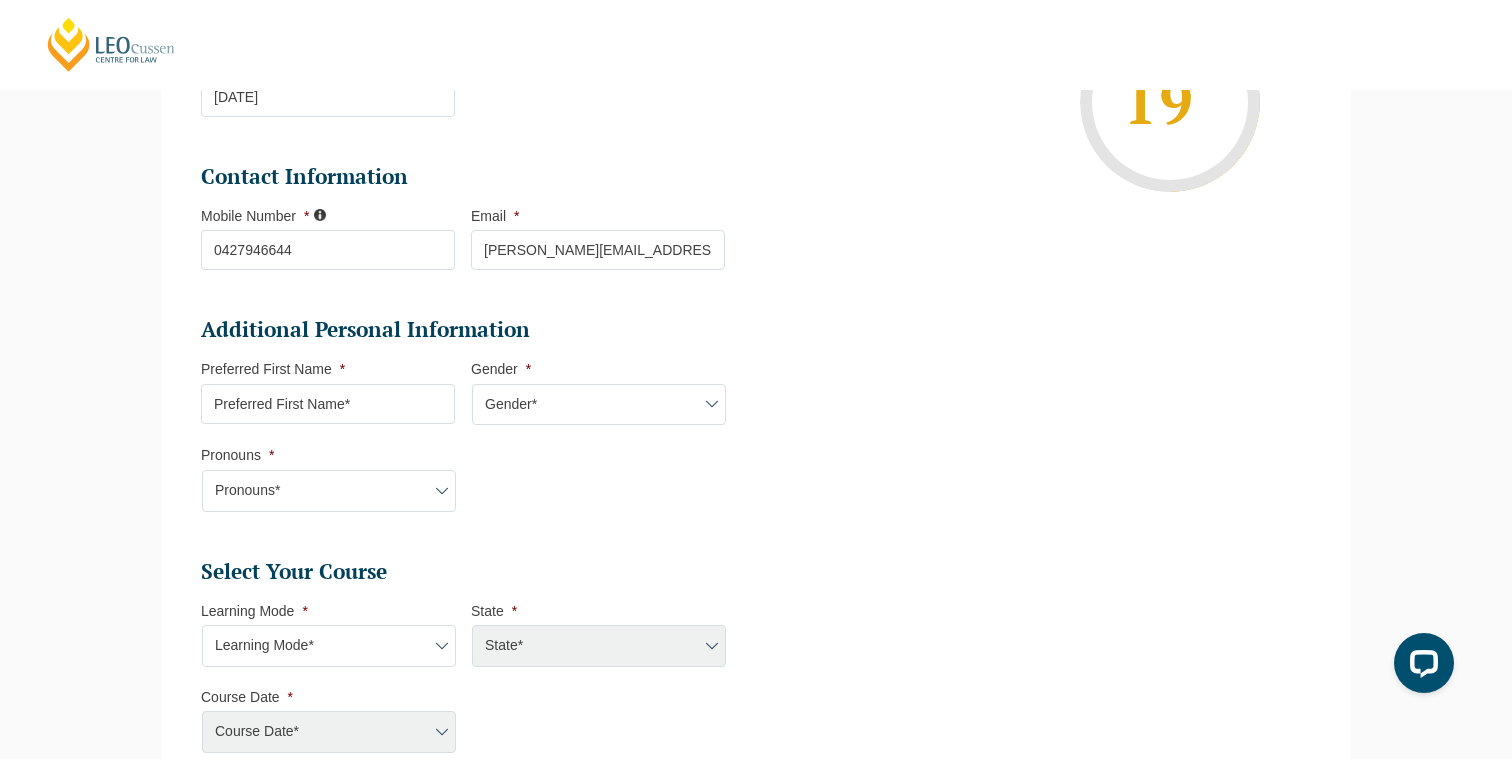 scroll, scrollTop: 467, scrollLeft: 0, axis: vertical 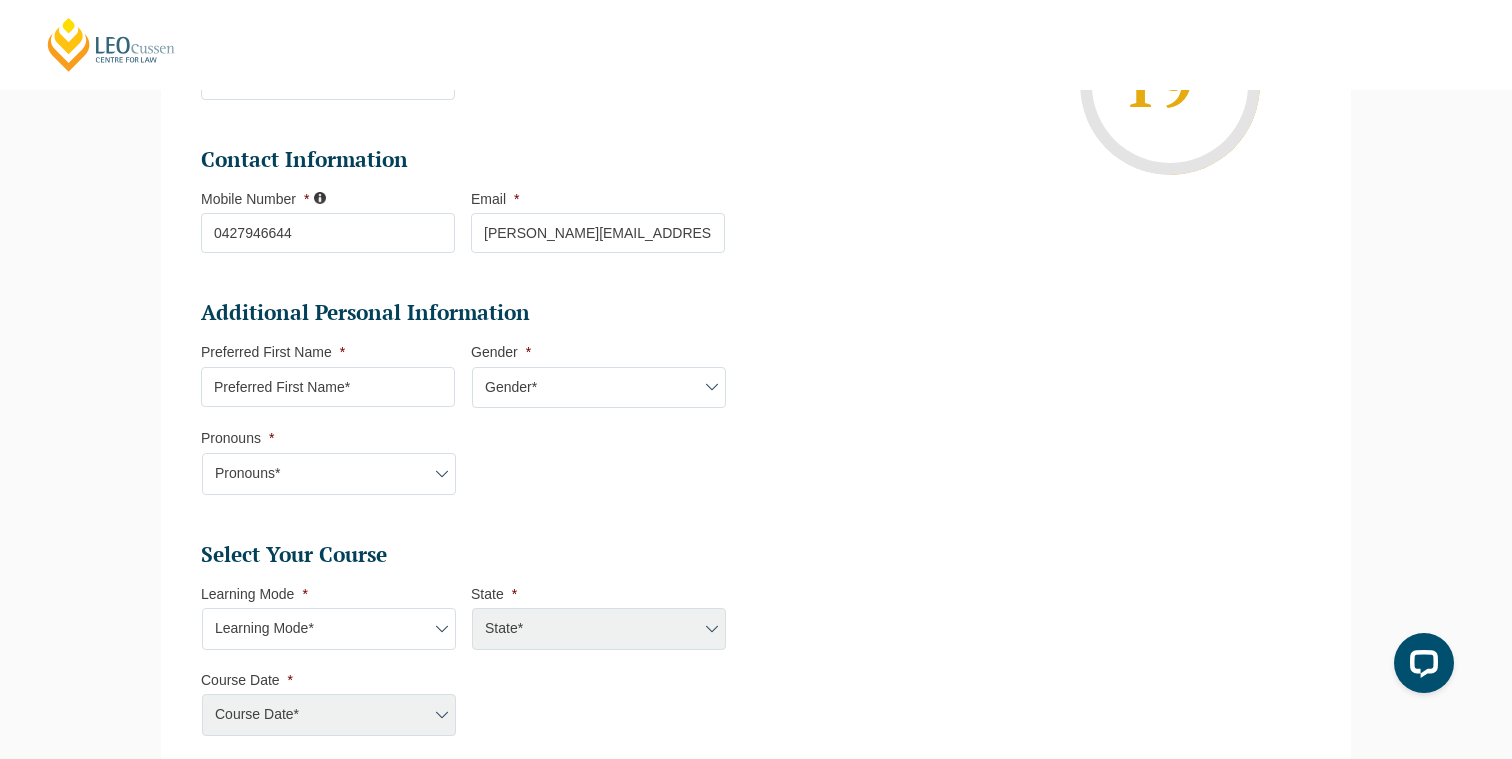 click on "Preferred First Name *" at bounding box center (328, 387) 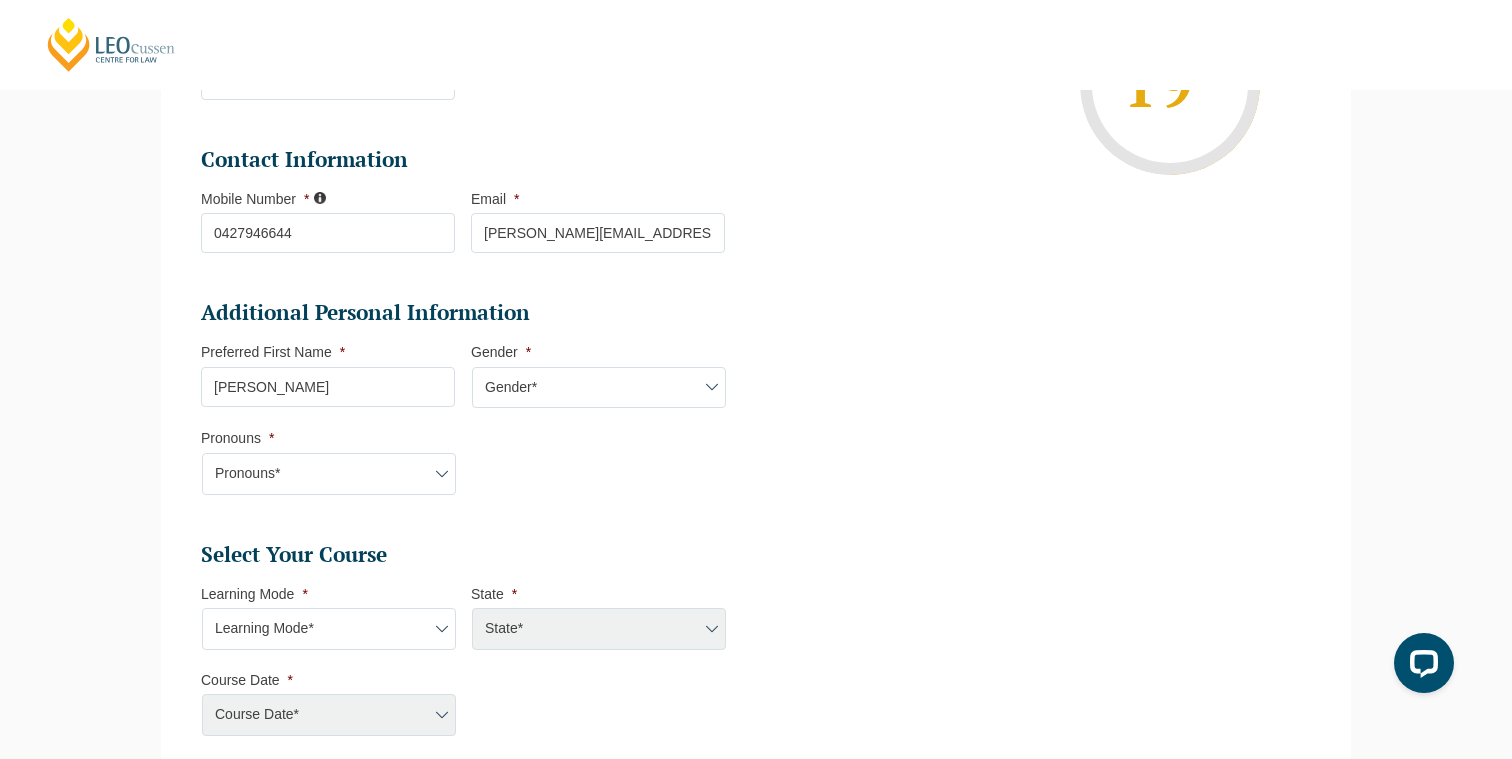 type on "Sam" 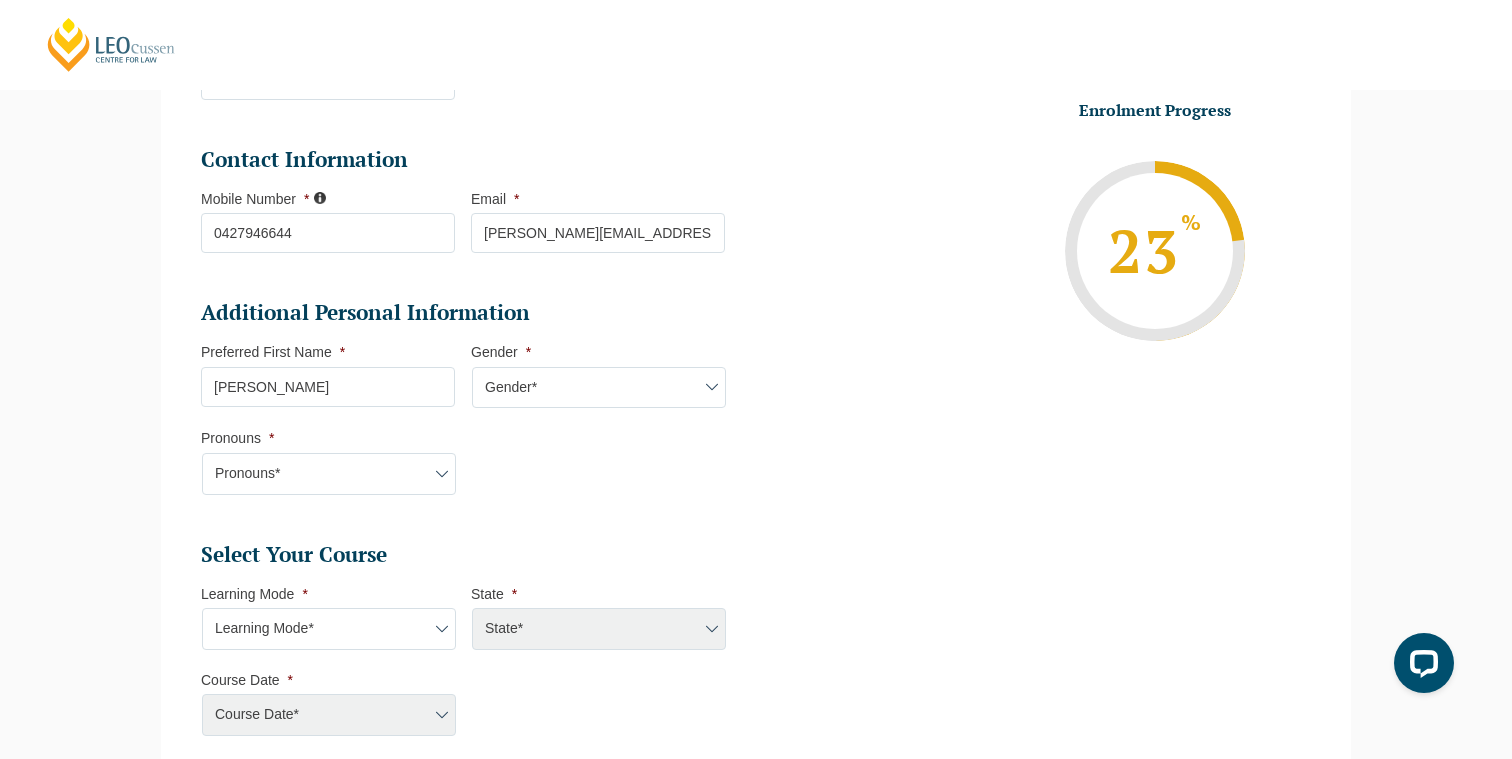 click on "Gender * Gender* Male Female Nonbinary Intersex Prefer not to disclose Other" at bounding box center (606, 375) 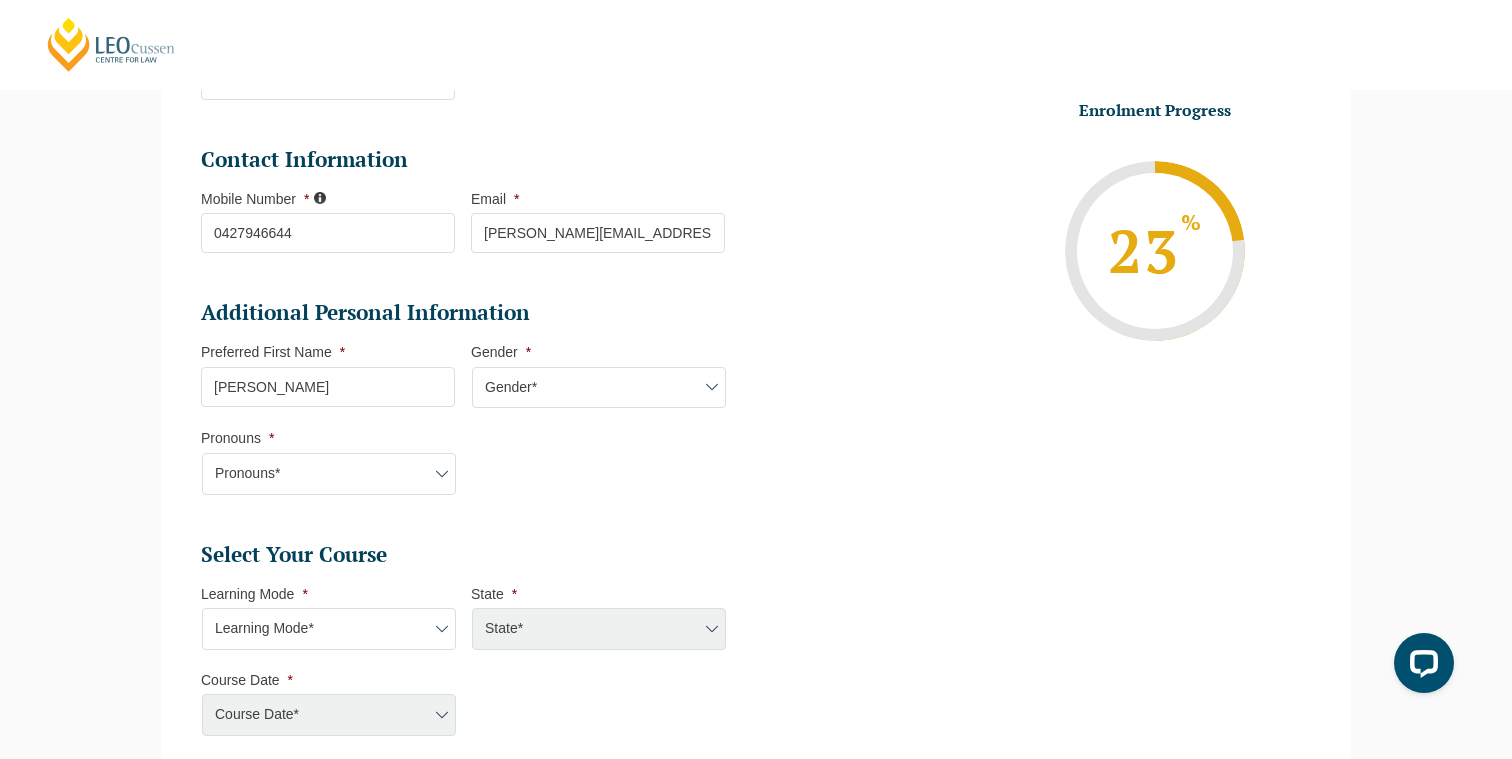 click on "Gender* Male Female Nonbinary Intersex Prefer not to disclose Other" at bounding box center [599, 388] 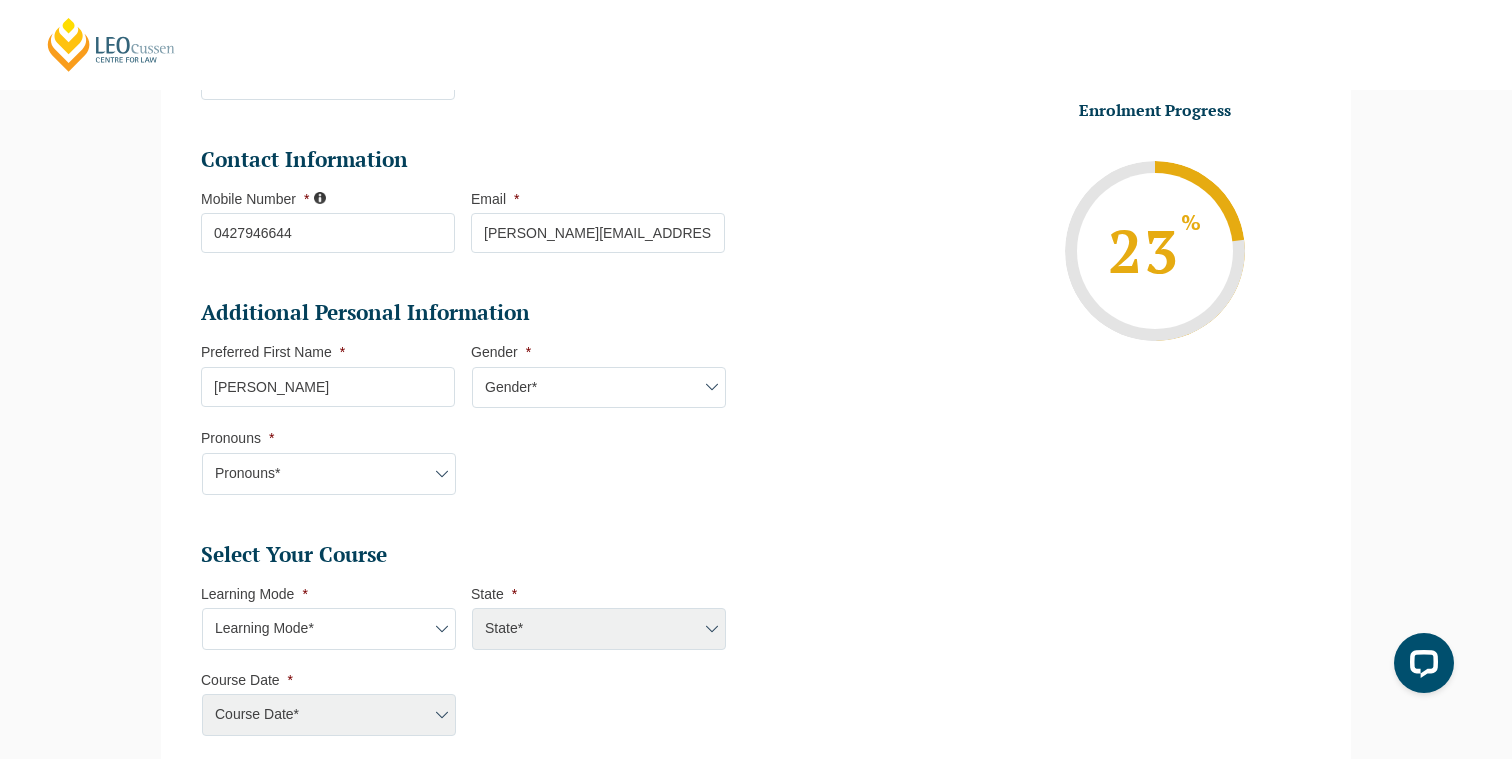 select on "Male" 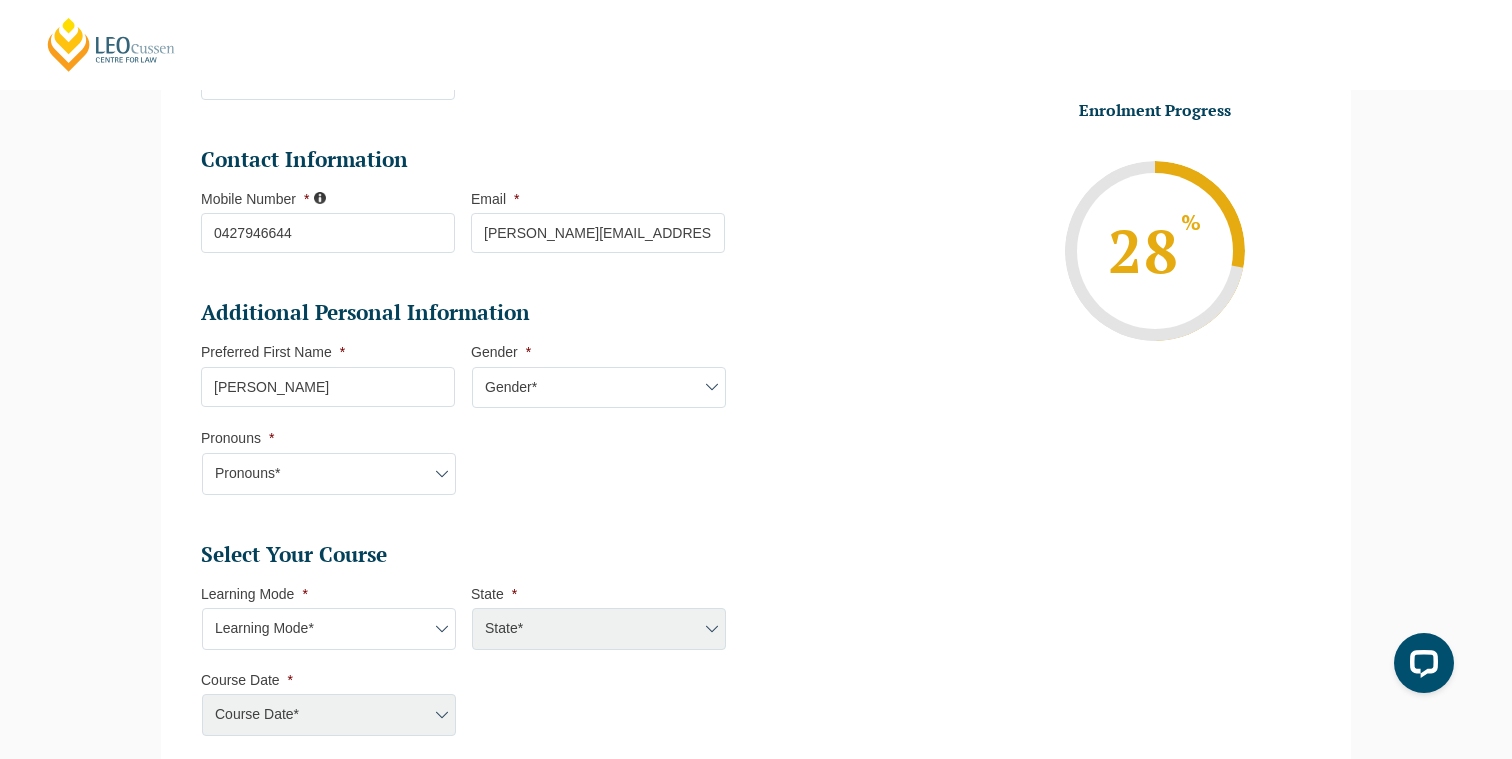 click on "Pronouns* She/Her/Hers He/Him/His They/Them/Theirs Other Prefer not to disclose" at bounding box center (329, 474) 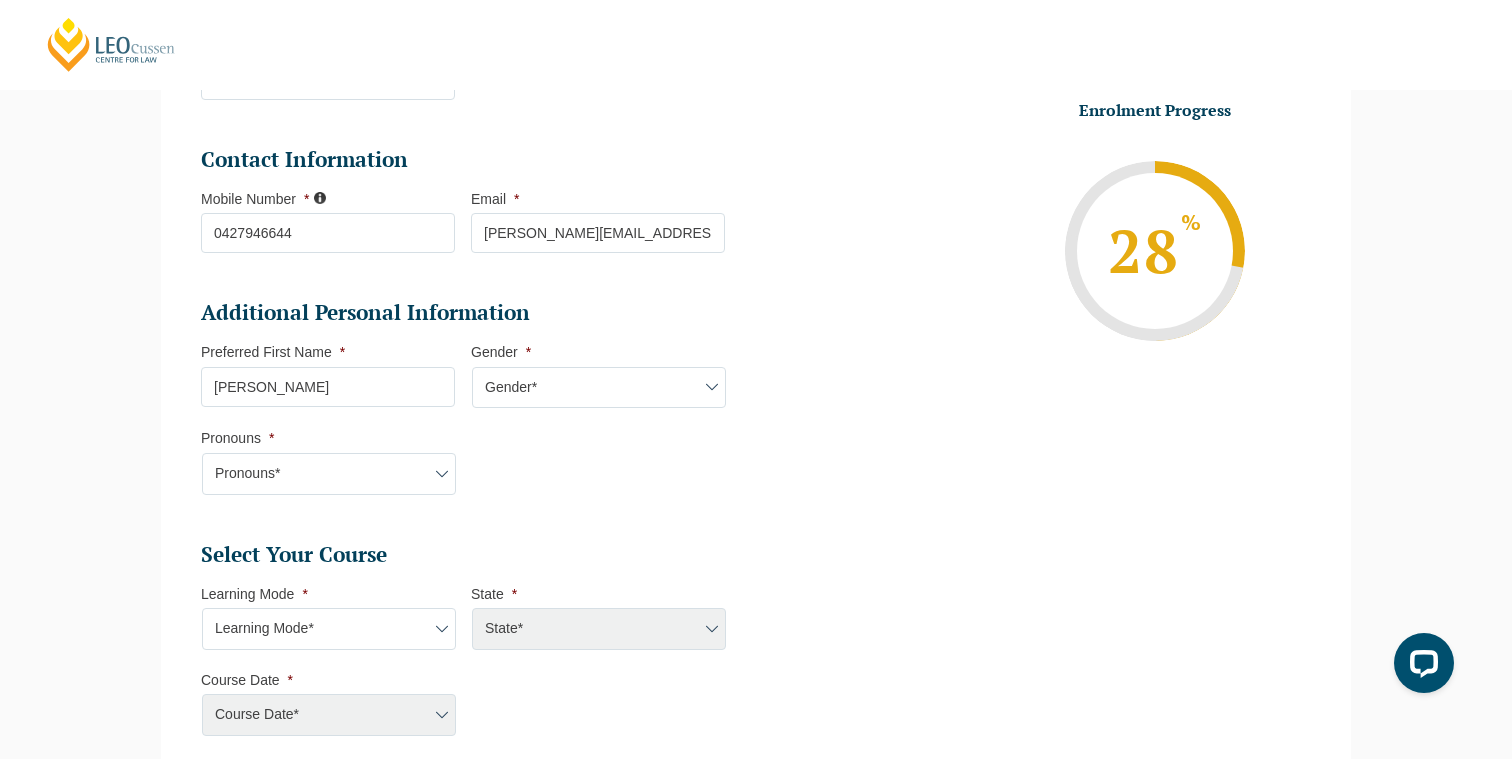 select on "He/Him/His" 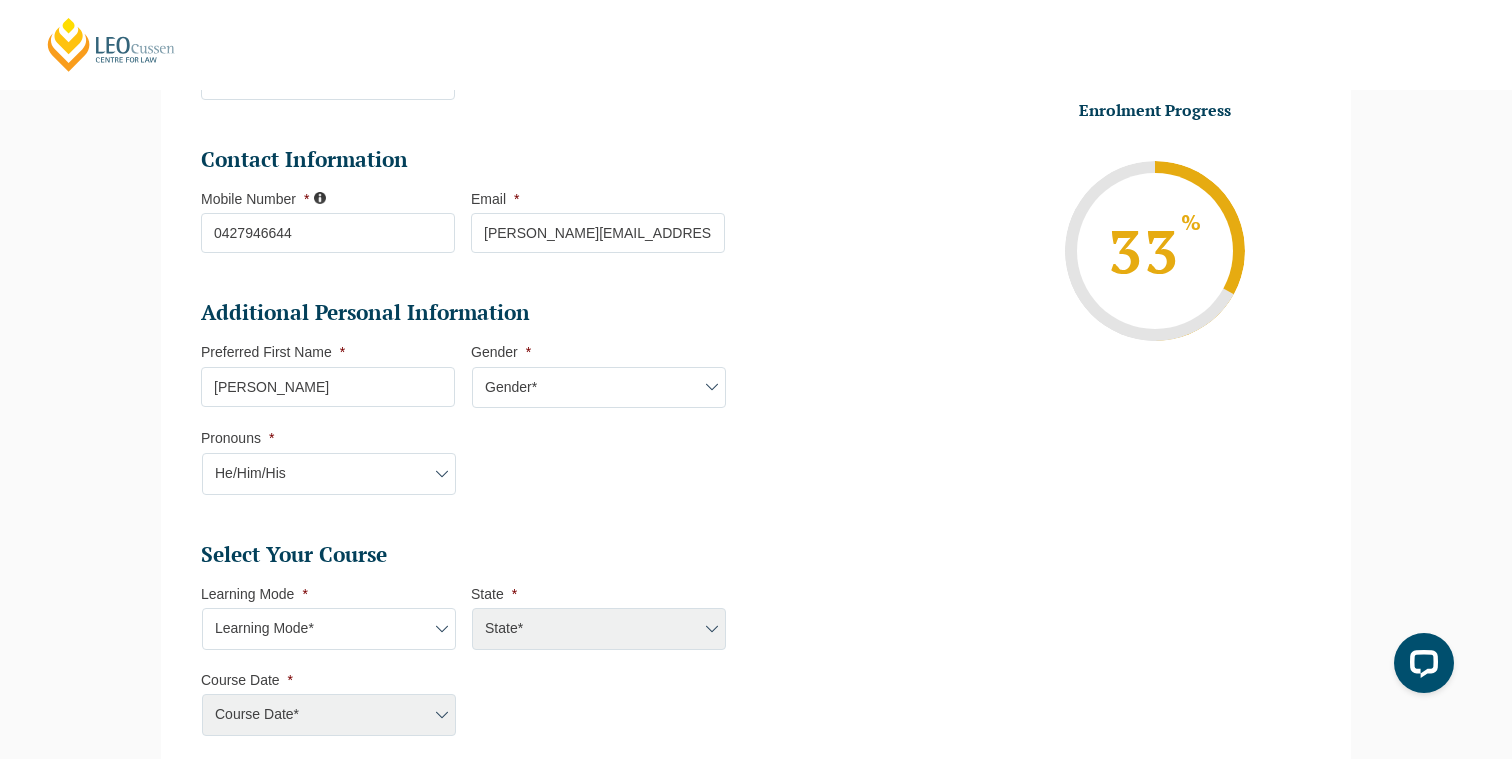 click on "Learning Mode* Online Full Time Learning Online Part Time Learning Blended Full Time Learning Blended Part Time Learning Onsite Full Time Learning" at bounding box center [329, 629] 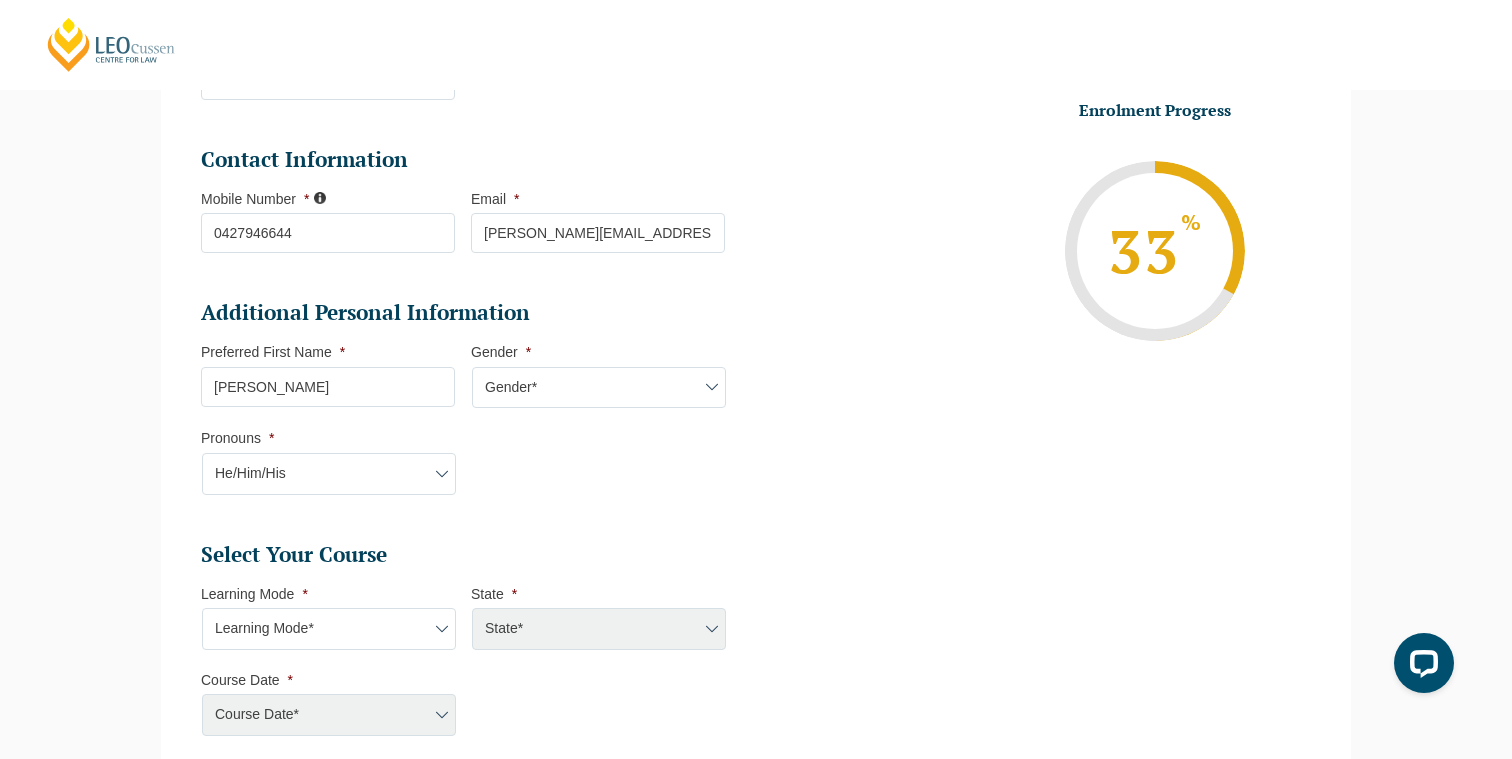select on "Blended Full Time Learning" 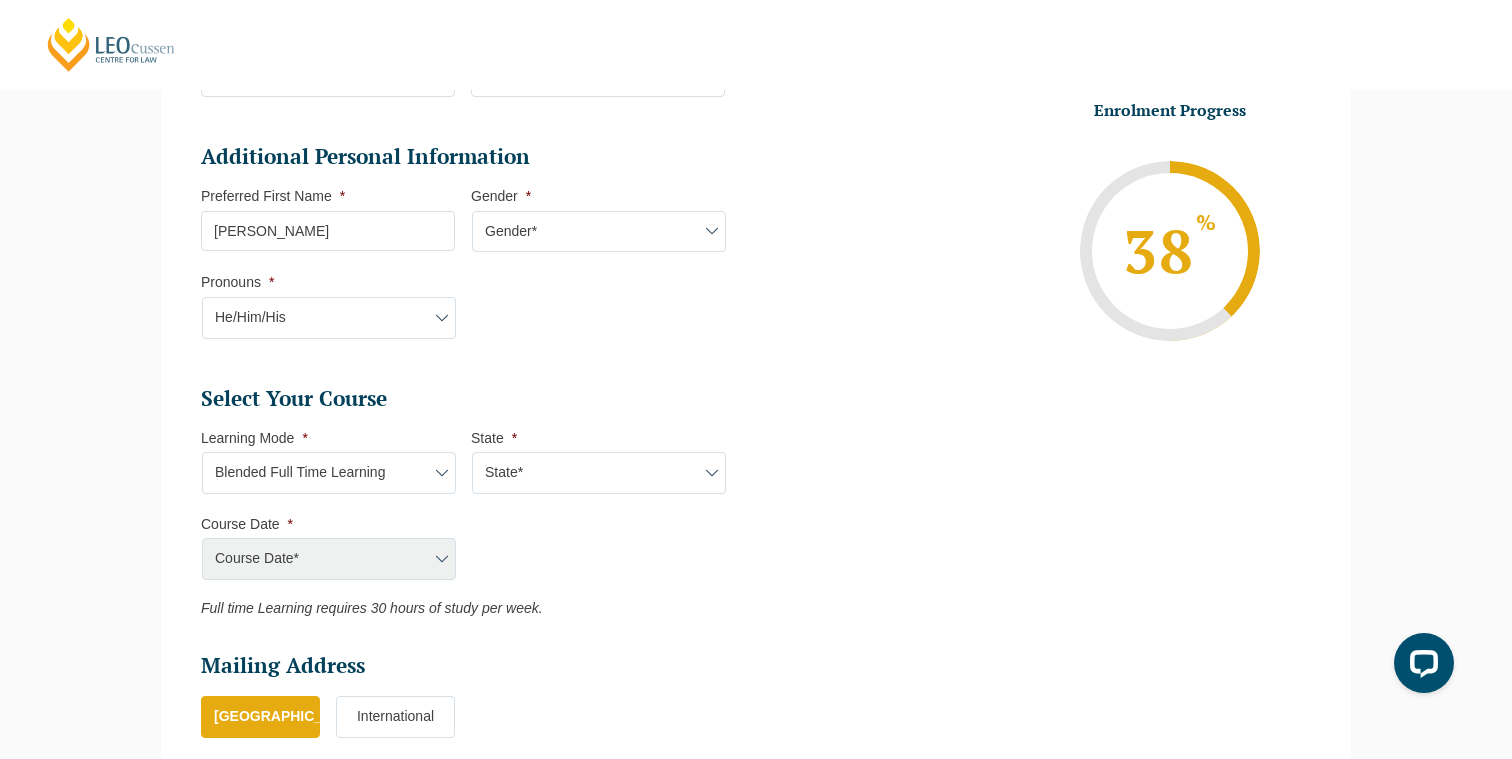 scroll, scrollTop: 655, scrollLeft: 0, axis: vertical 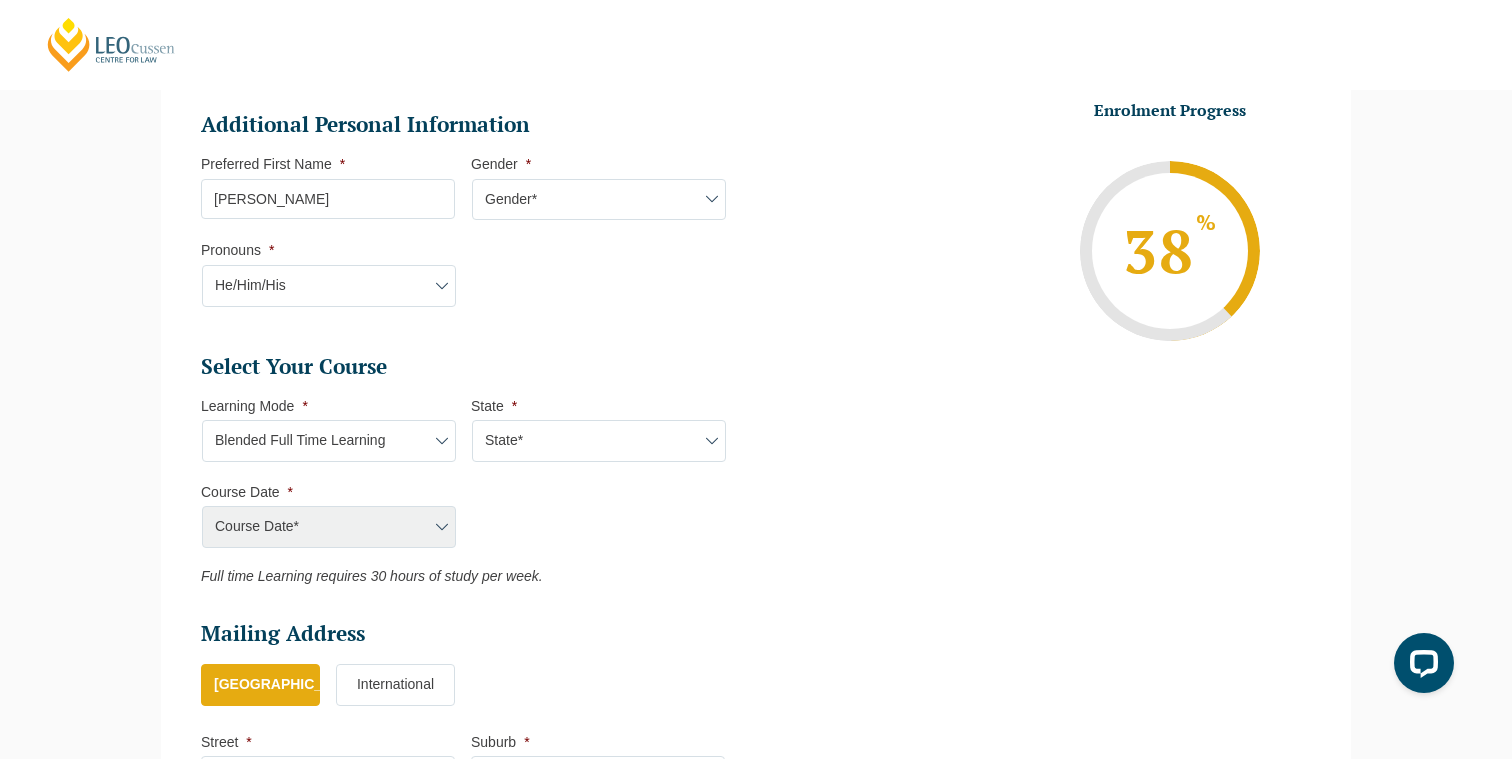 click on "Learning Mode* Online Full Time Learning Online Part Time Learning Blended Full Time Learning Blended Part Time Learning Onsite Full Time Learning" at bounding box center (329, 441) 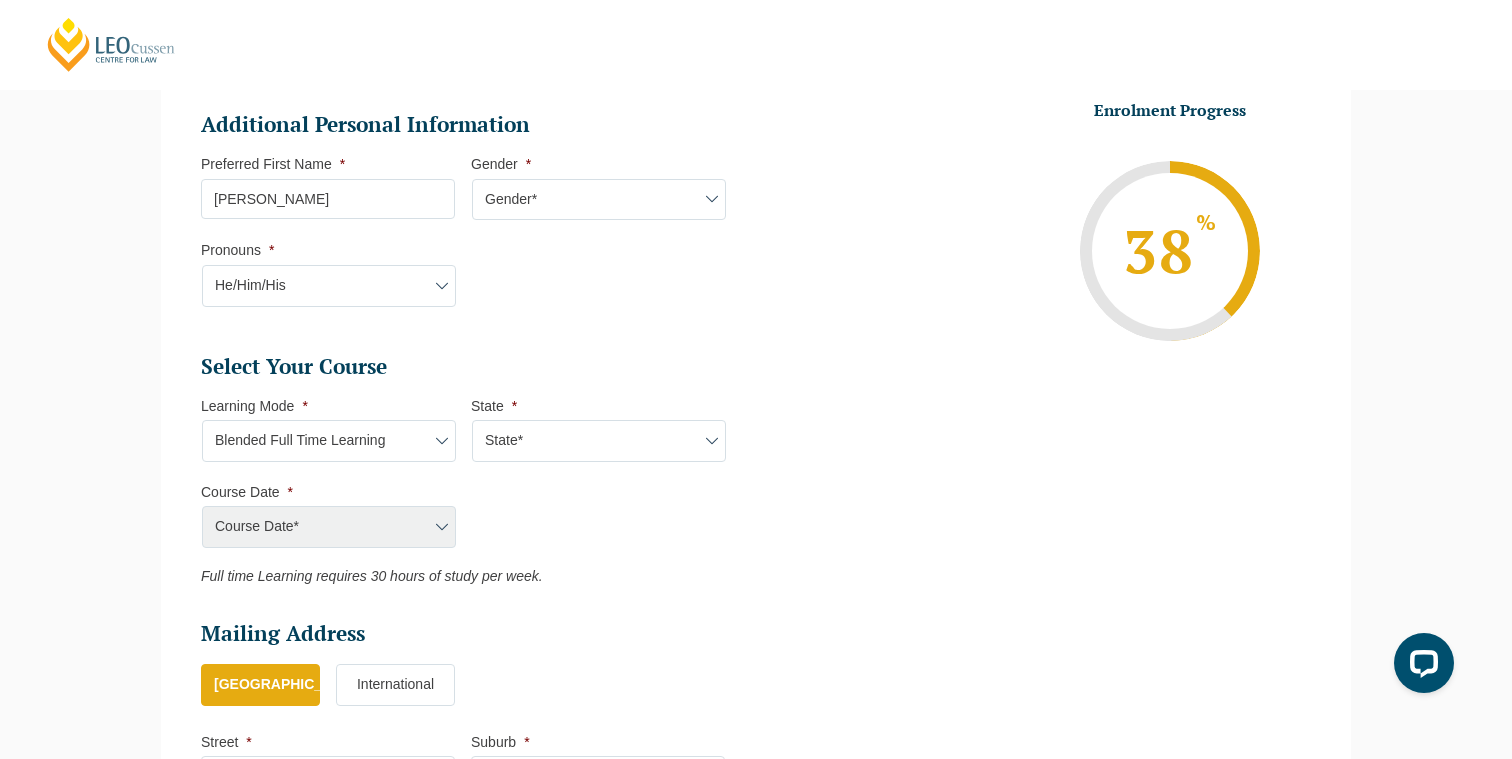 click on "State* ACT/NSW QLD SA VIC WA" at bounding box center (599, 441) 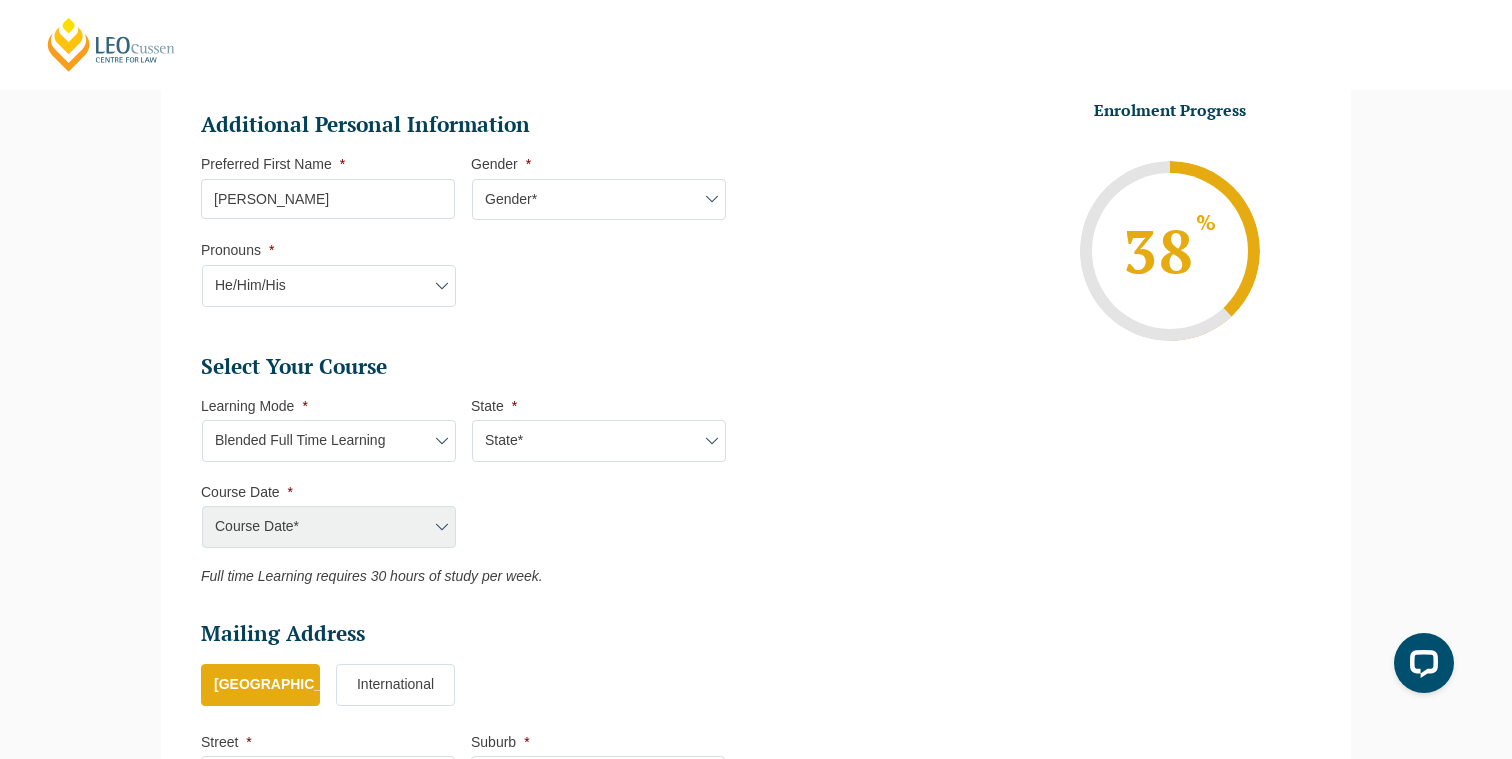 select on "VIC" 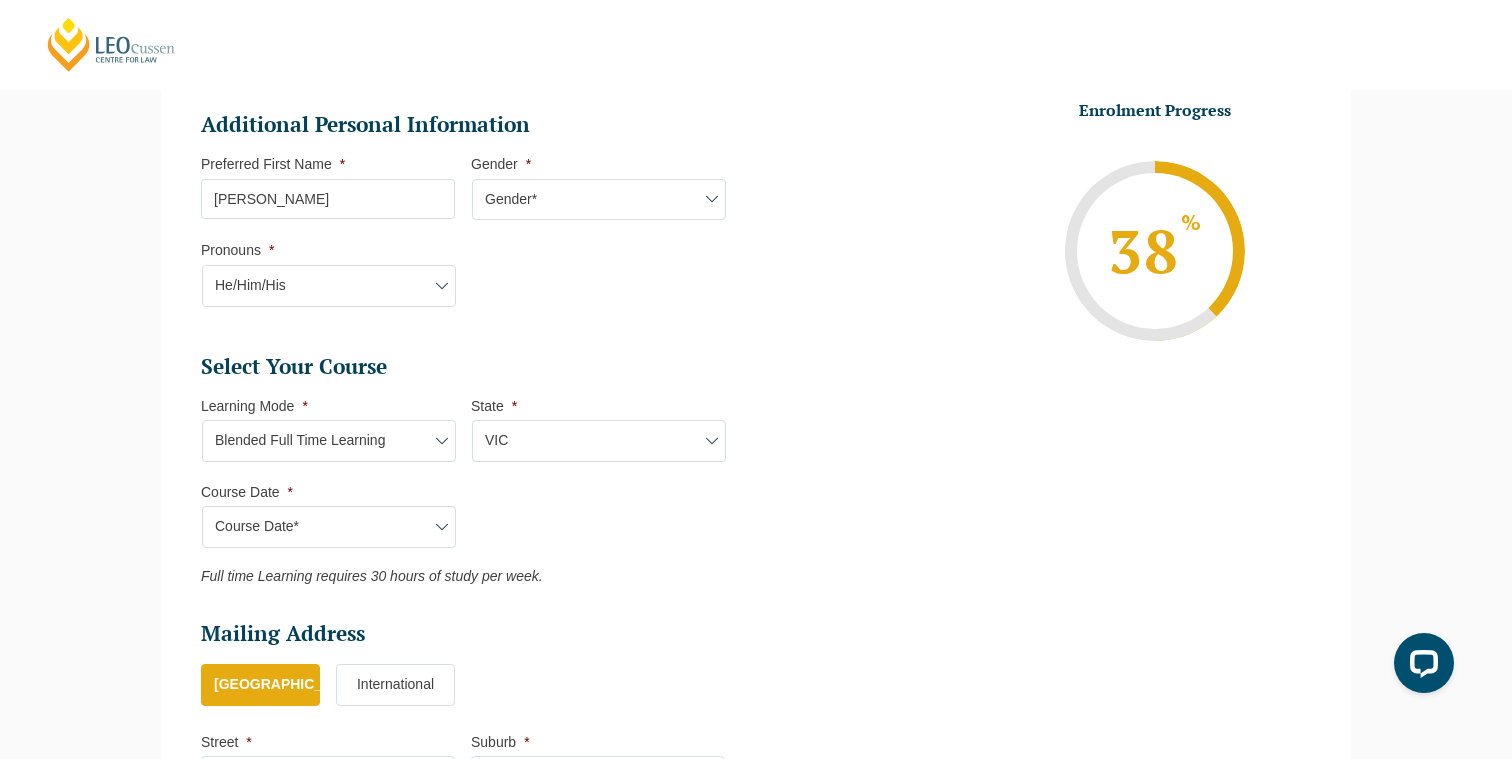 click on "Course Date* August 2025 (04-Aug-2025 to 19-Dec-2025) September 2025 (22-Sep-2025 to 20-Feb-2026) December 2025 (08-Dec-2025 to 16-May-2026)" at bounding box center (329, 527) 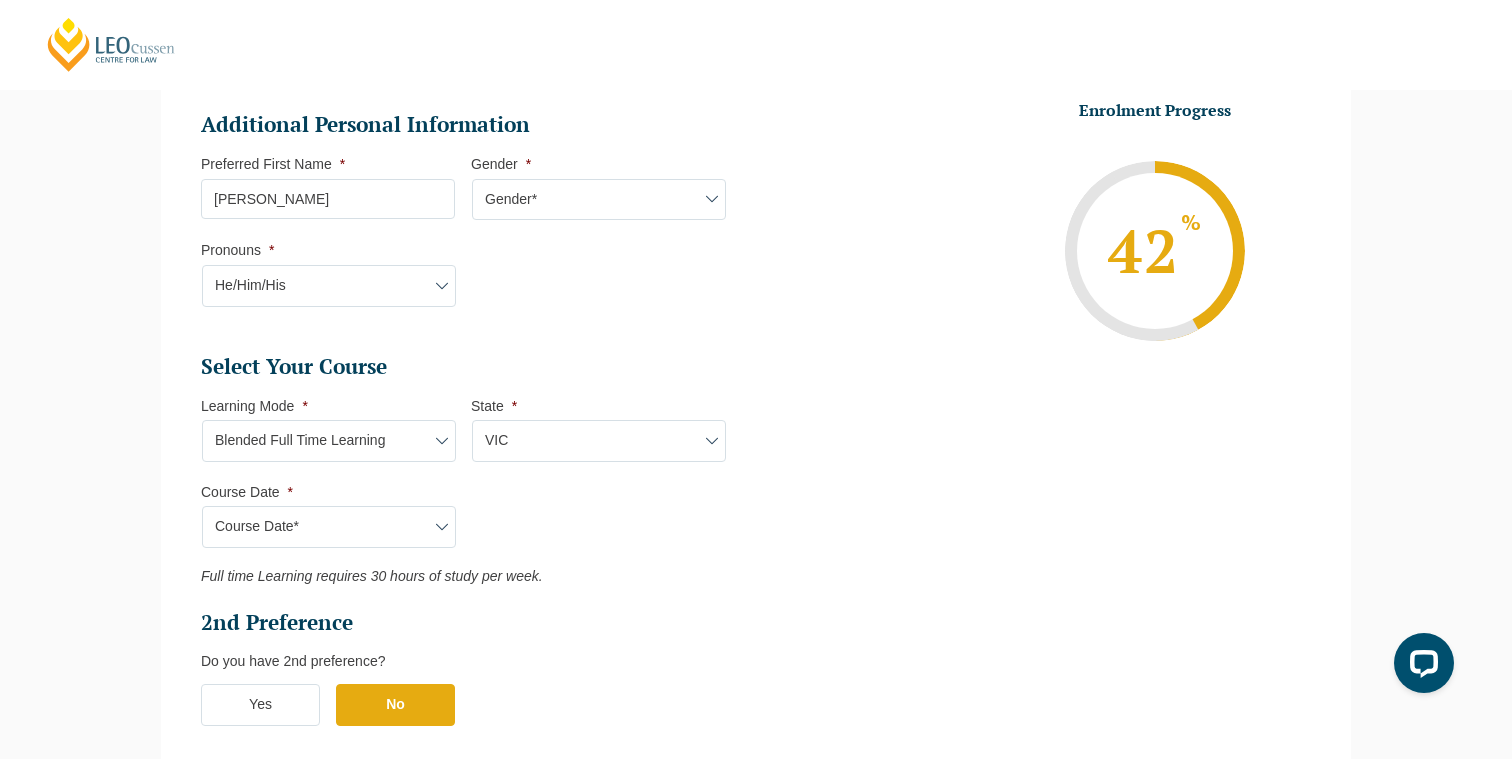 click on "Course Date* August 2025 (04-Aug-2025 to 19-Dec-2025) September 2025 (22-Sep-2025 to 20-Feb-2026) December 2025 (08-Dec-2025 to 16-May-2026)" at bounding box center [329, 527] 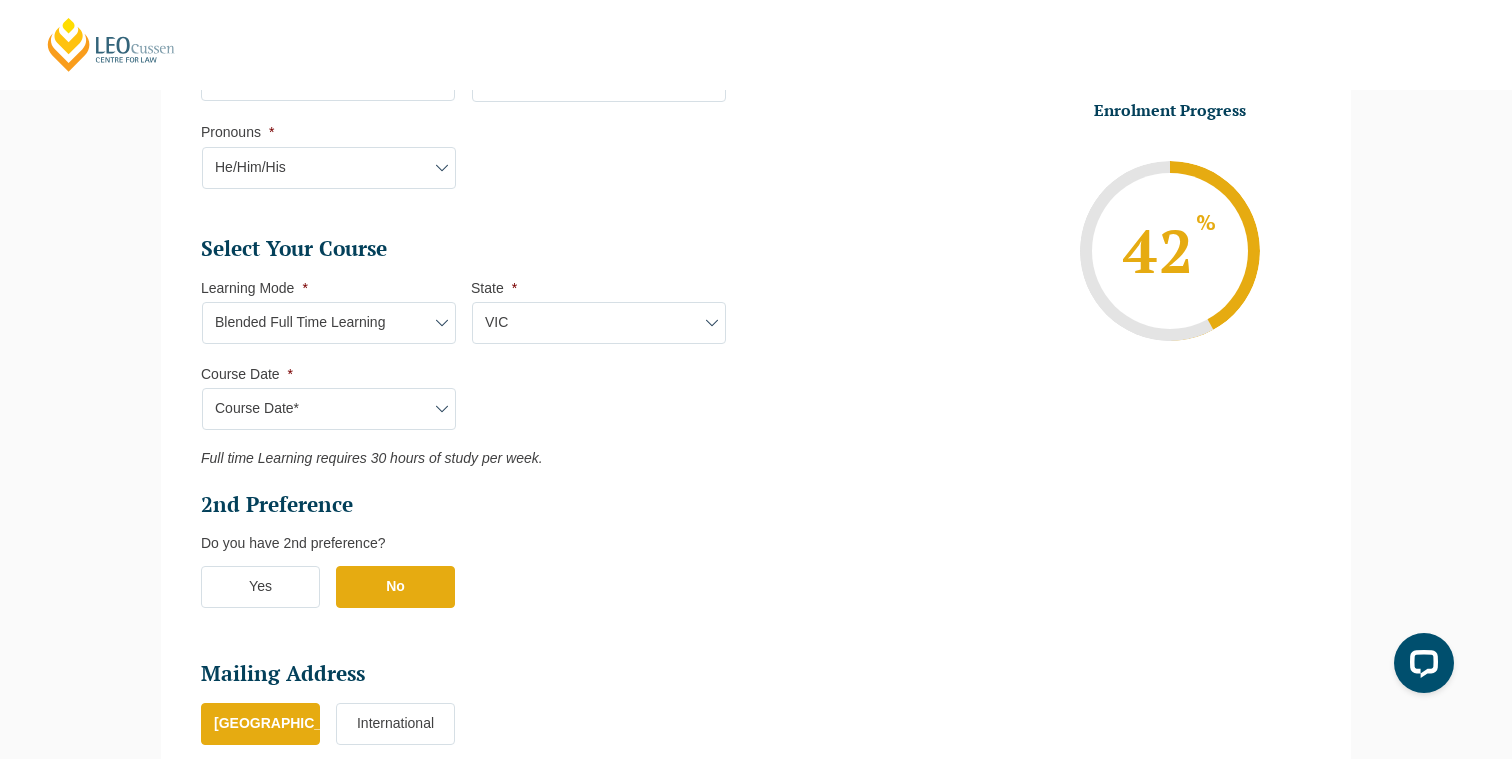 scroll, scrollTop: 805, scrollLeft: 0, axis: vertical 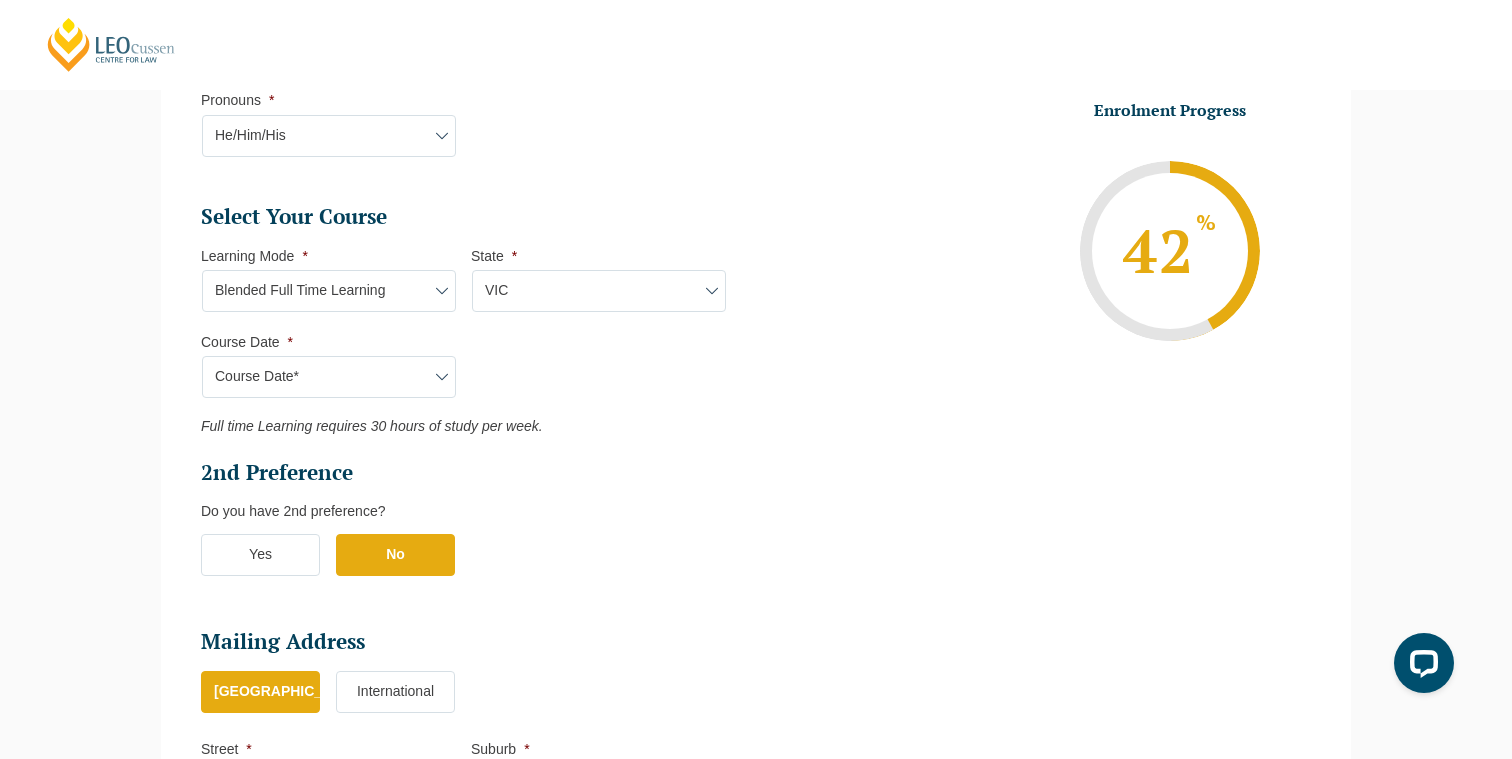 click on "Yes" at bounding box center [260, 555] 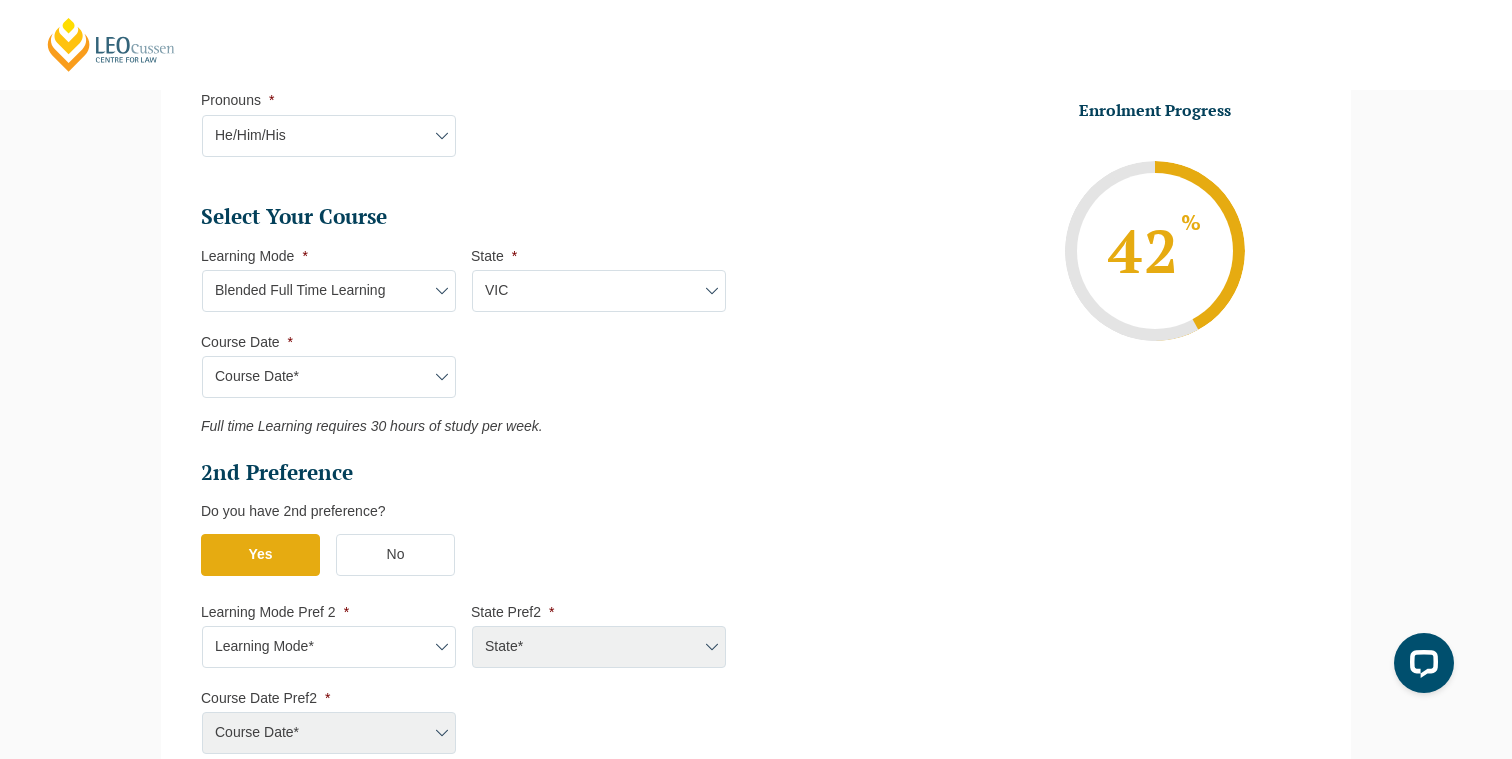 click on "No" at bounding box center (395, 555) 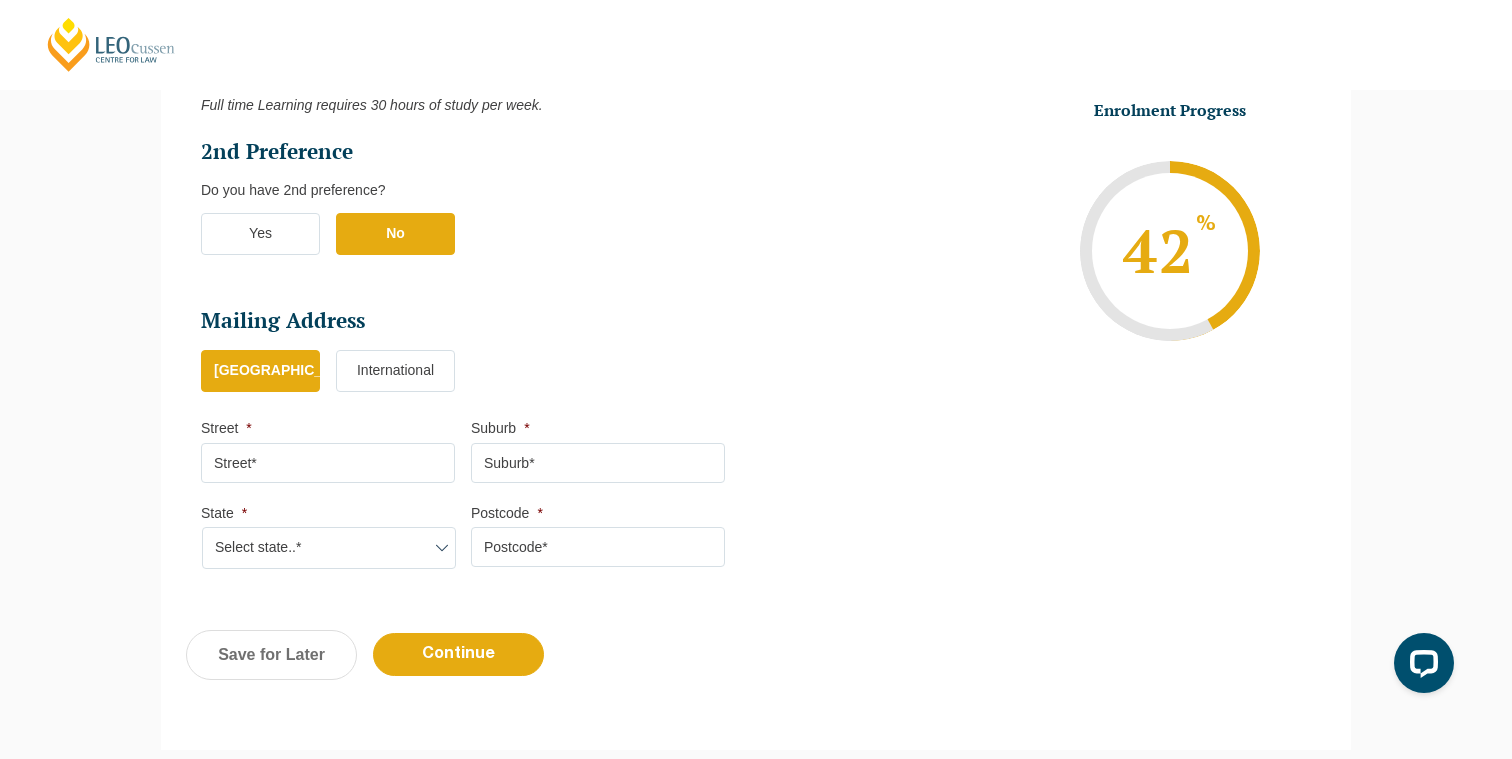 scroll, scrollTop: 1128, scrollLeft: 0, axis: vertical 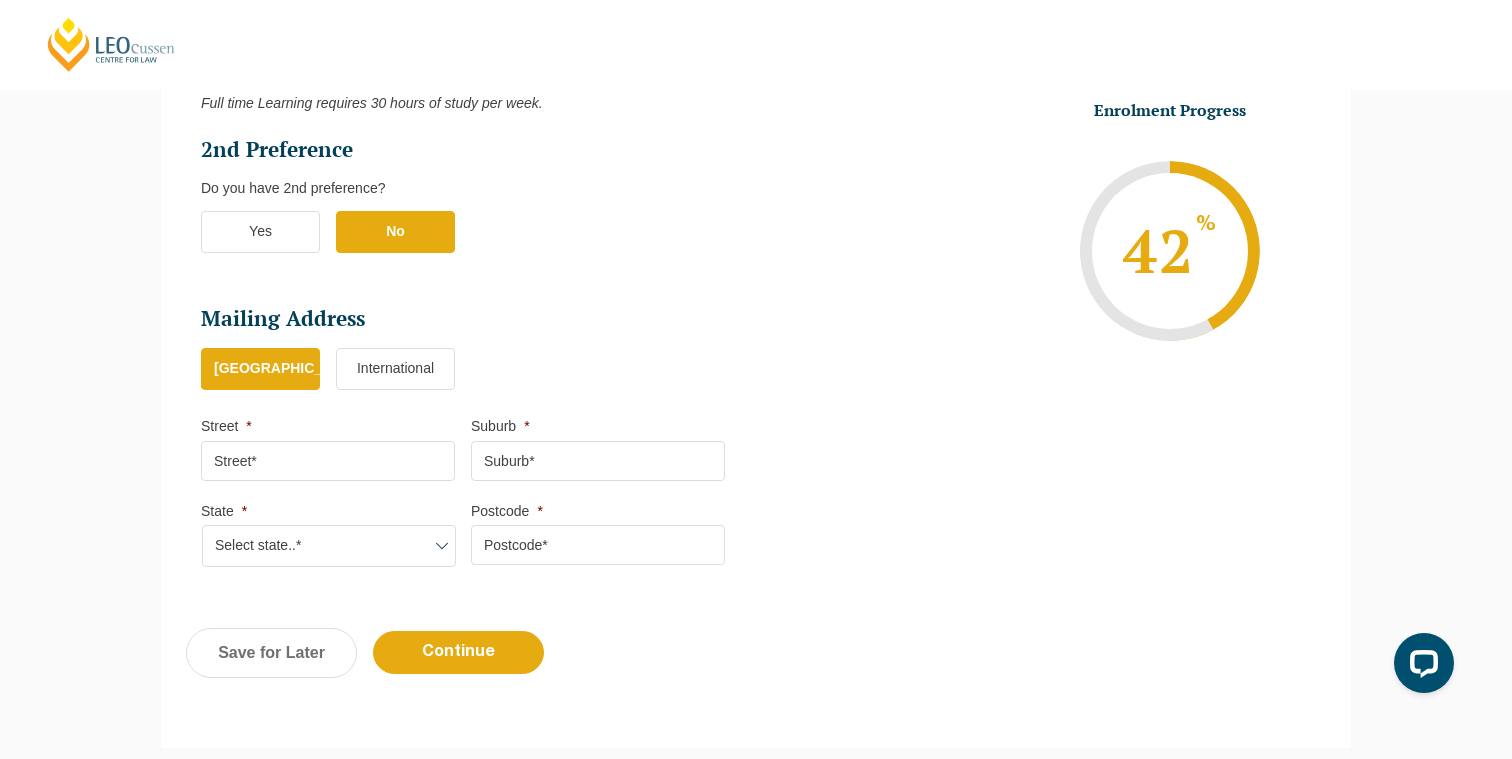 click on "Street *" at bounding box center [328, 461] 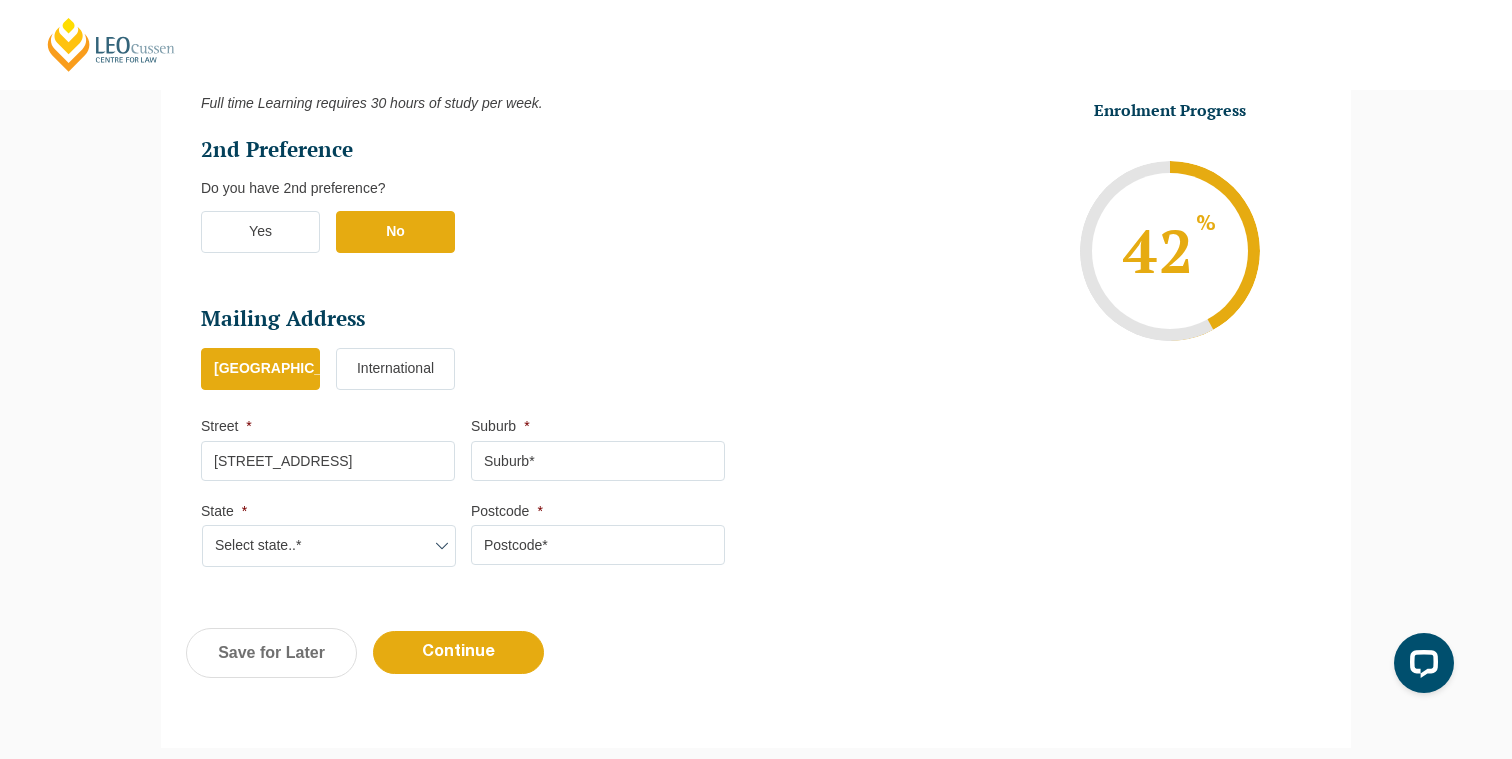 type on "4 Kitchener Street" 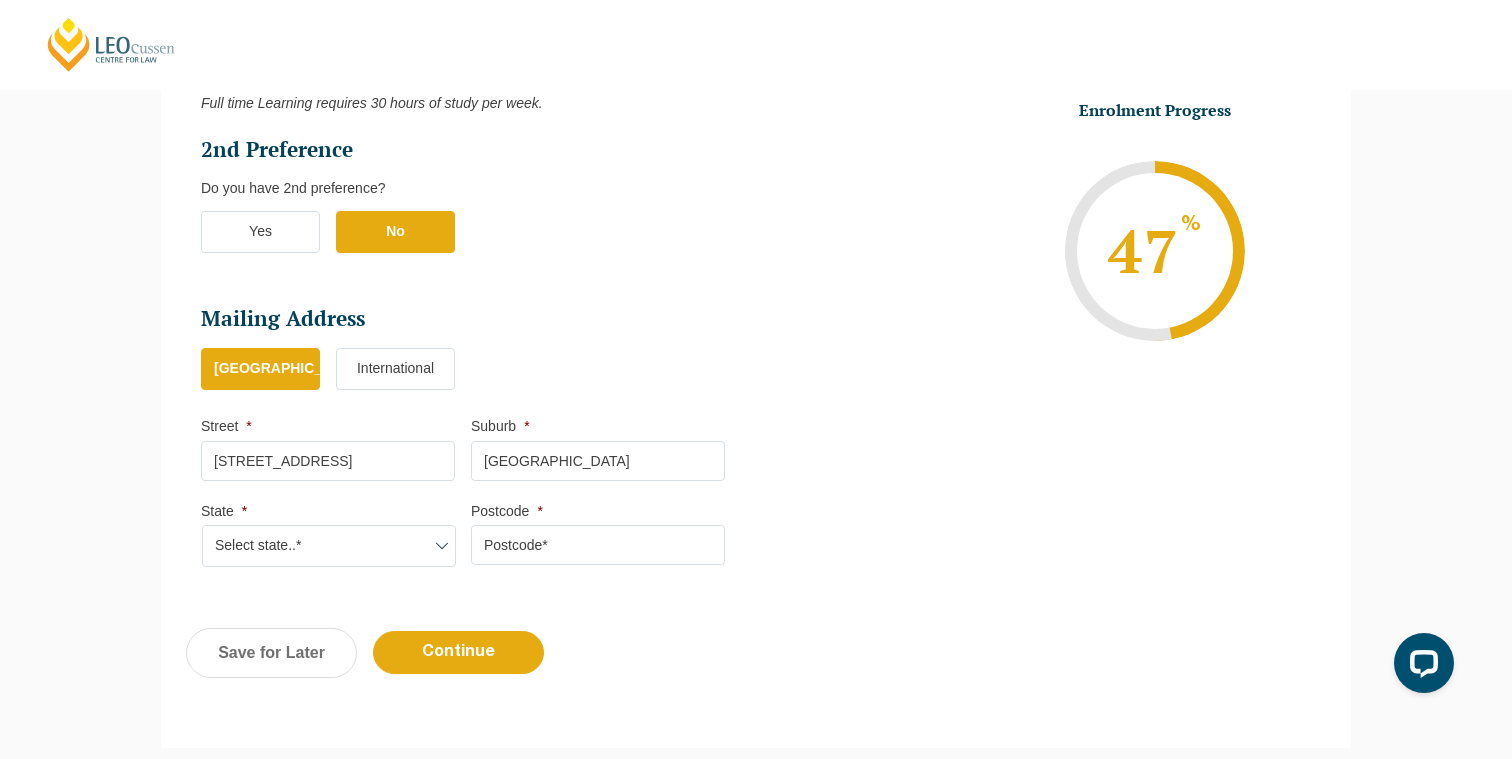 type on "Kew East" 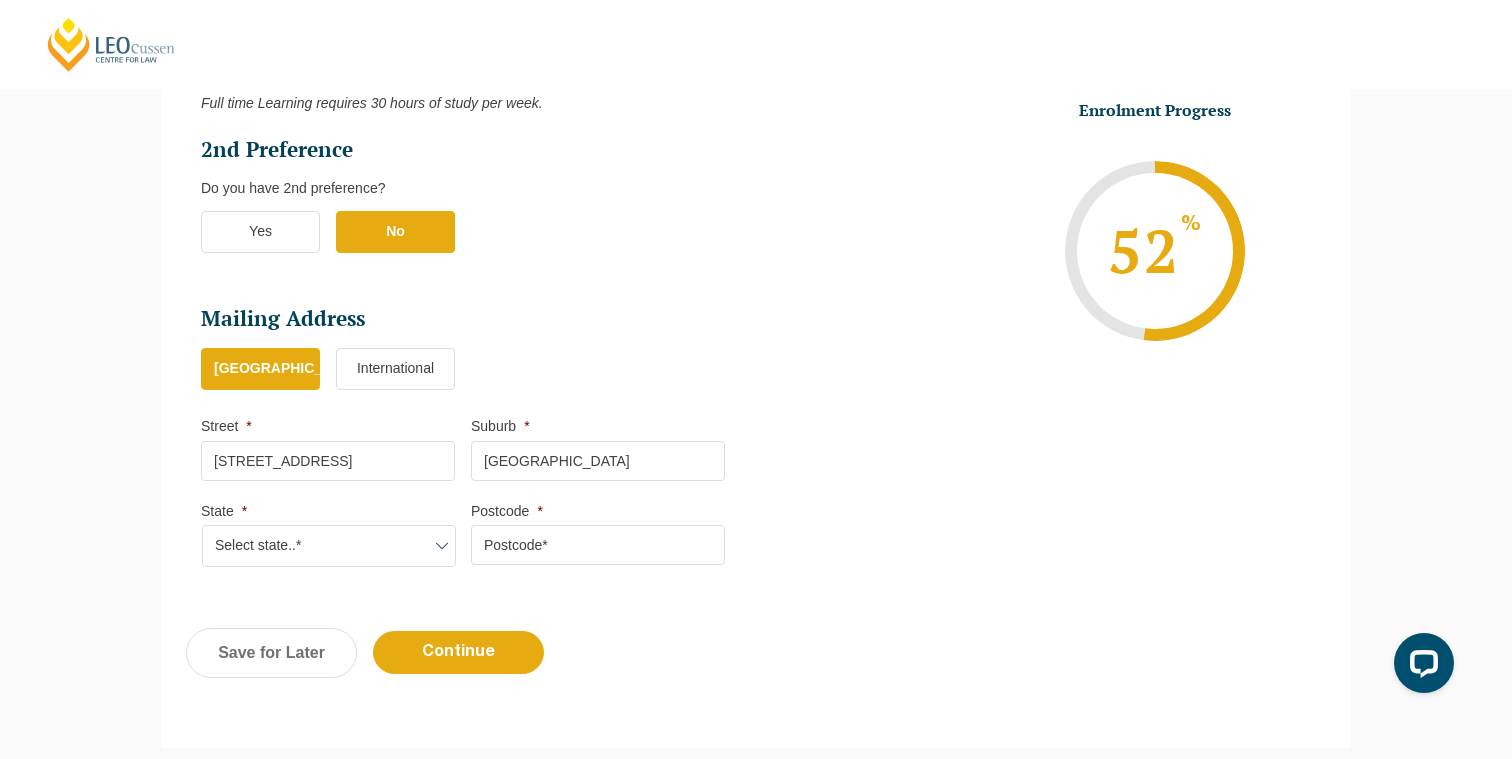select on "VIC" 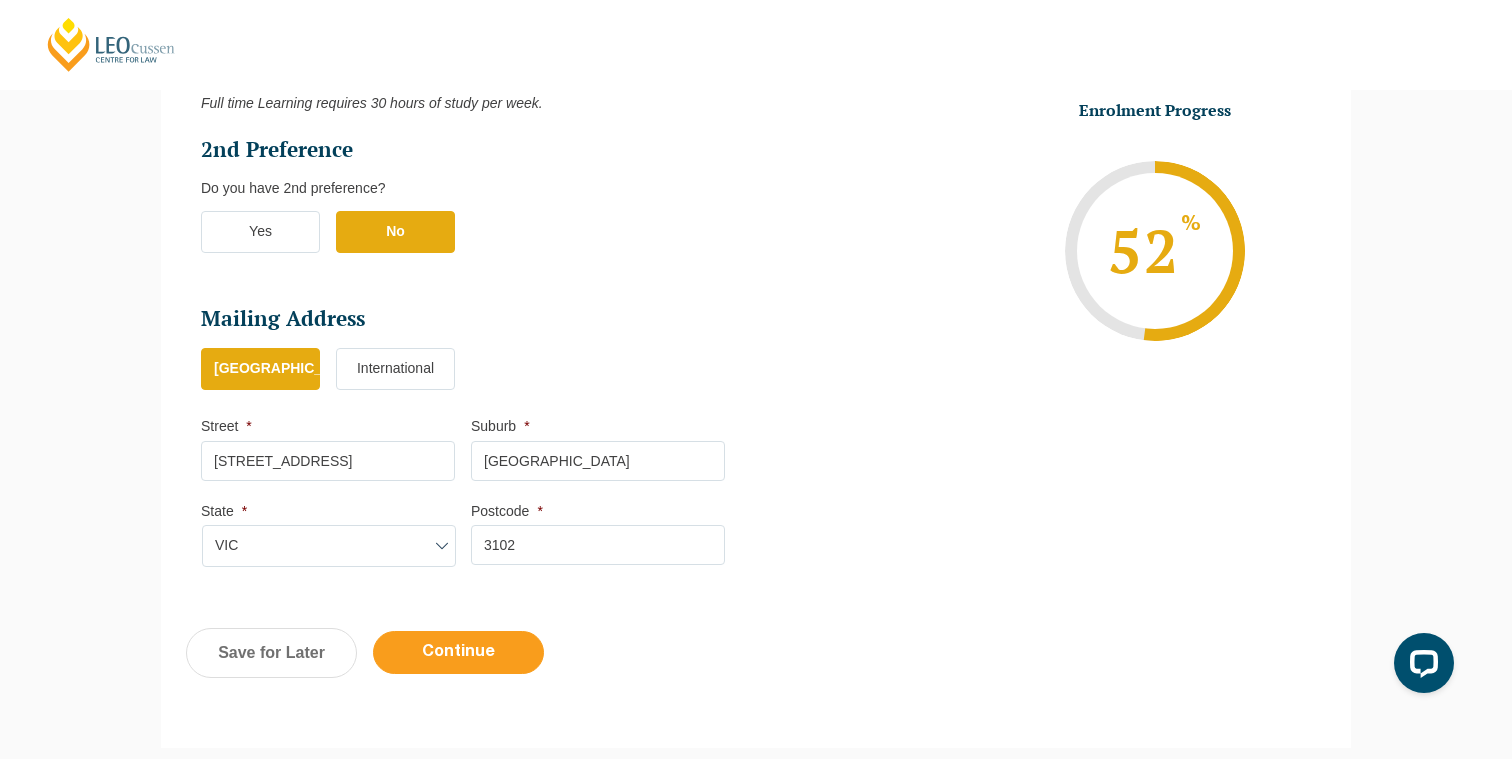 type on "3102" 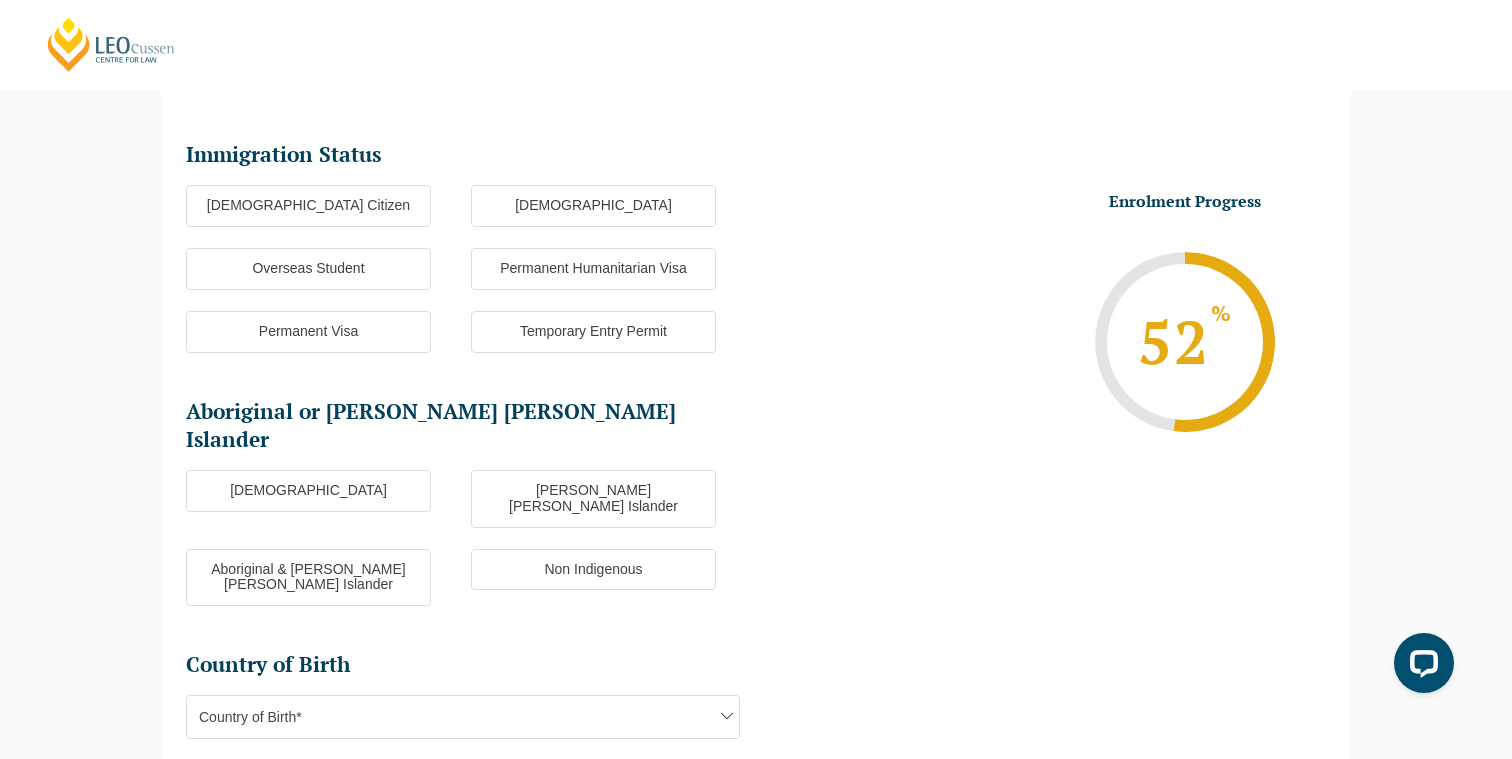 scroll, scrollTop: 259, scrollLeft: 0, axis: vertical 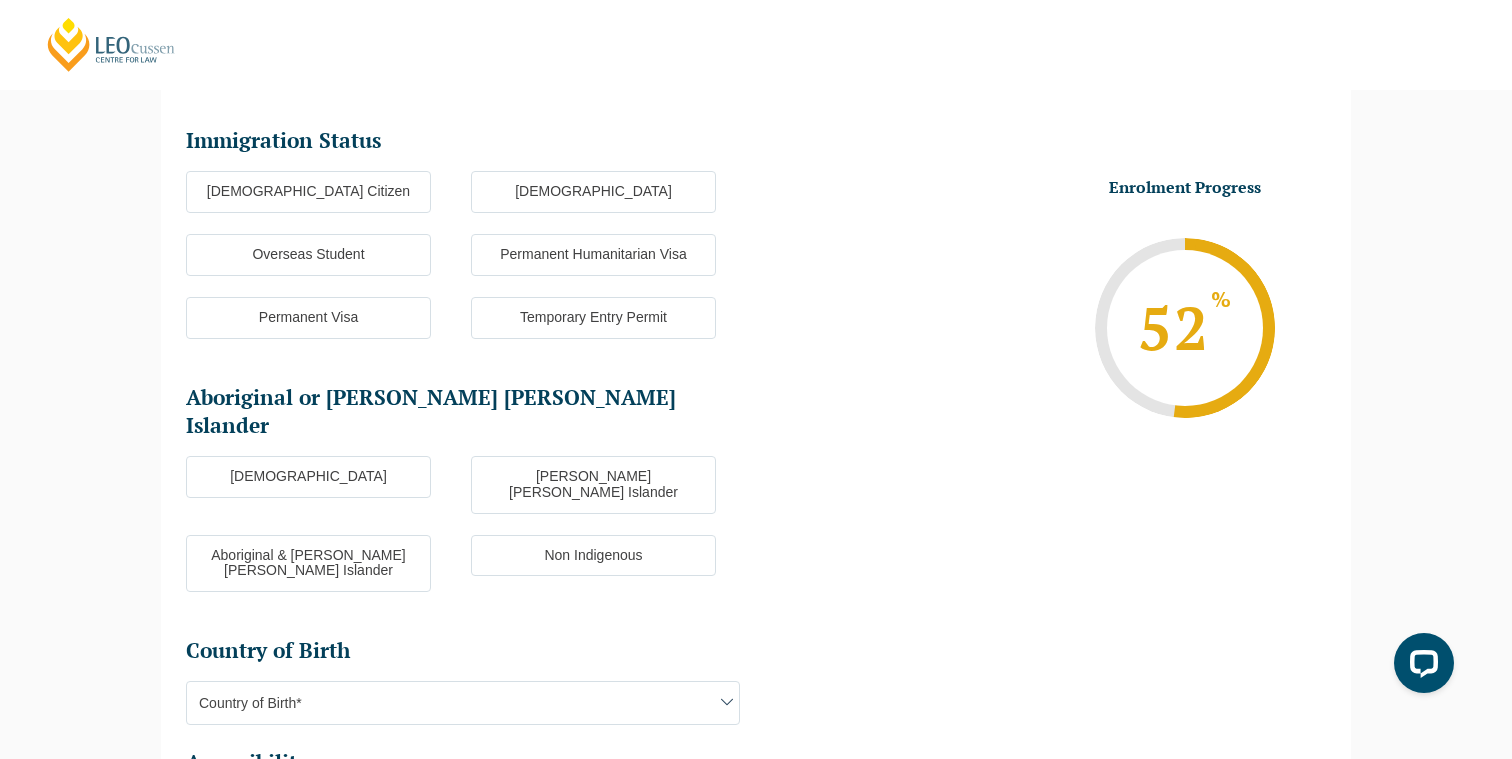 click on "Australian Citizen" at bounding box center (308, 192) 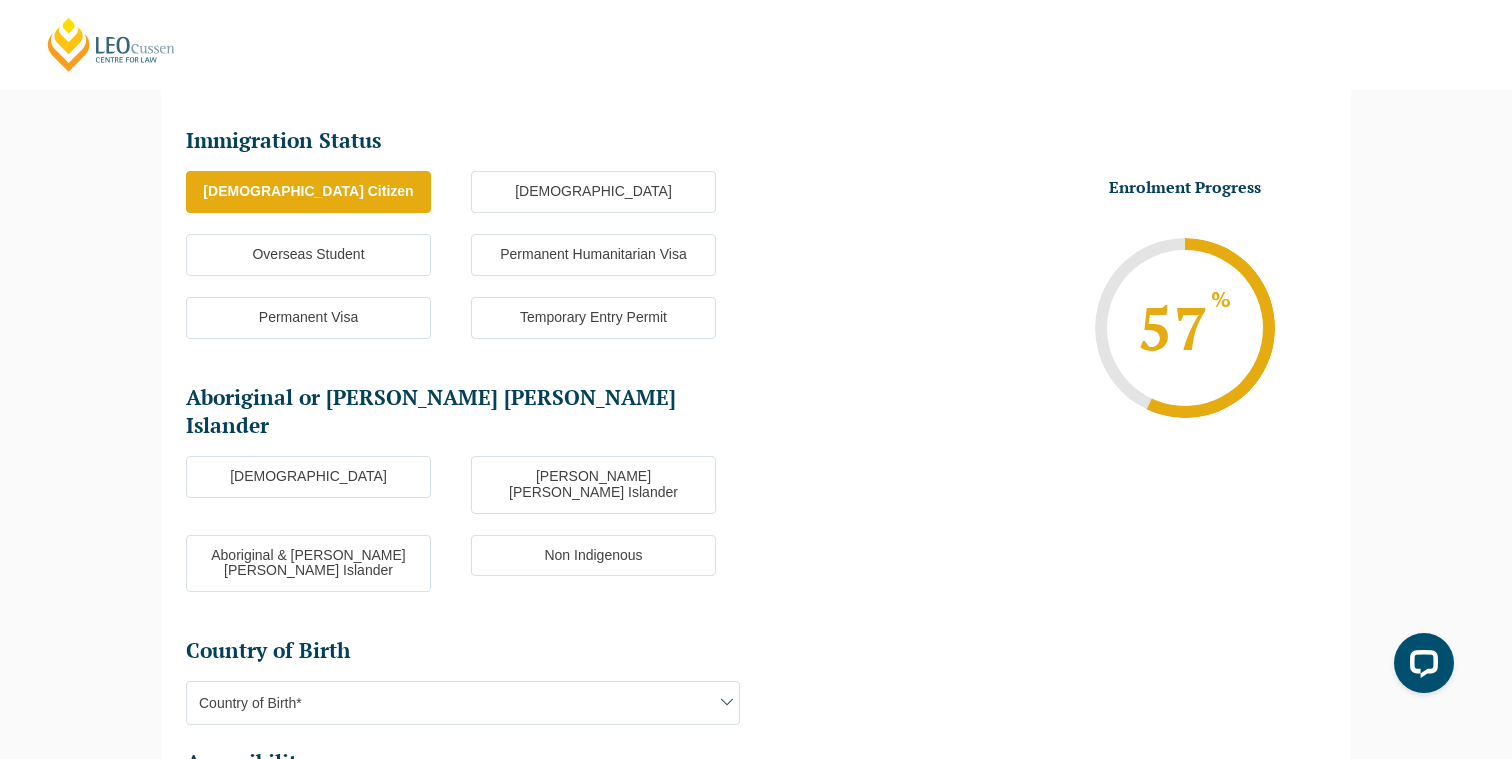 click on "Non Indigenous" at bounding box center (593, 556) 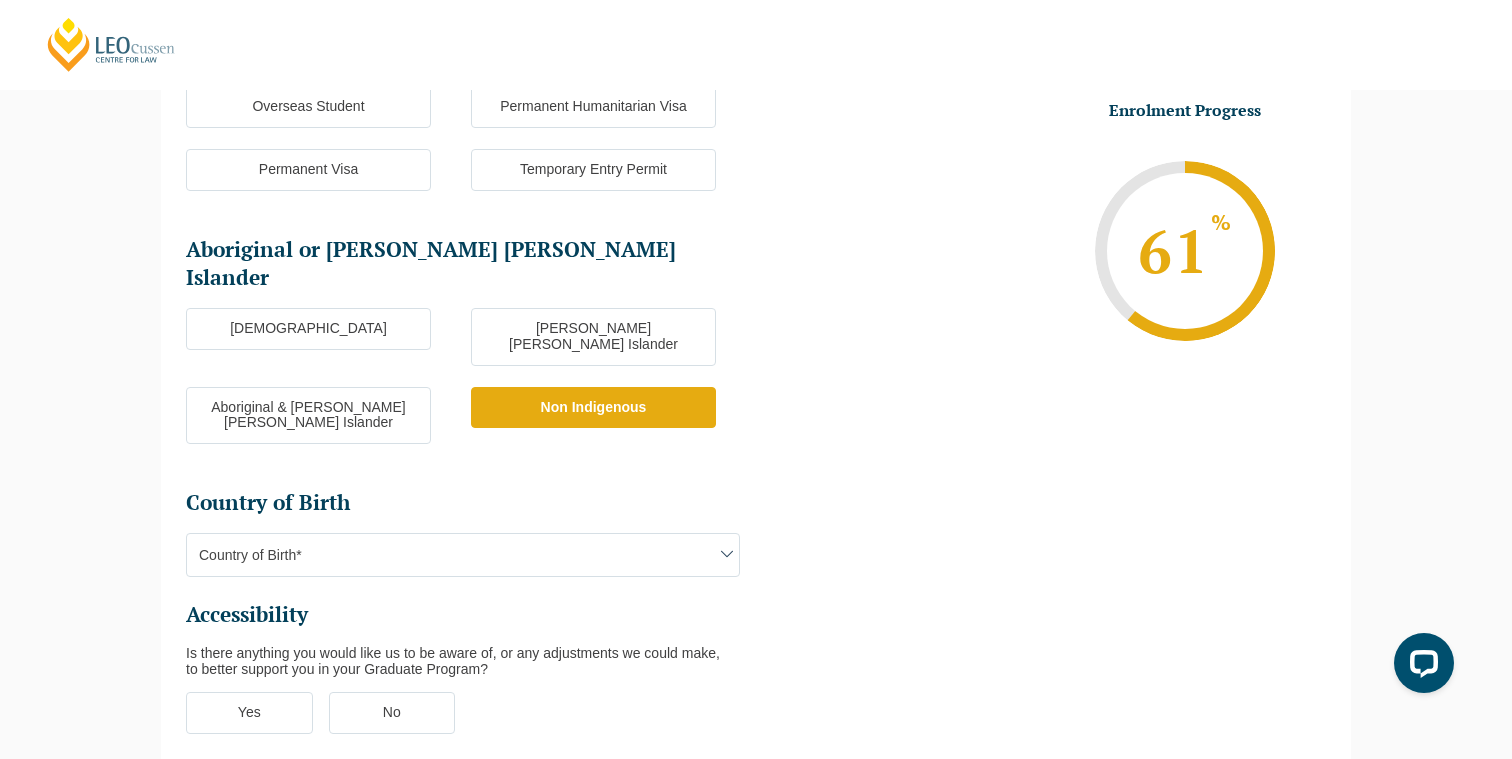 scroll, scrollTop: 432, scrollLeft: 0, axis: vertical 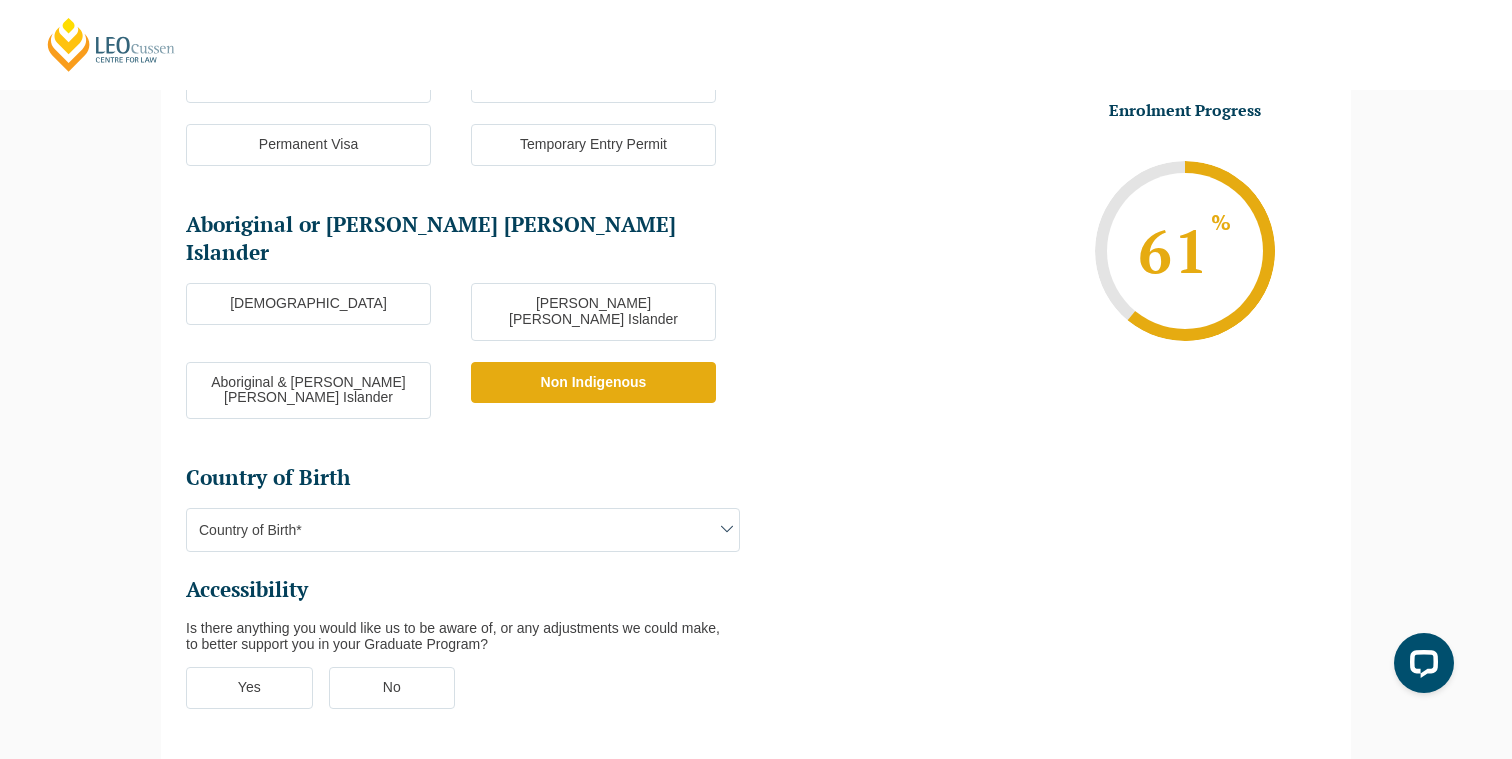 click on "Country of Birth*" at bounding box center [463, 530] 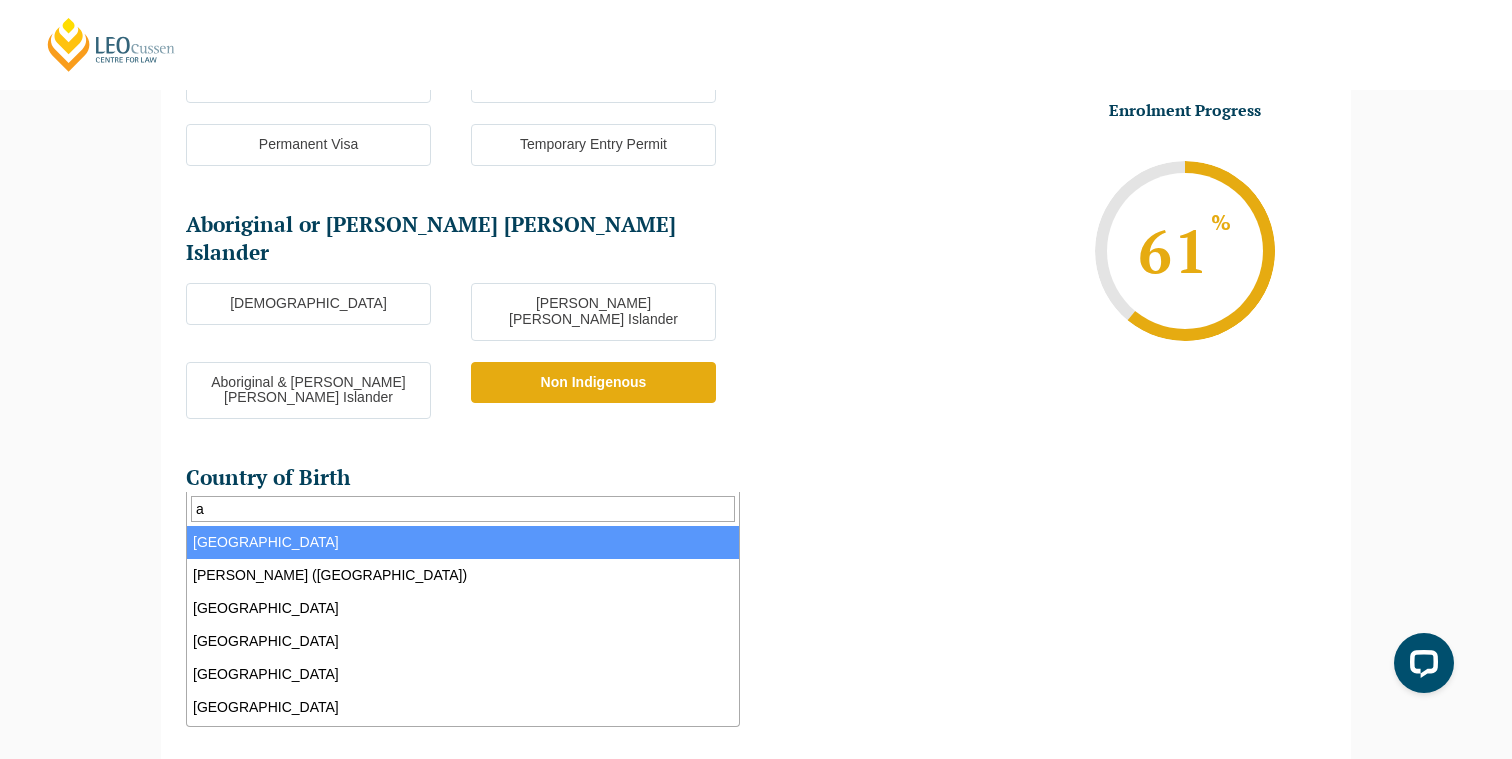 type on "a" 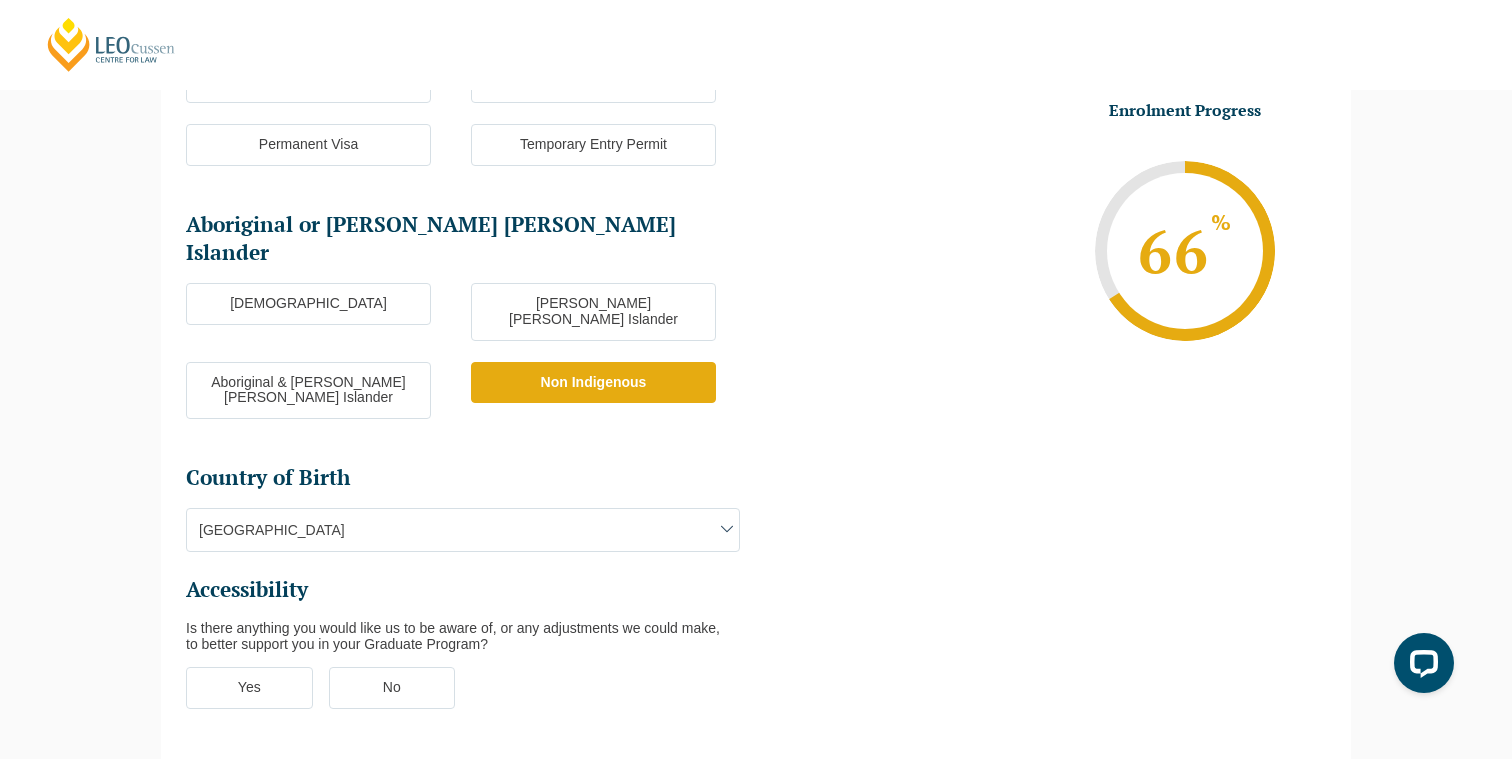 click on "Immigration Status Immigration Status *
Australian Citizen
New Zealand Citizen
Overseas Student
Permanent Humanitarian Visa
Permanent Visa
Temporary Entry Permit
Visa Grant Date
DD dash MM dash YYYY
Please advise Enrolment Team if there are any changes to your Immirgation status whilst enrolled in the PLT course. Aboriginal or Torres Strait Islander Aboriginal or Torres Strait Islander *
Aboriginal
Torres Strait Islander
Aboriginal & Torres Strait Islander
Non Indigenous
Country of Birth Country of Birth * Country of Birth* Australia Adelie Land (France) Afghanistan Aland Islands Albania Algeria Andorra Angola Anguilla Antigua and Barbuda Argentina Argentinian Antarctic Territory * *" at bounding box center (471, 342) 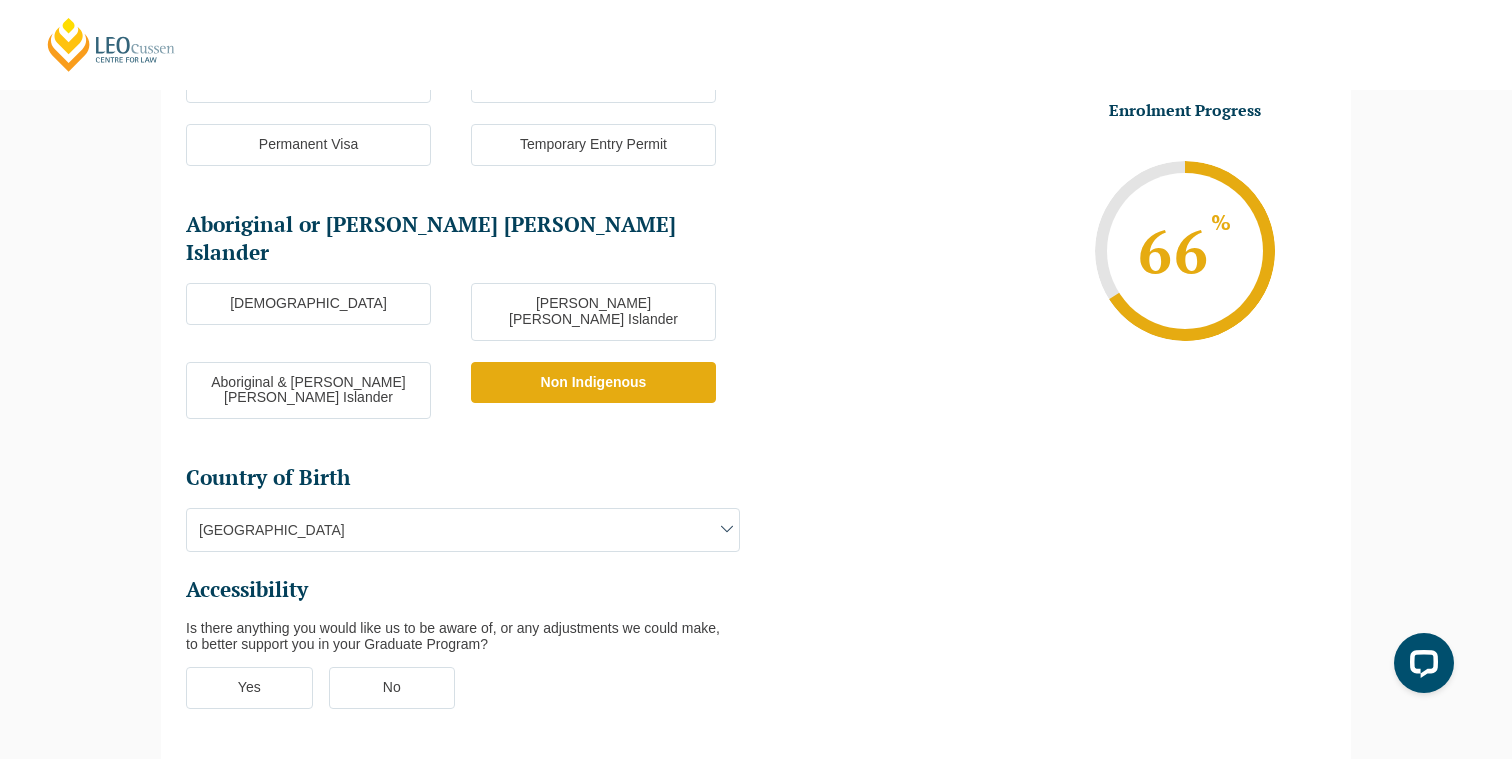 click on "No" at bounding box center (0, 0) 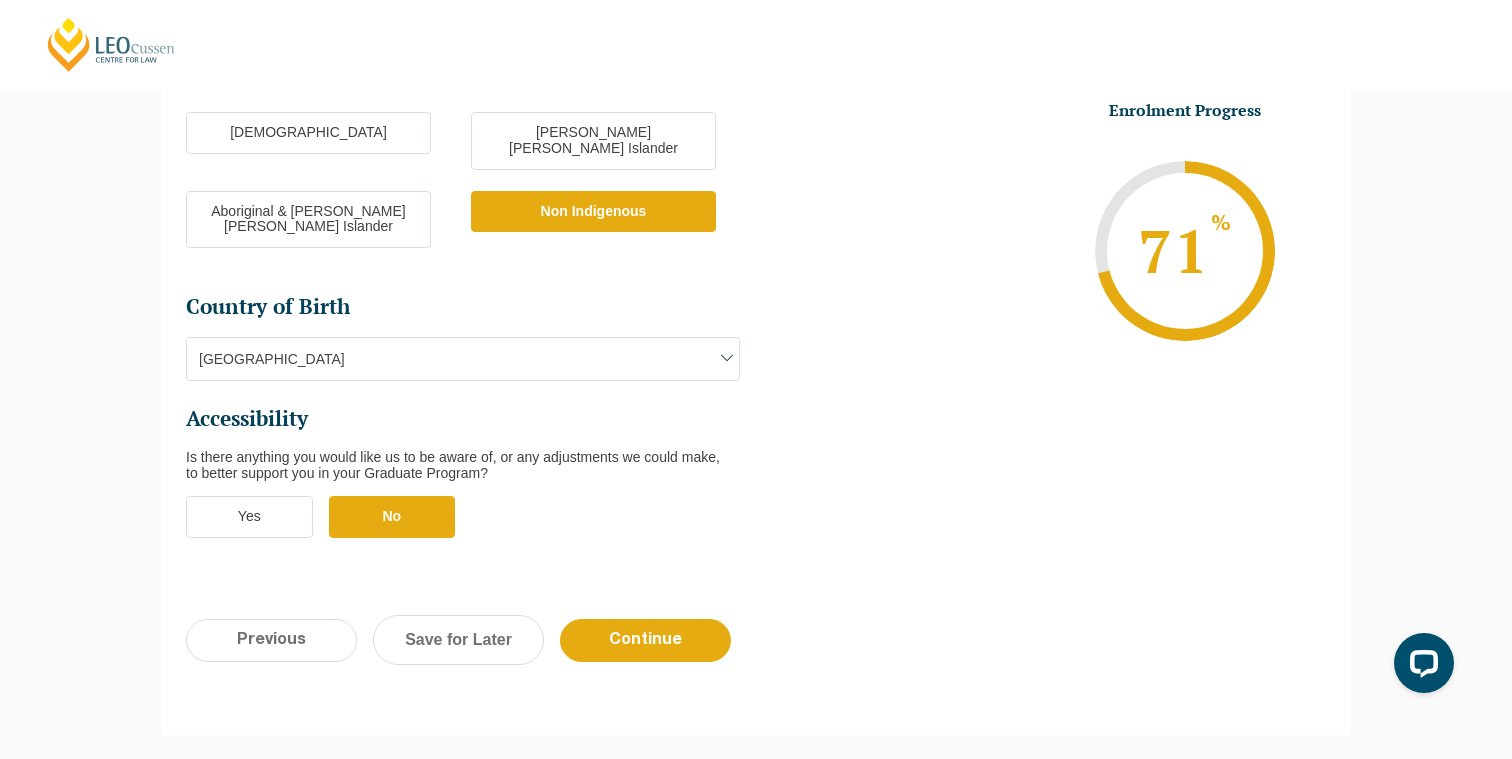 scroll, scrollTop: 606, scrollLeft: 0, axis: vertical 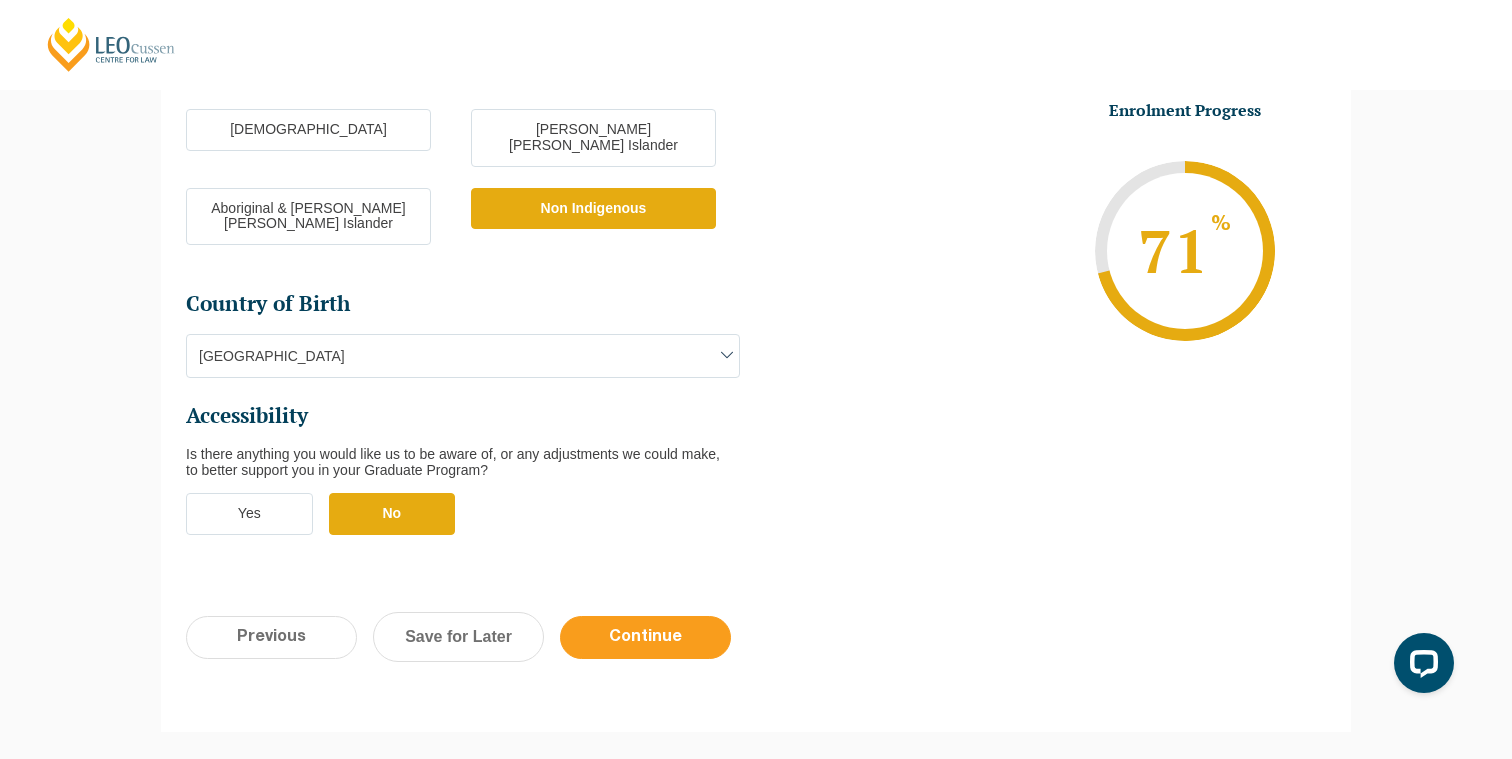 click on "Continue" at bounding box center [645, 637] 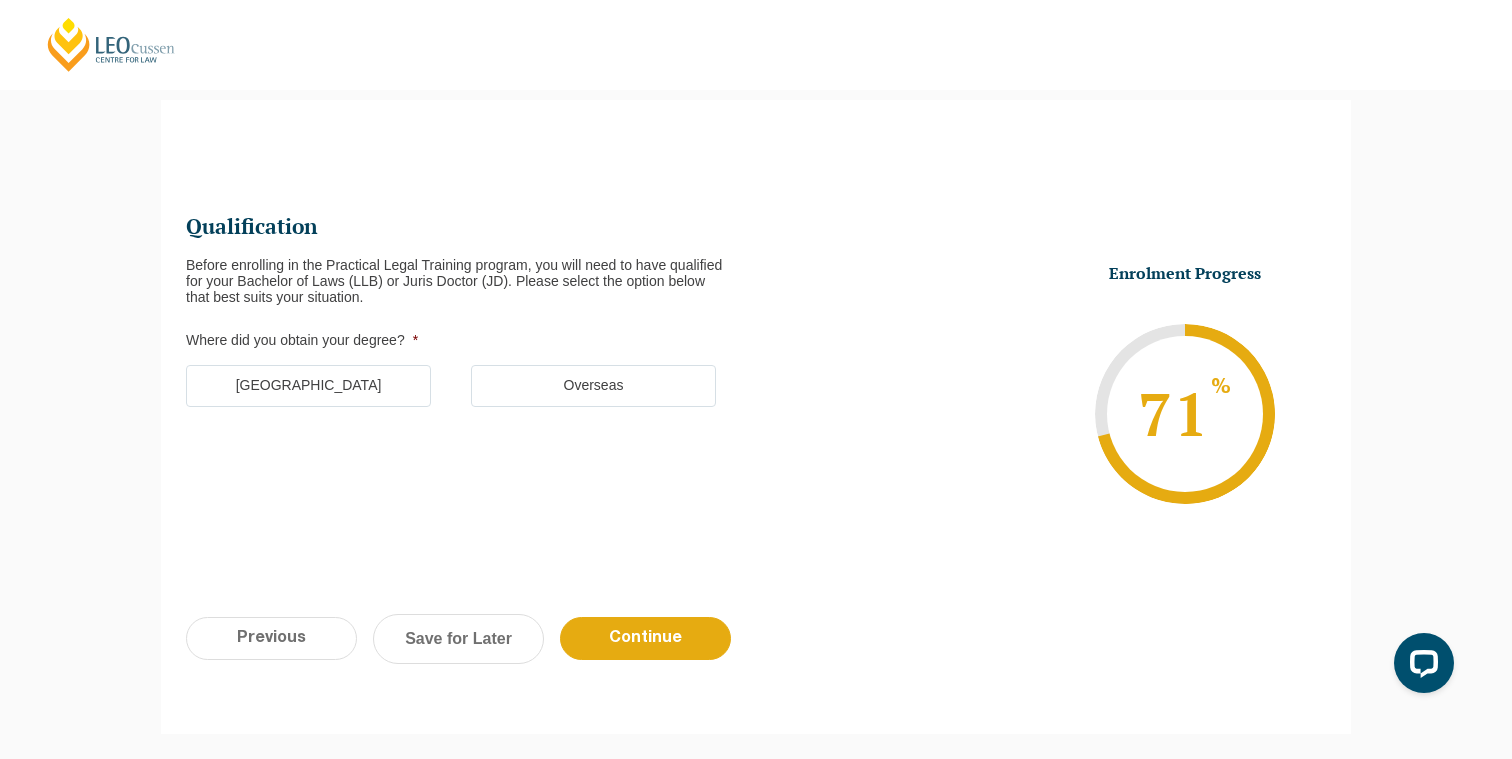 scroll, scrollTop: 173, scrollLeft: 0, axis: vertical 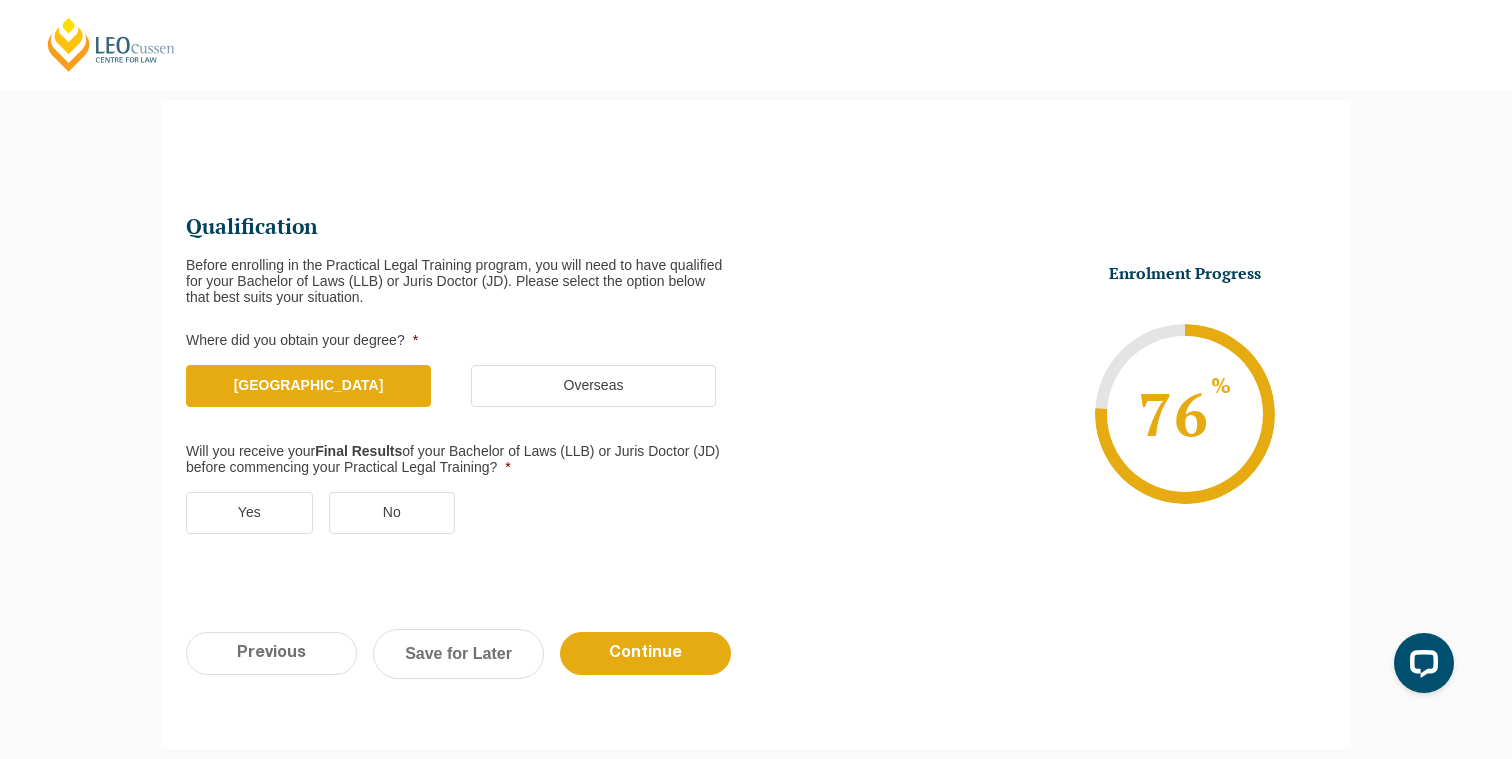 click on "Yes" at bounding box center (249, 513) 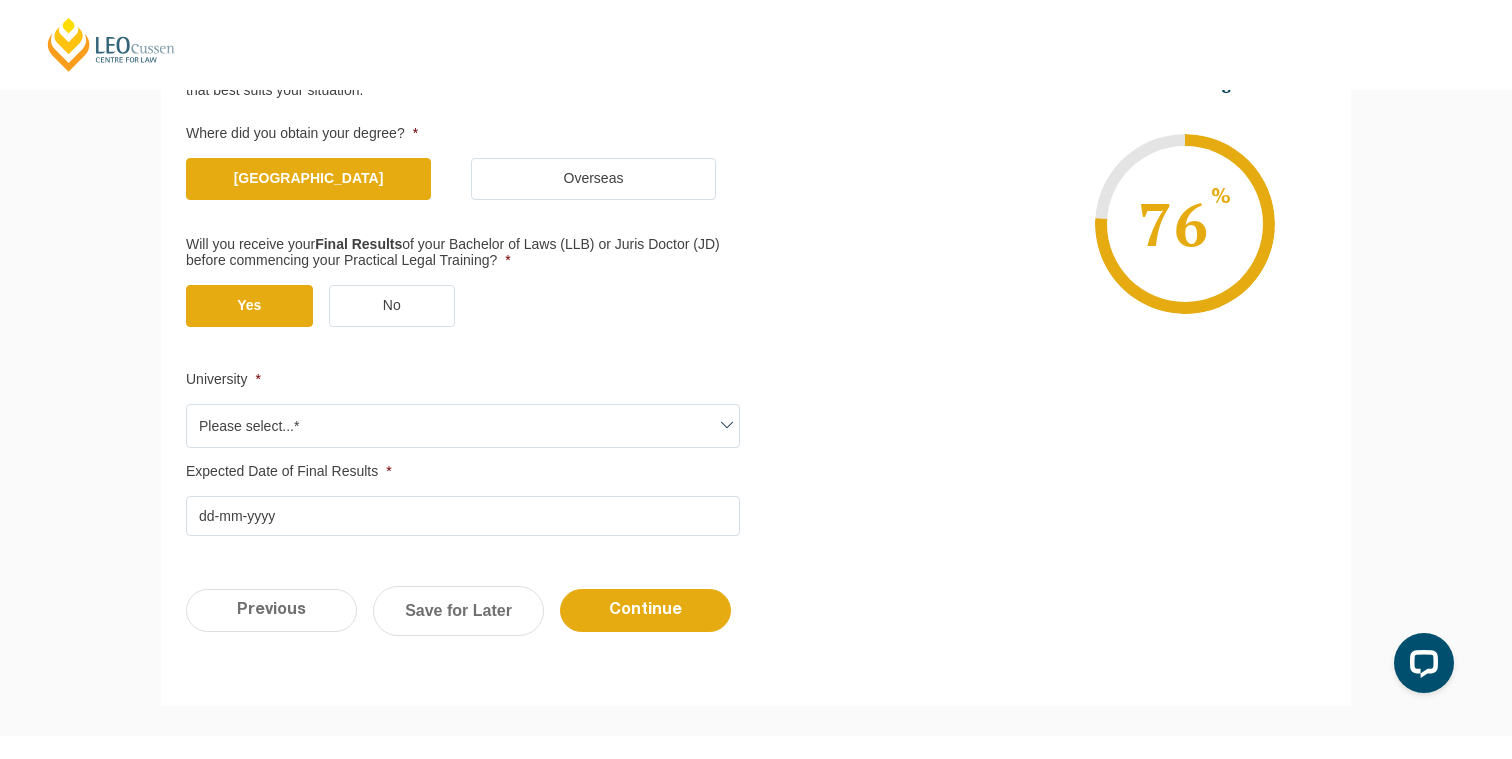 scroll, scrollTop: 391, scrollLeft: 0, axis: vertical 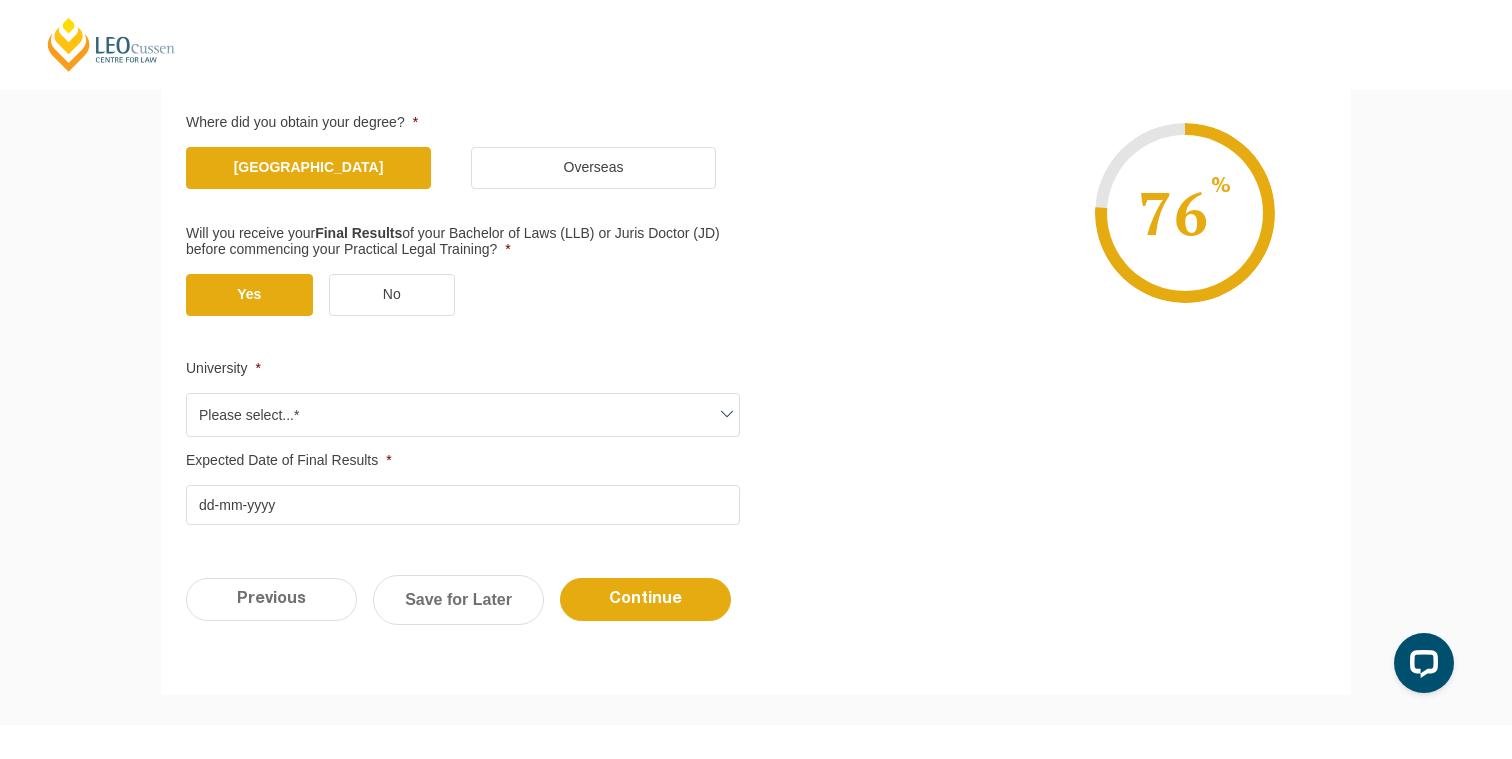 click on "Please select...*" at bounding box center [463, 415] 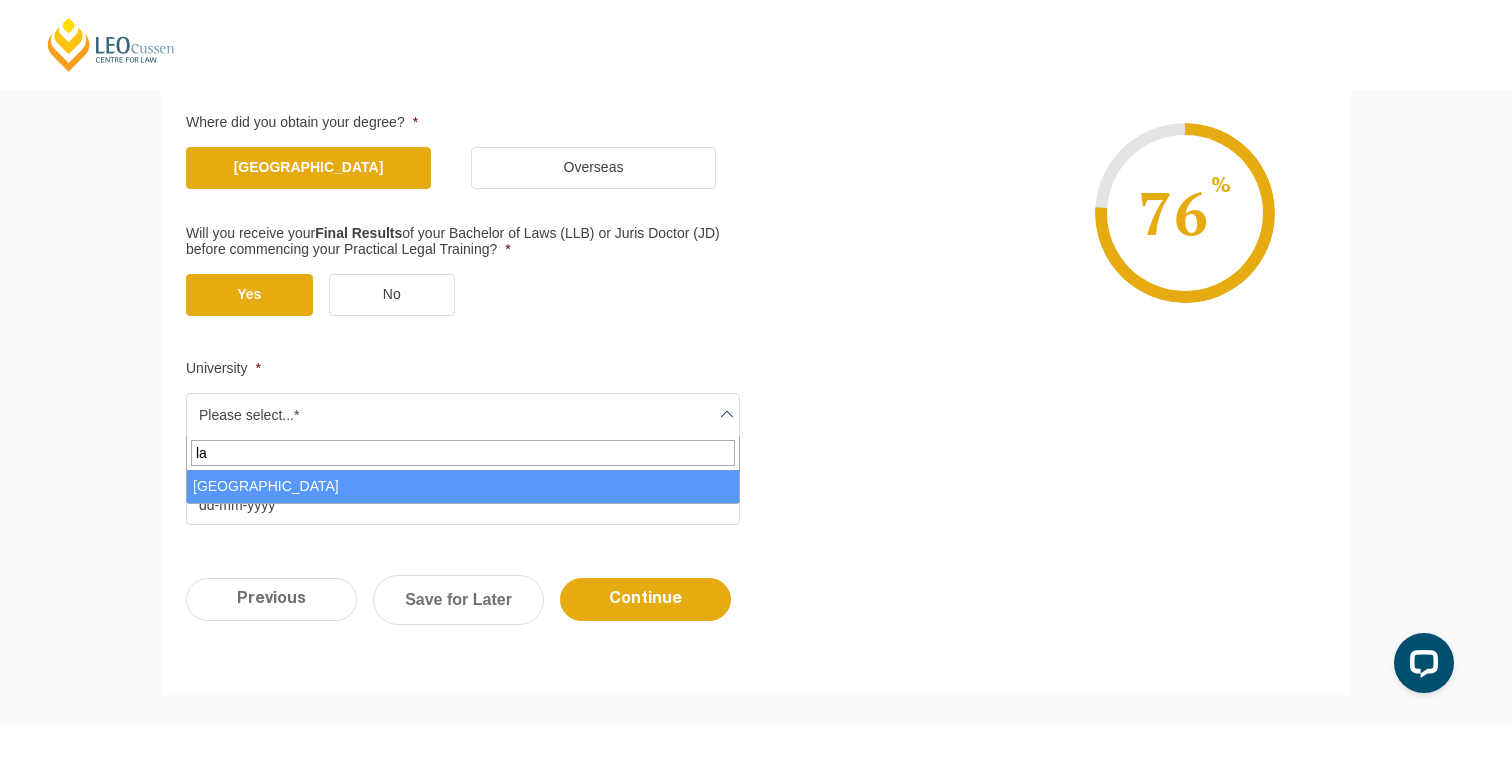 type on "la" 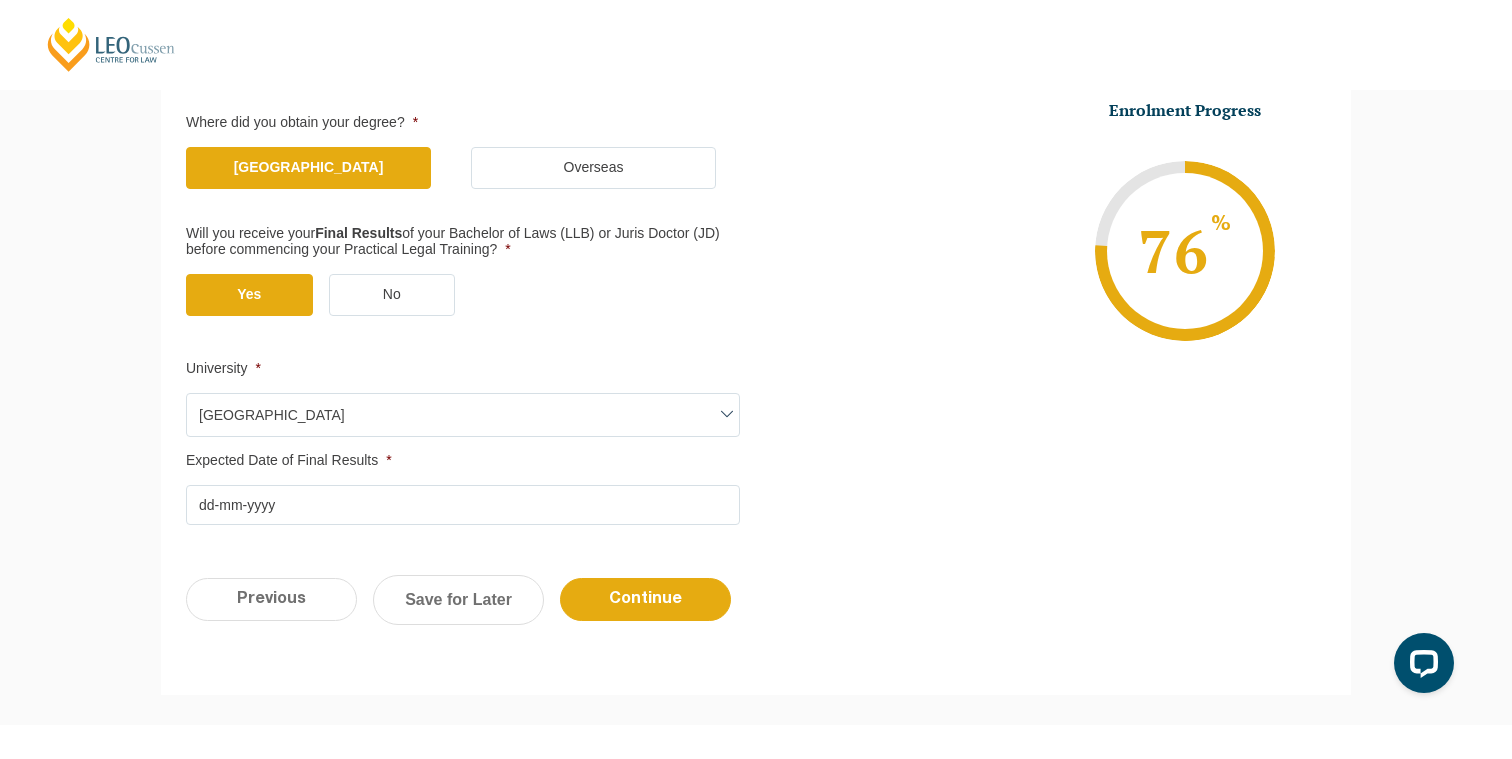click on "Expected Date of Final Results *" at bounding box center [463, 505] 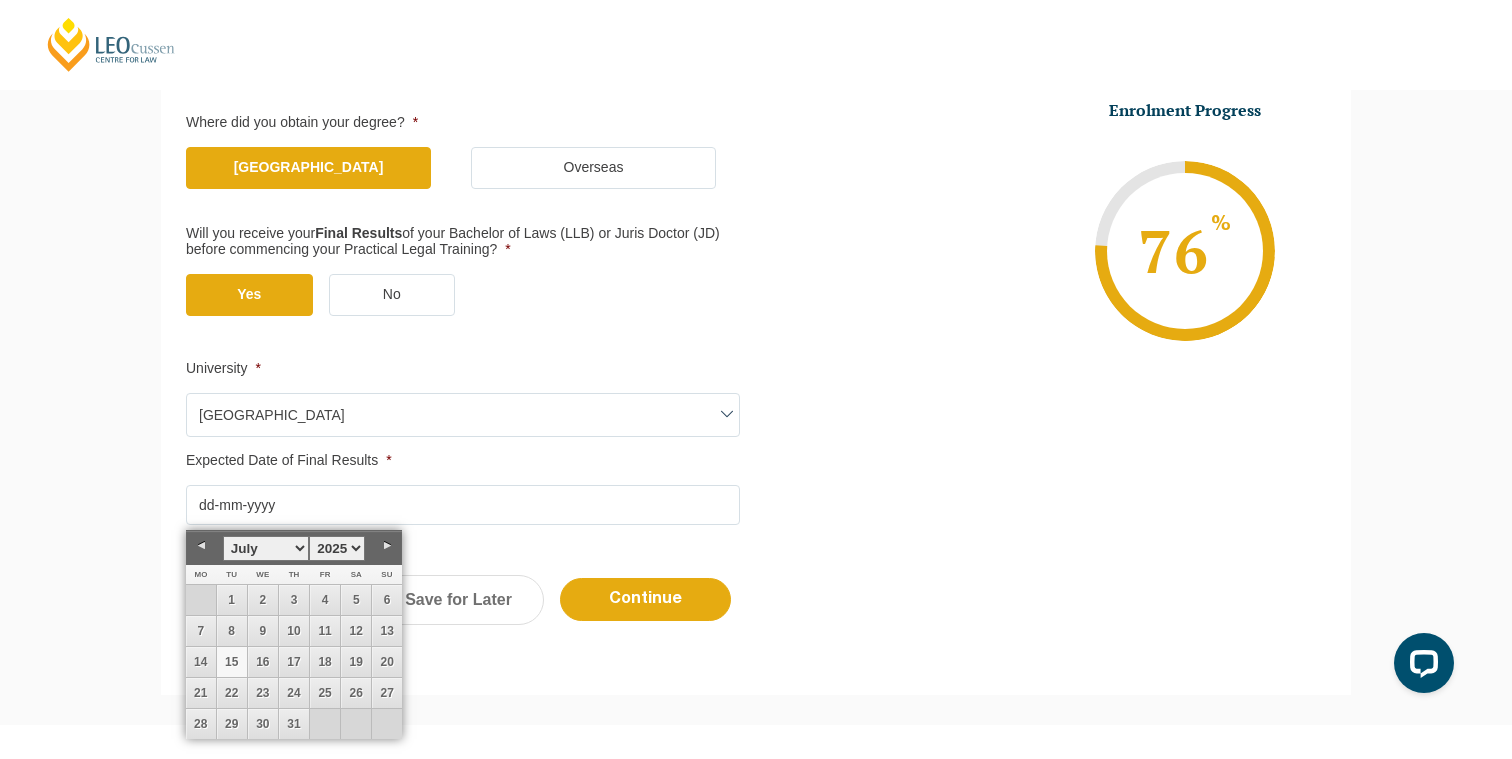 click on "15" at bounding box center [232, 662] 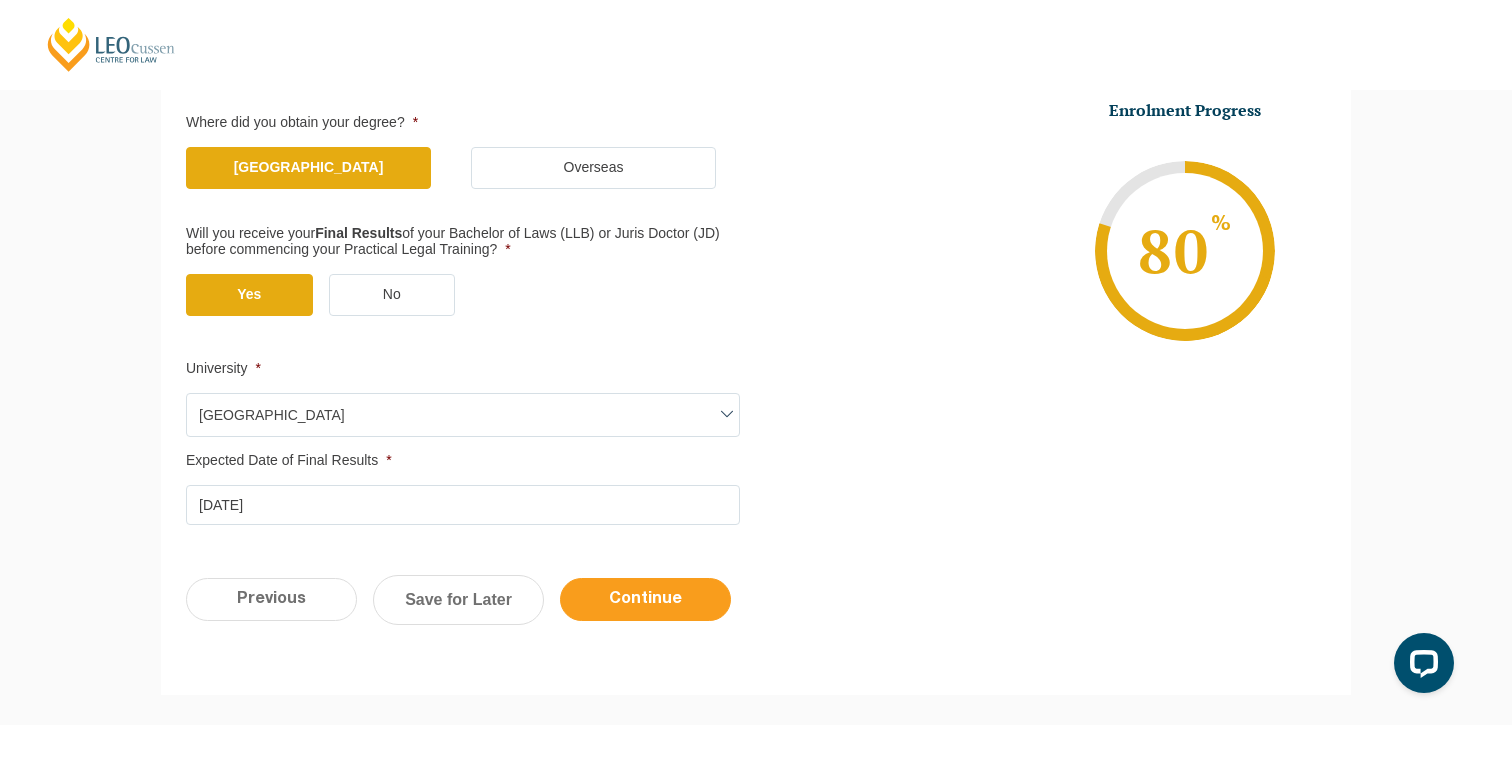 click on "Continue" at bounding box center (645, 599) 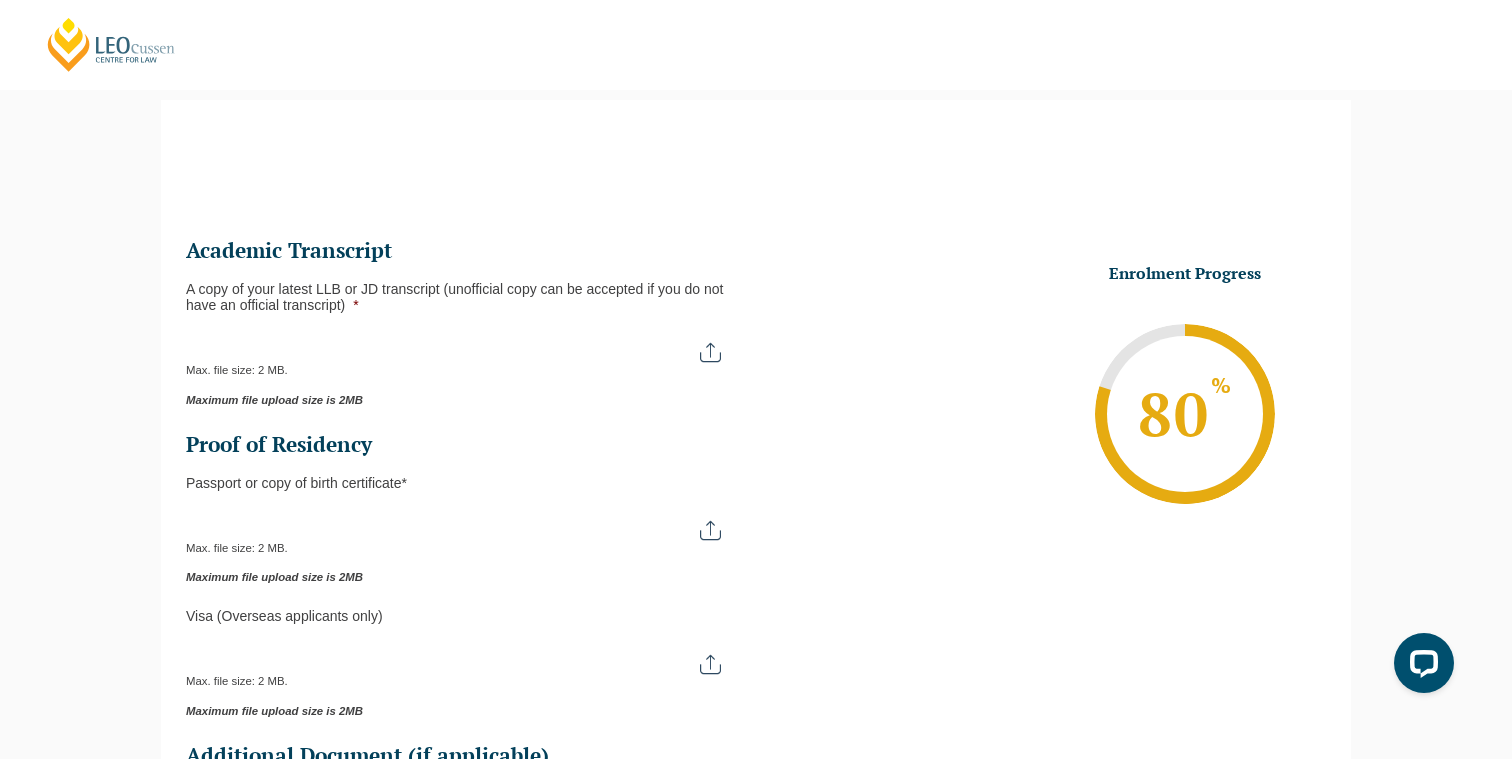 scroll, scrollTop: 173, scrollLeft: 0, axis: vertical 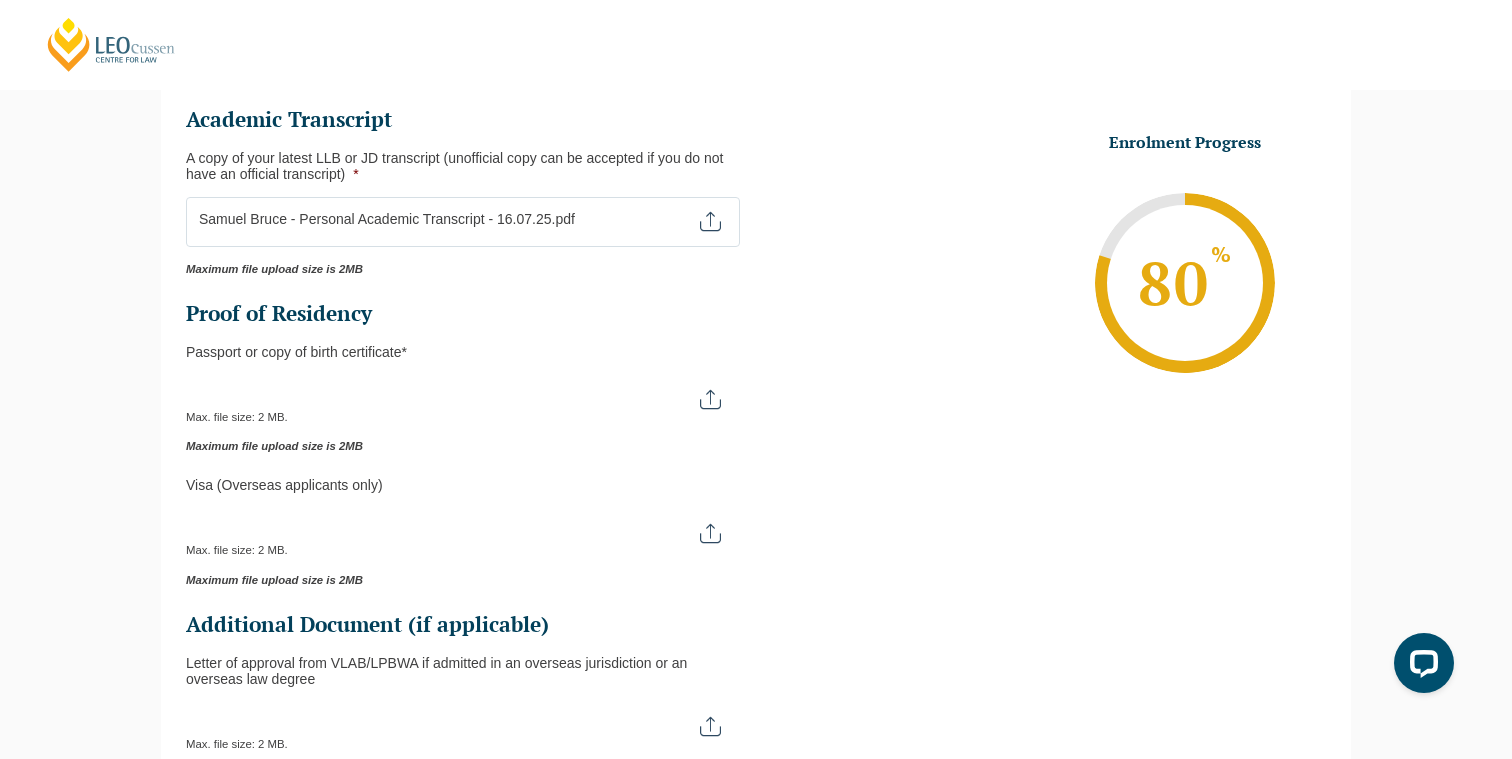 click on "Passport or Copy of Birth Certificate *" at bounding box center (463, 392) 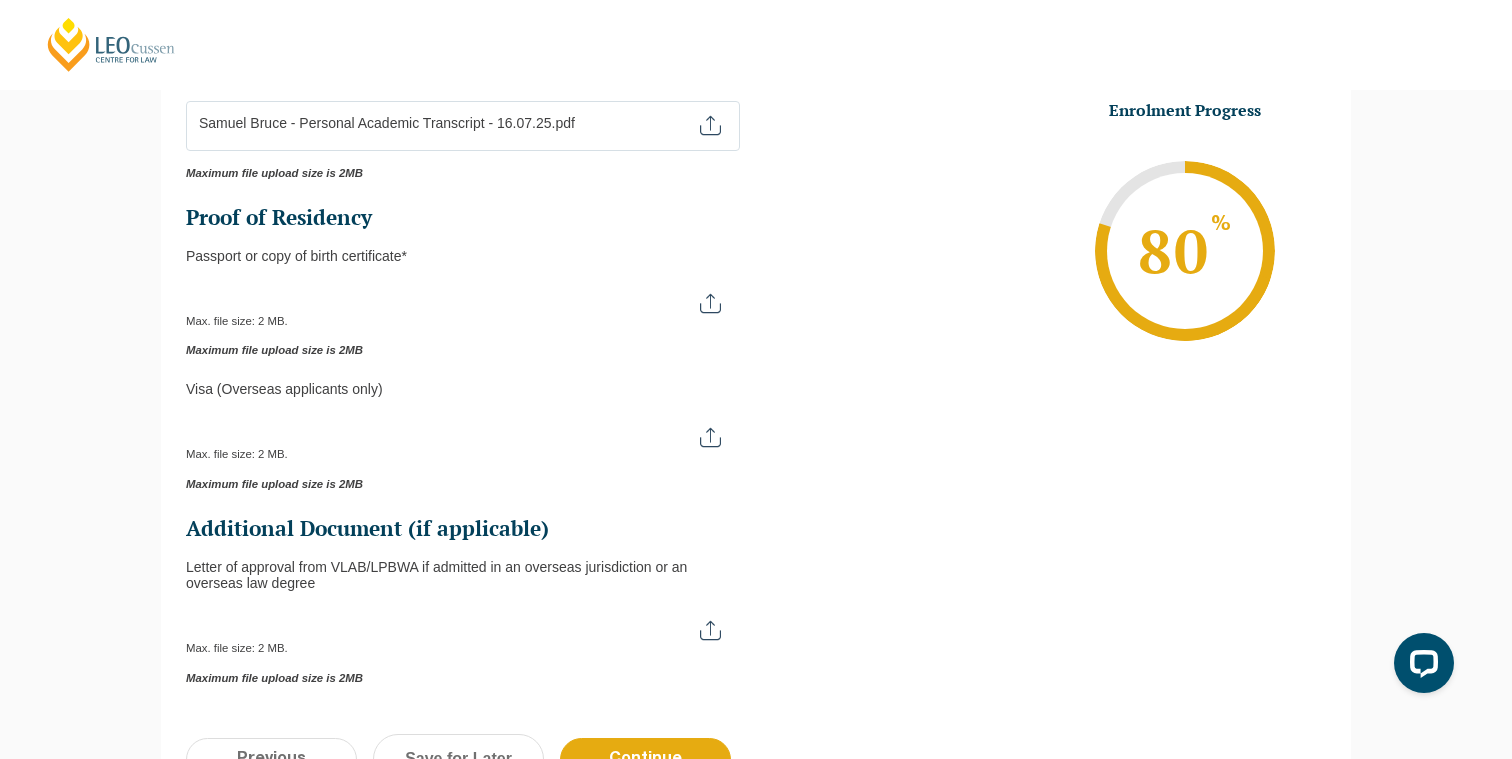 scroll, scrollTop: 398, scrollLeft: 0, axis: vertical 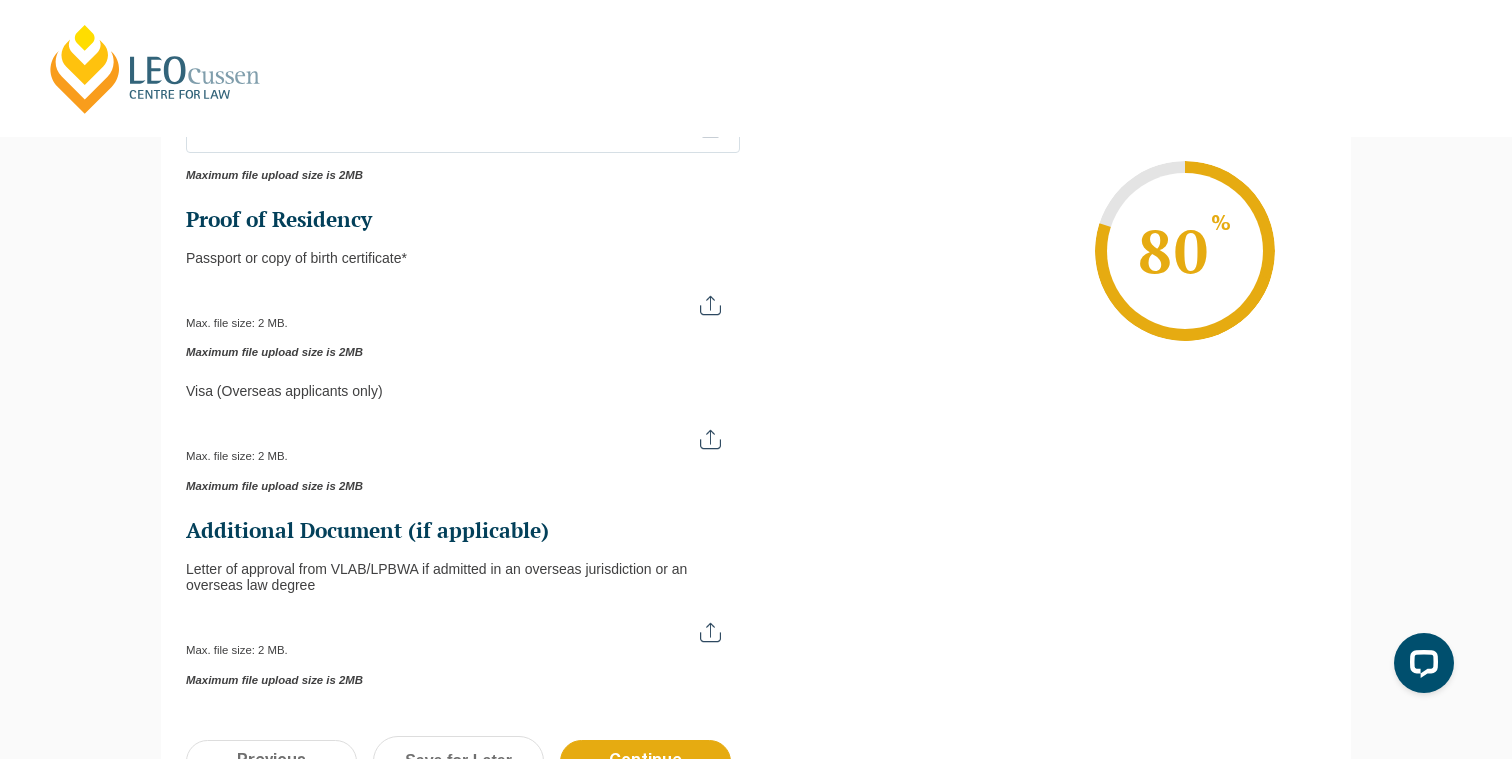 click on "Passport or Copy of Birth Certificate *" at bounding box center [463, 298] 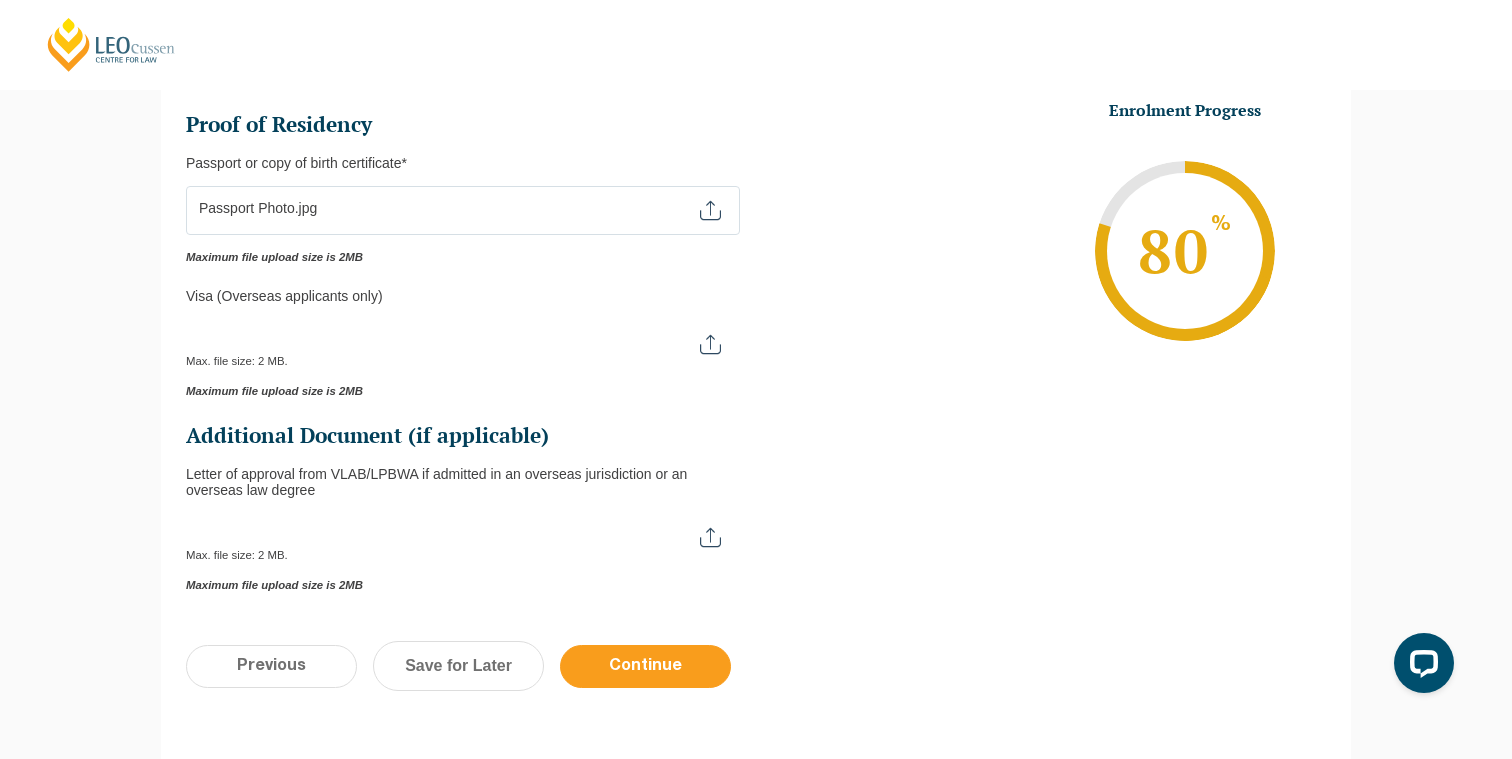 scroll, scrollTop: 495, scrollLeft: 0, axis: vertical 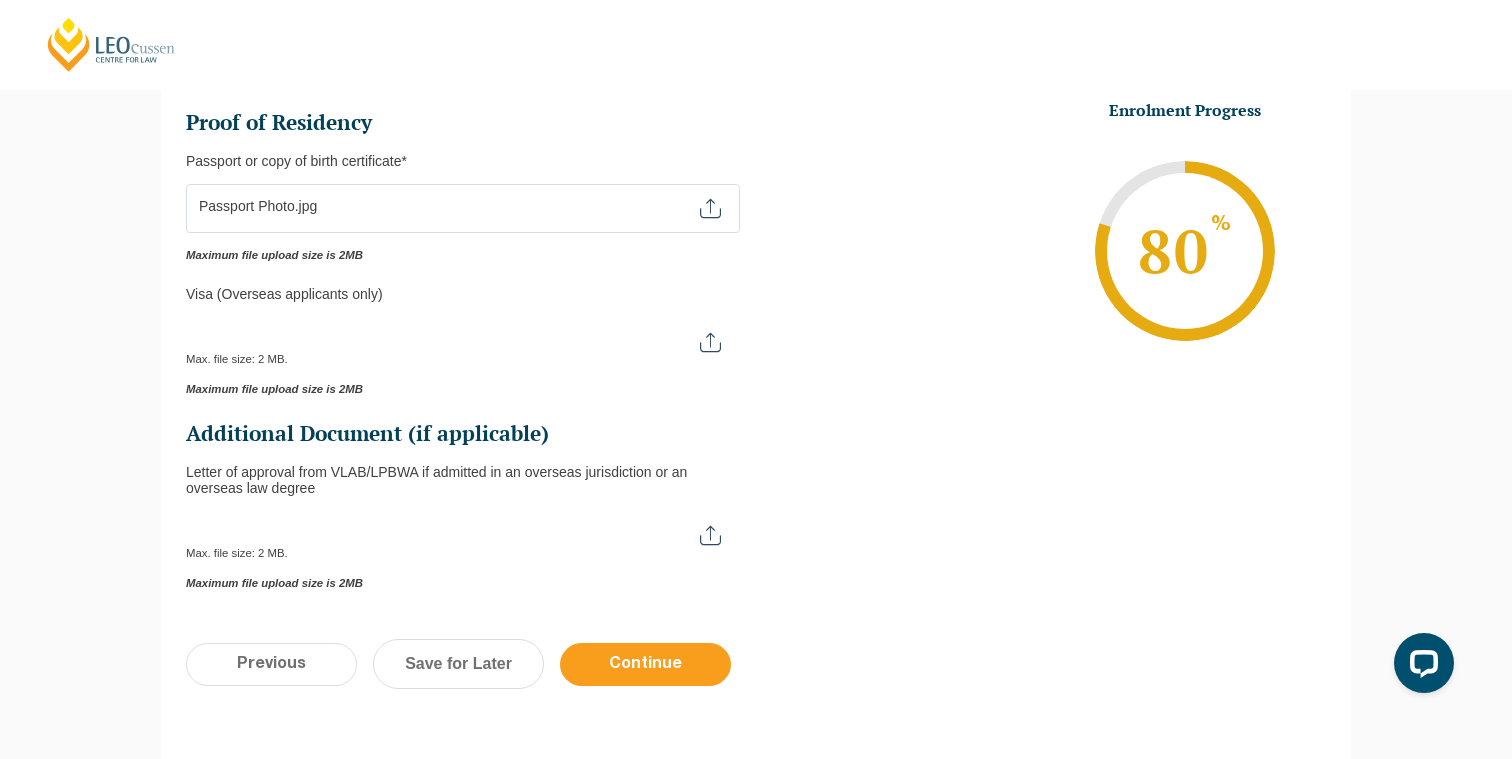 click on "Continue" at bounding box center [645, 664] 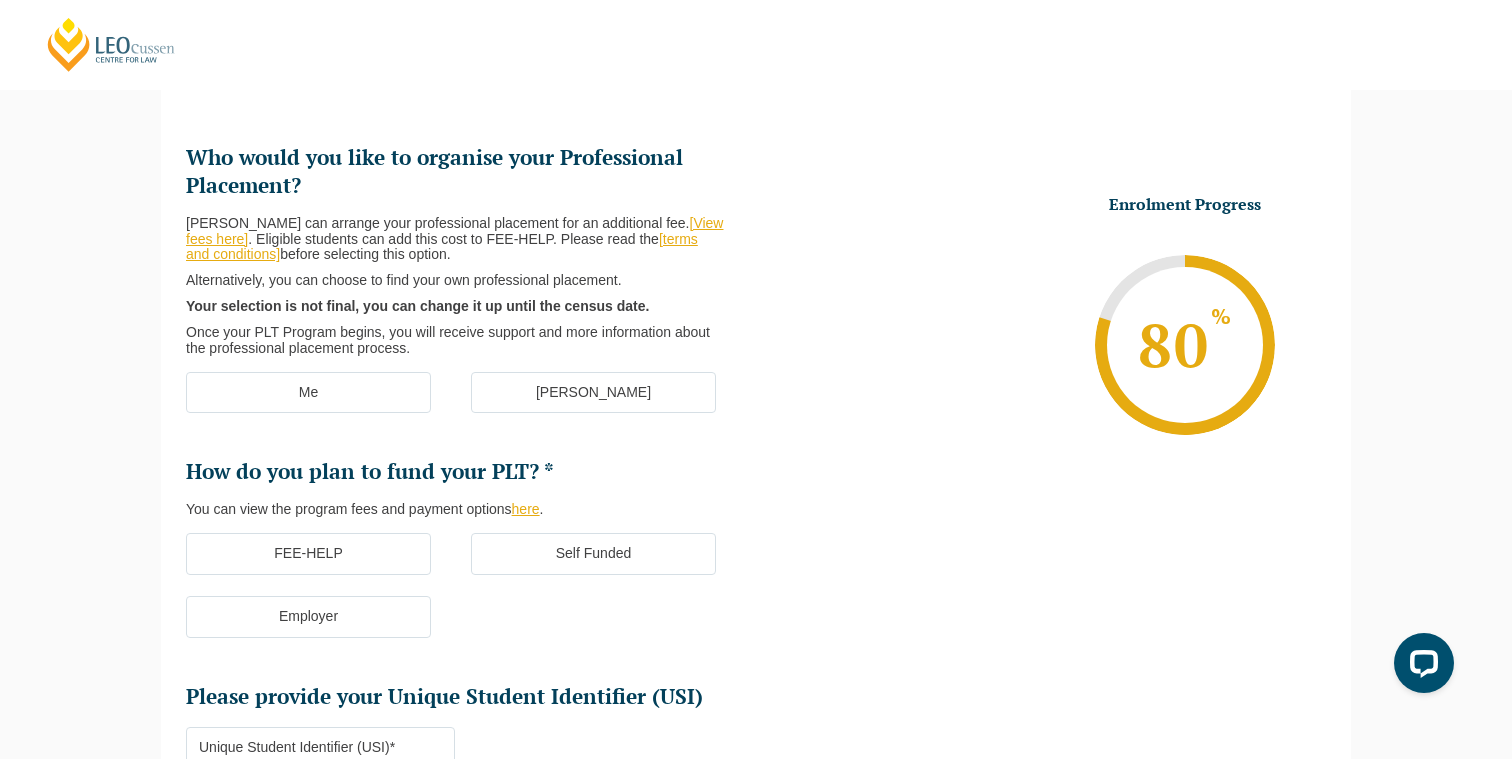 scroll, scrollTop: 265, scrollLeft: 0, axis: vertical 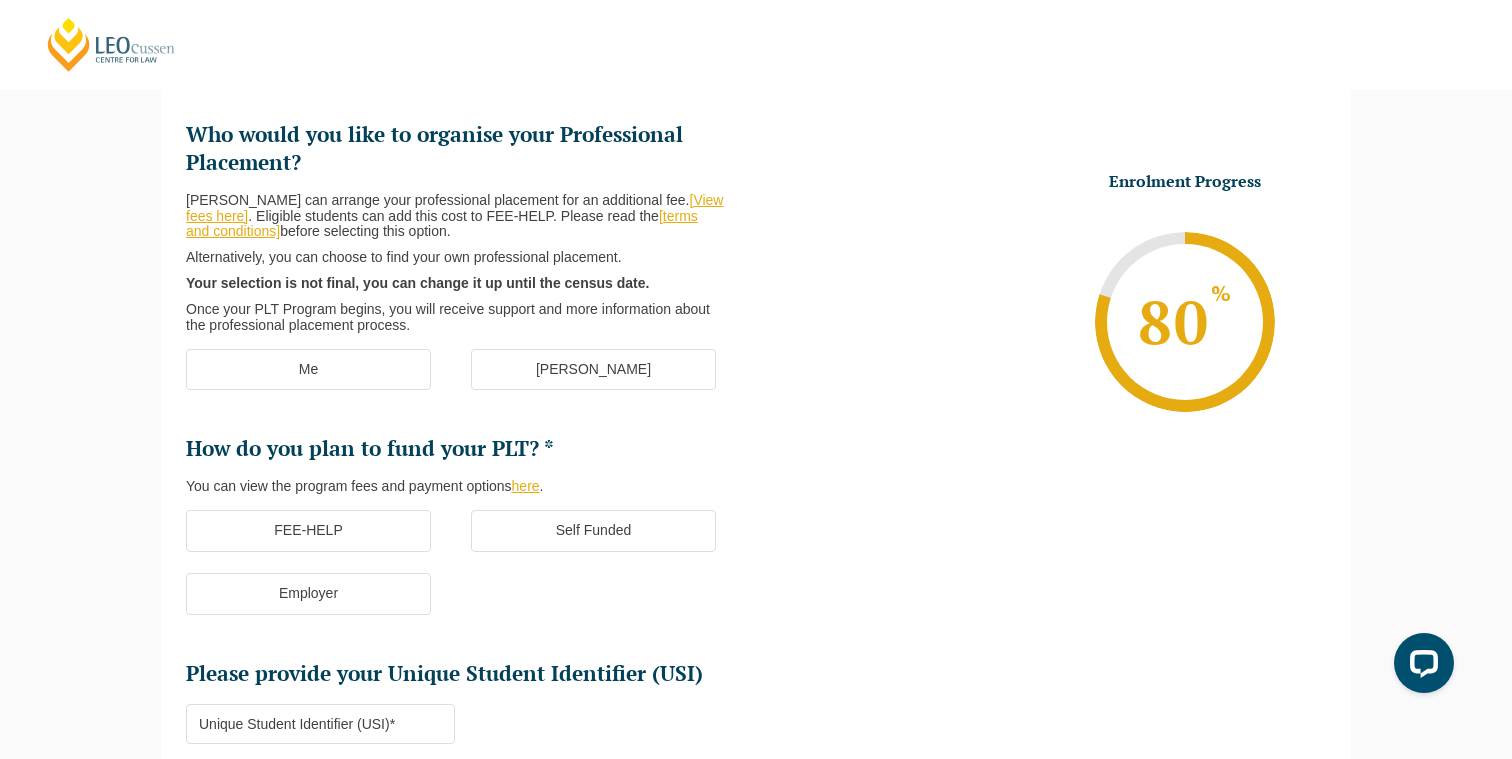 click on "Me" at bounding box center [308, 370] 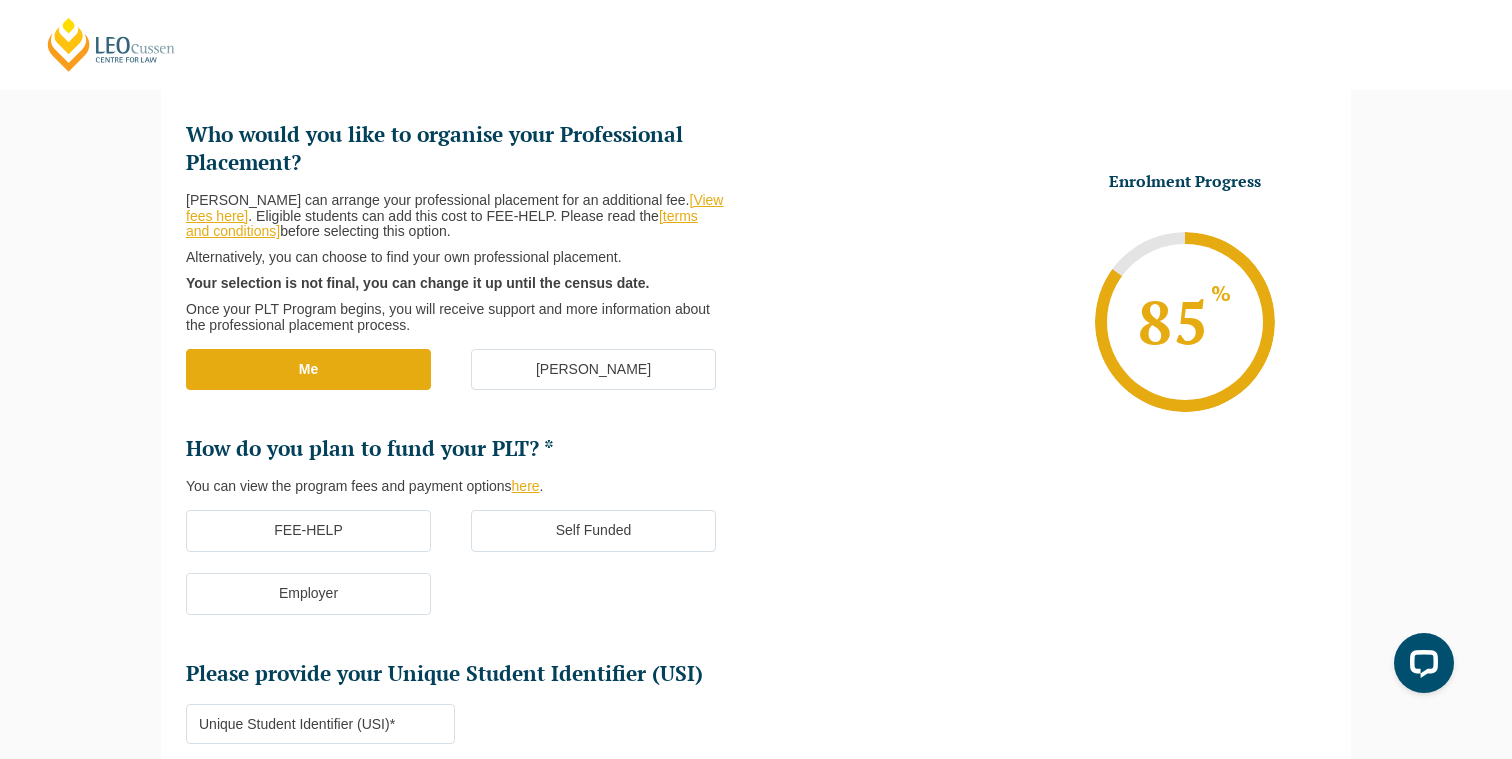 click on "FEE-HELP" at bounding box center [308, 531] 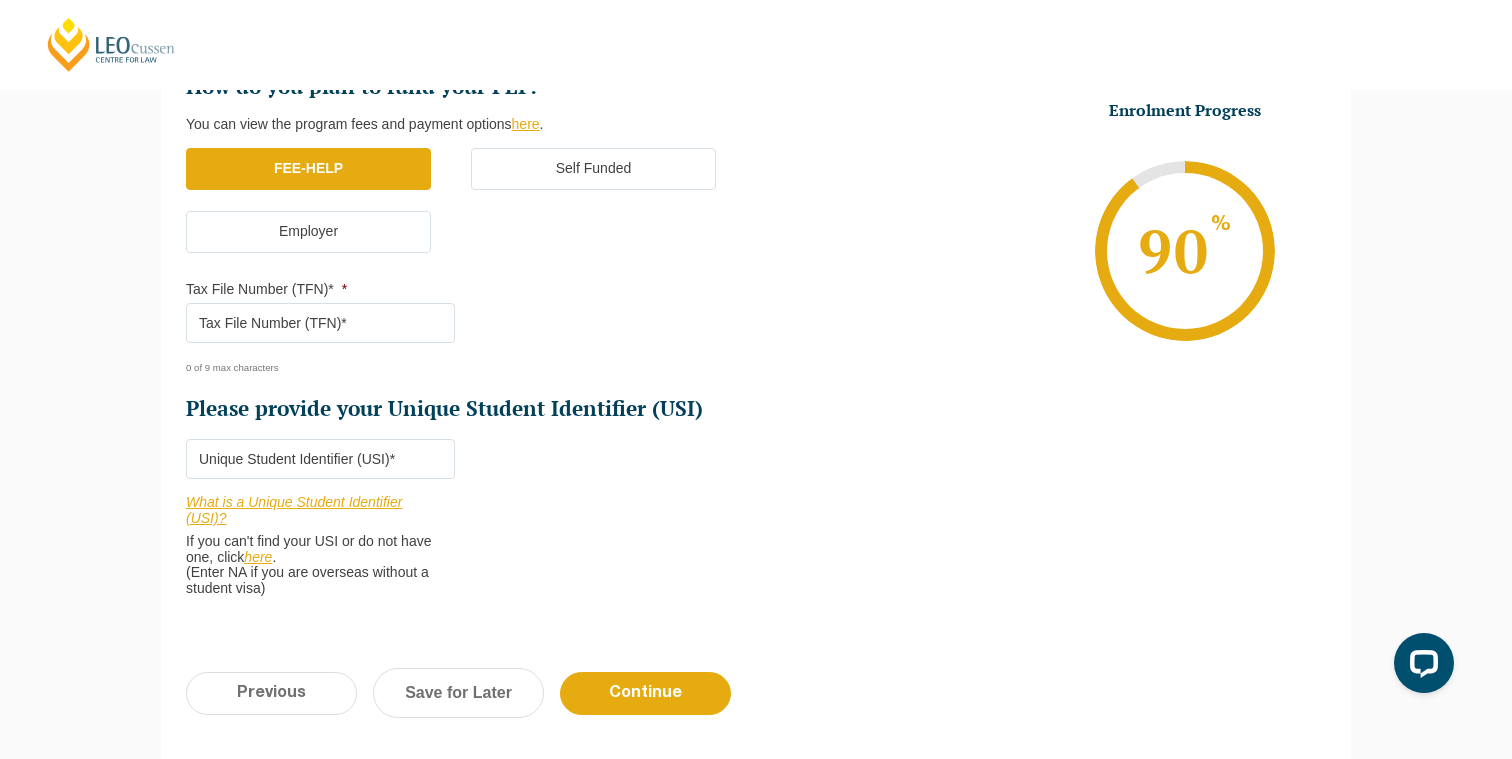 scroll, scrollTop: 630, scrollLeft: 0, axis: vertical 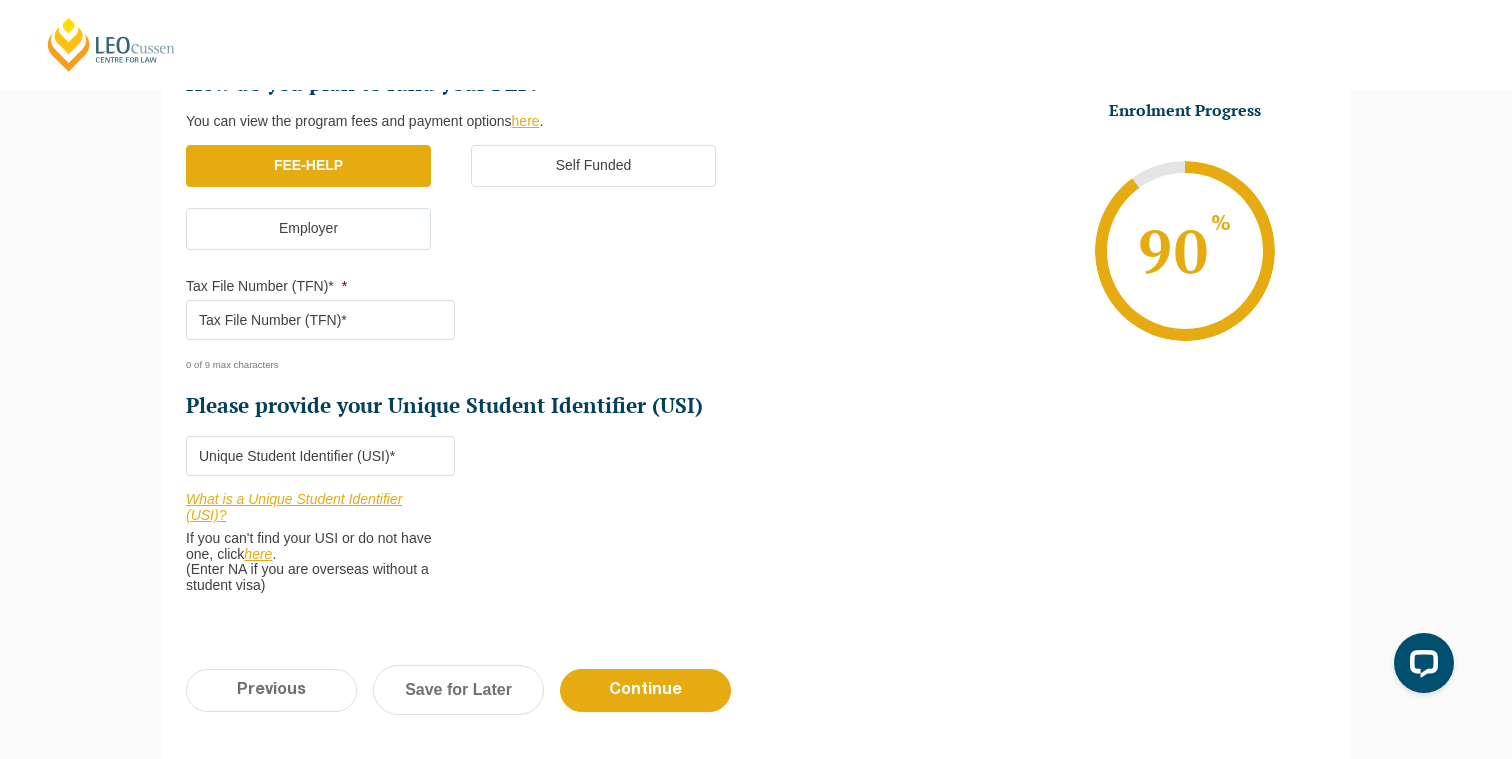 click on "Tax File Number (TFN)* *" at bounding box center (320, 320) 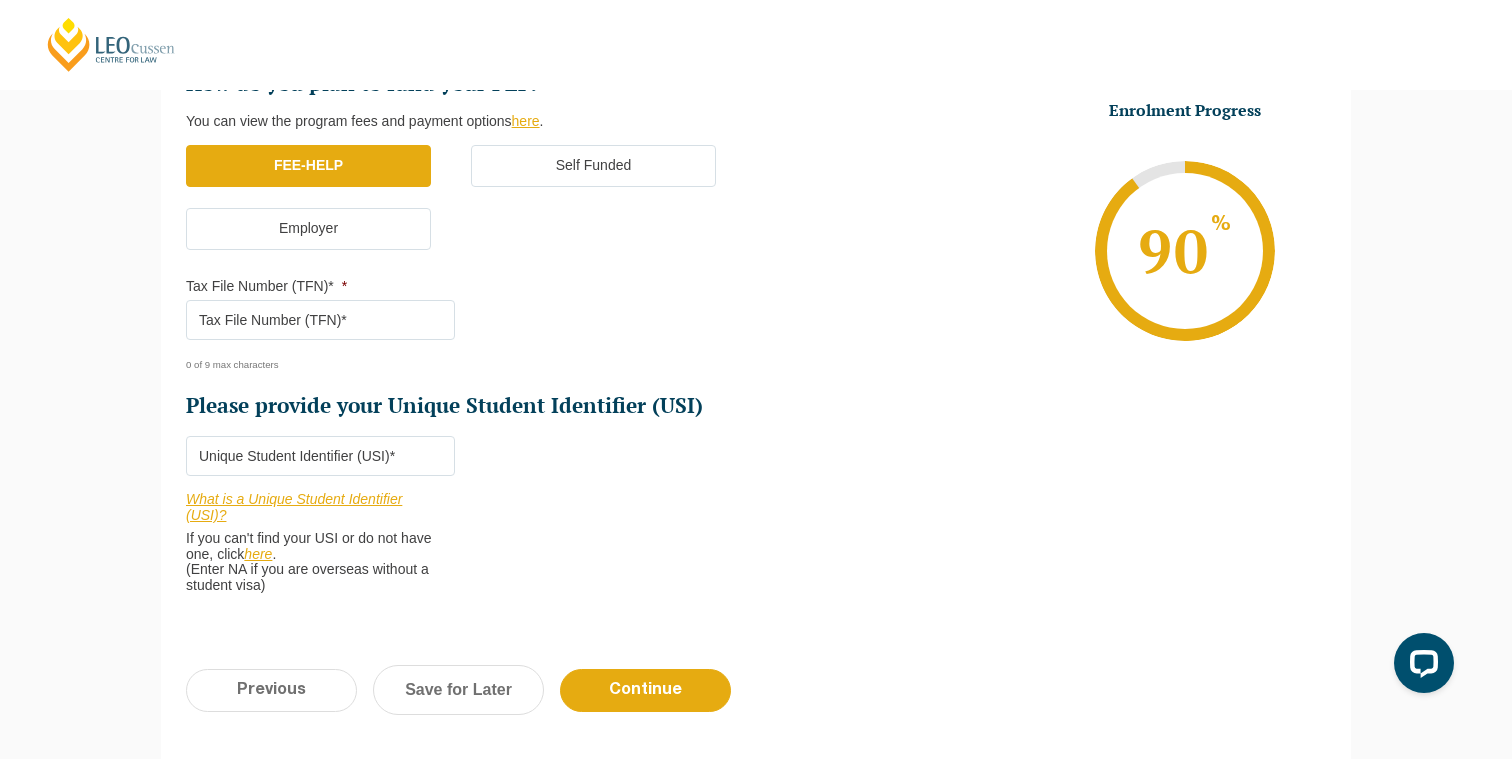 click on "Please provide your Unique Student Identifier (USI) *" at bounding box center (320, 456) 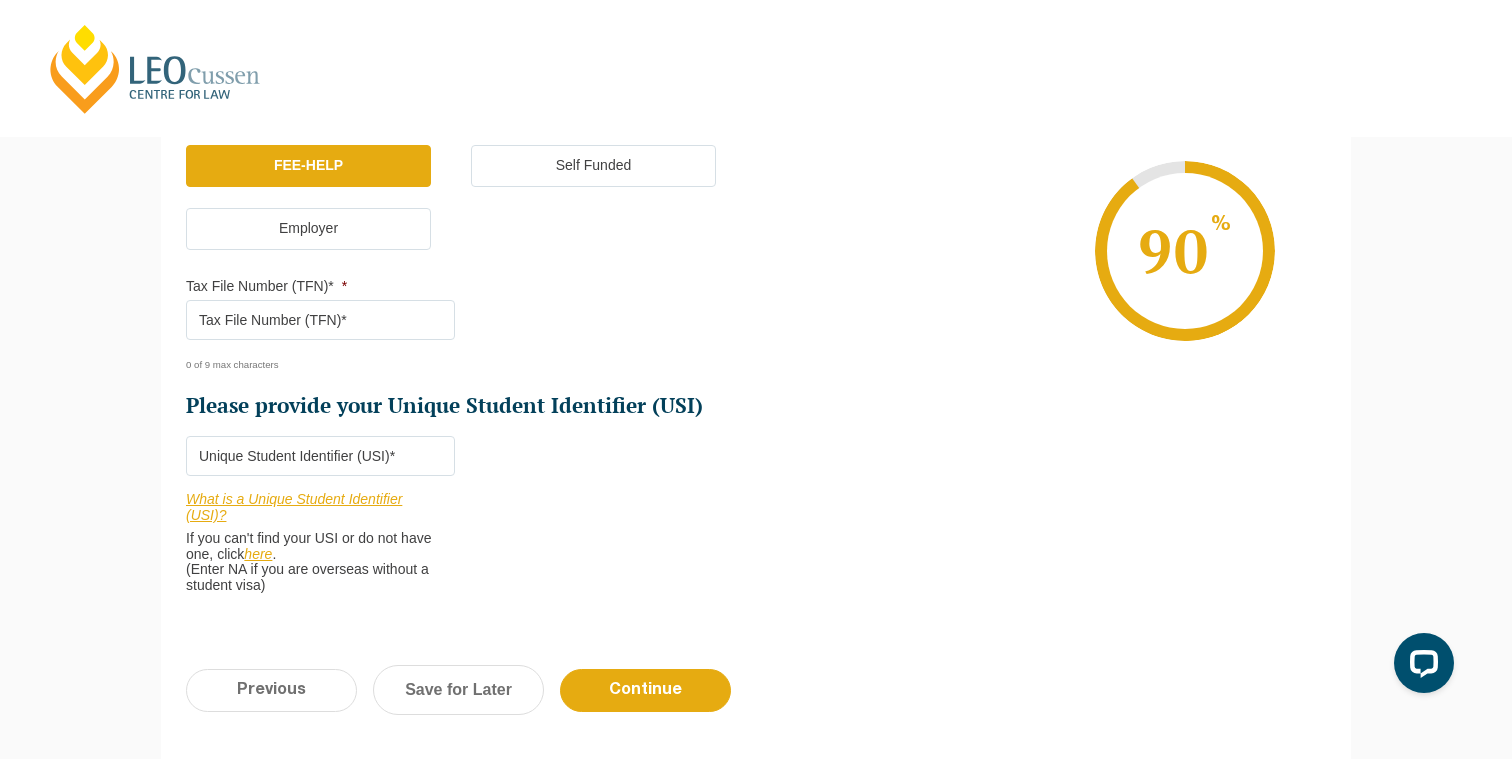 paste on "9JY4KDTC5L" 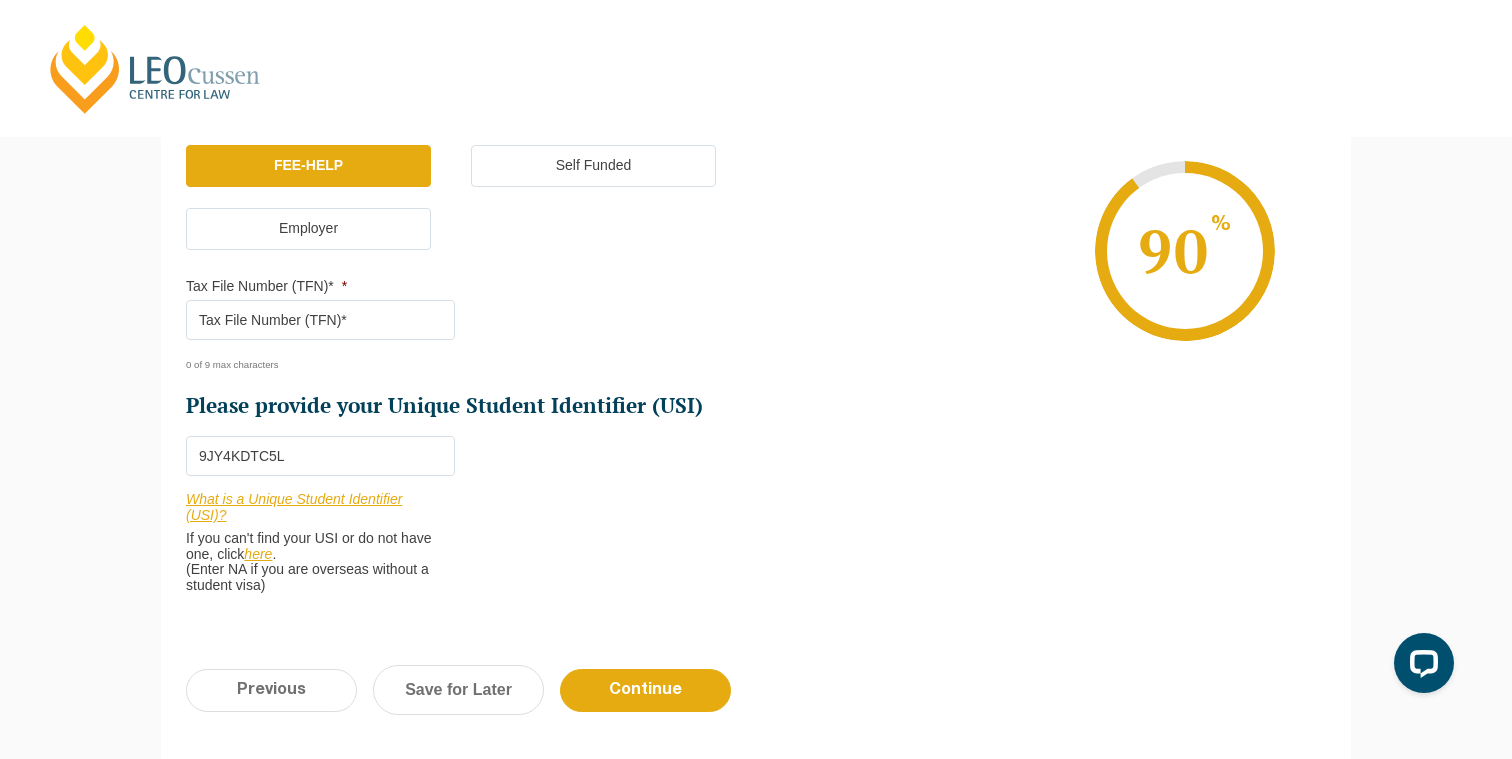 type on "9JY4KDTC5L" 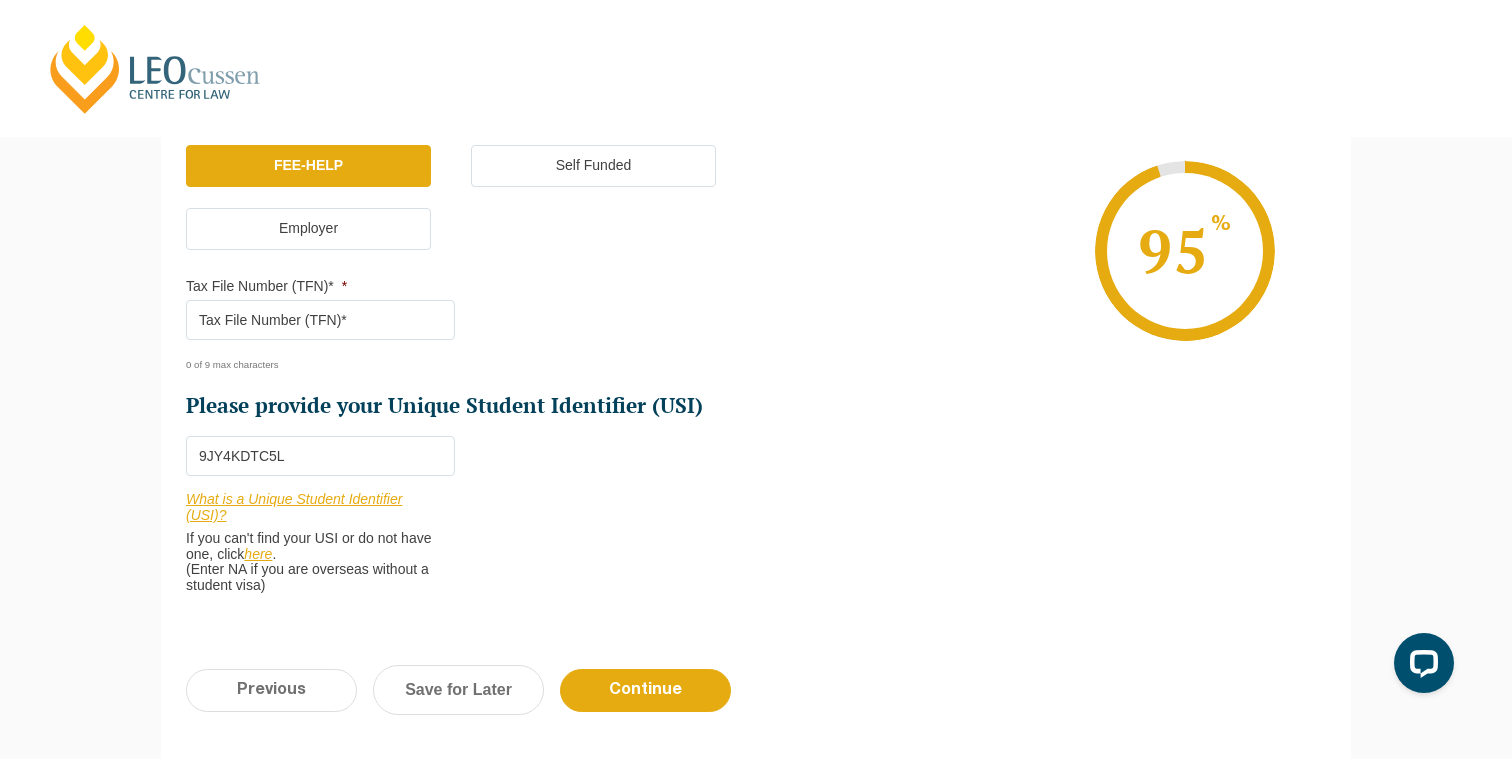 click on "Tax File Number (TFN)* *" at bounding box center (320, 320) 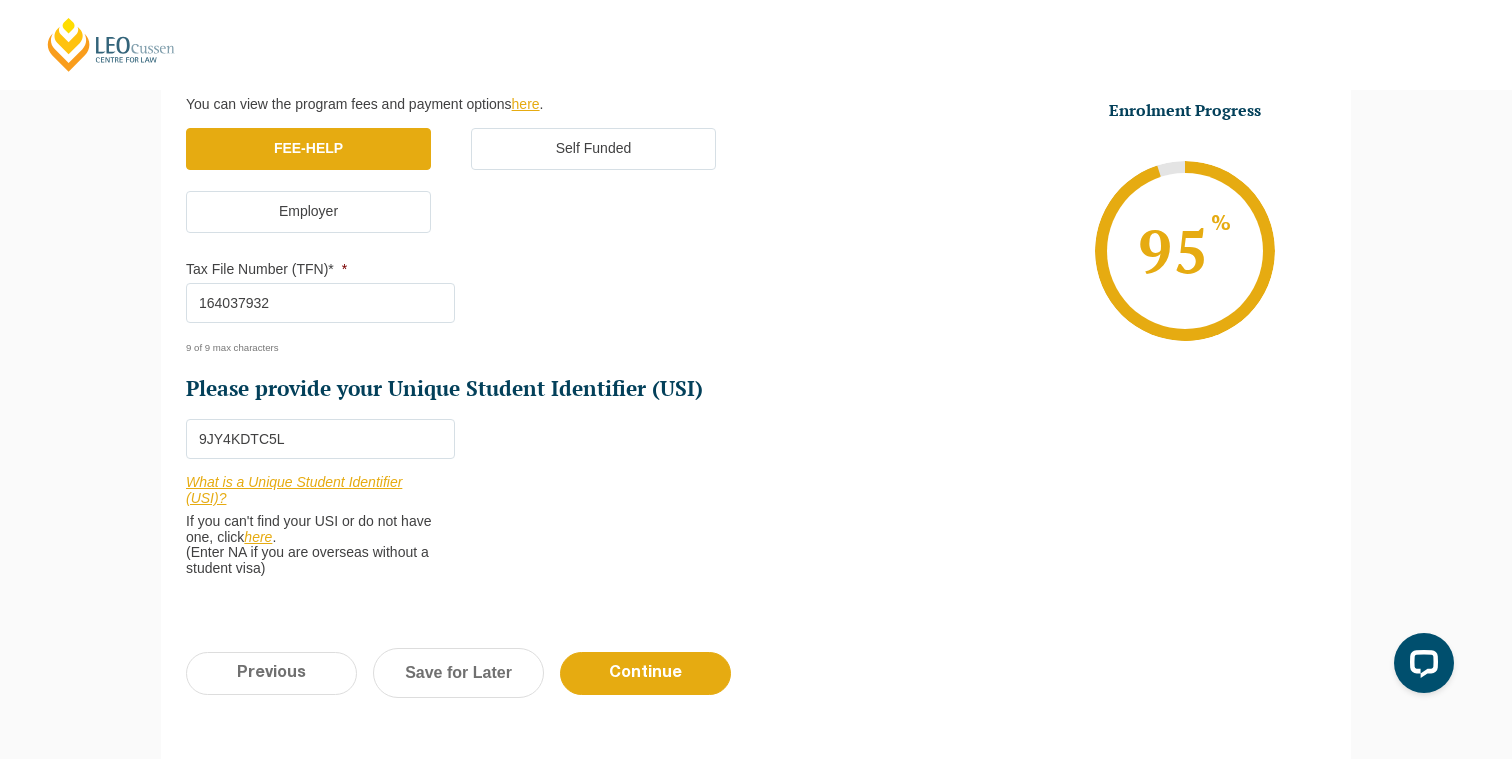 scroll, scrollTop: 649, scrollLeft: 0, axis: vertical 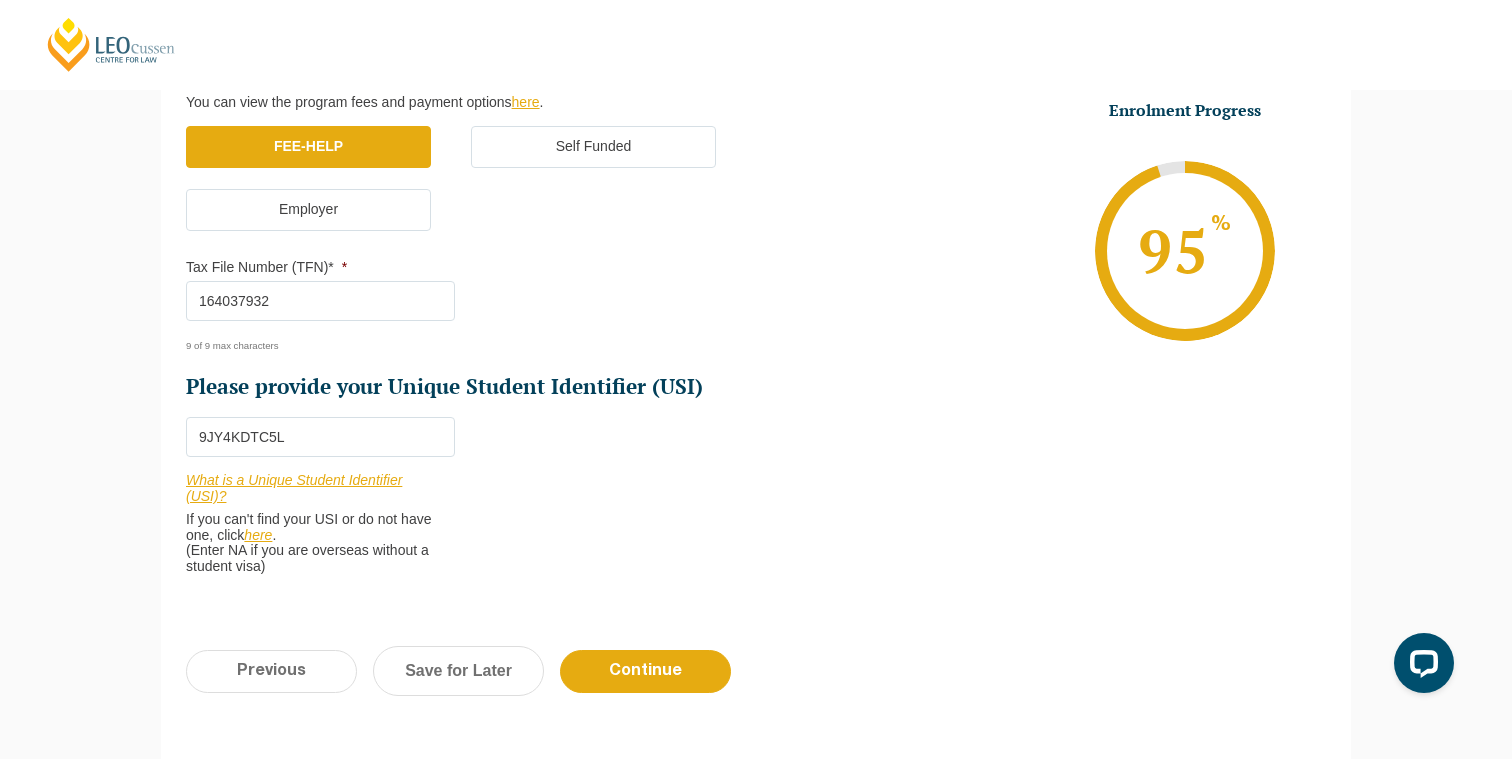 type on "164037932" 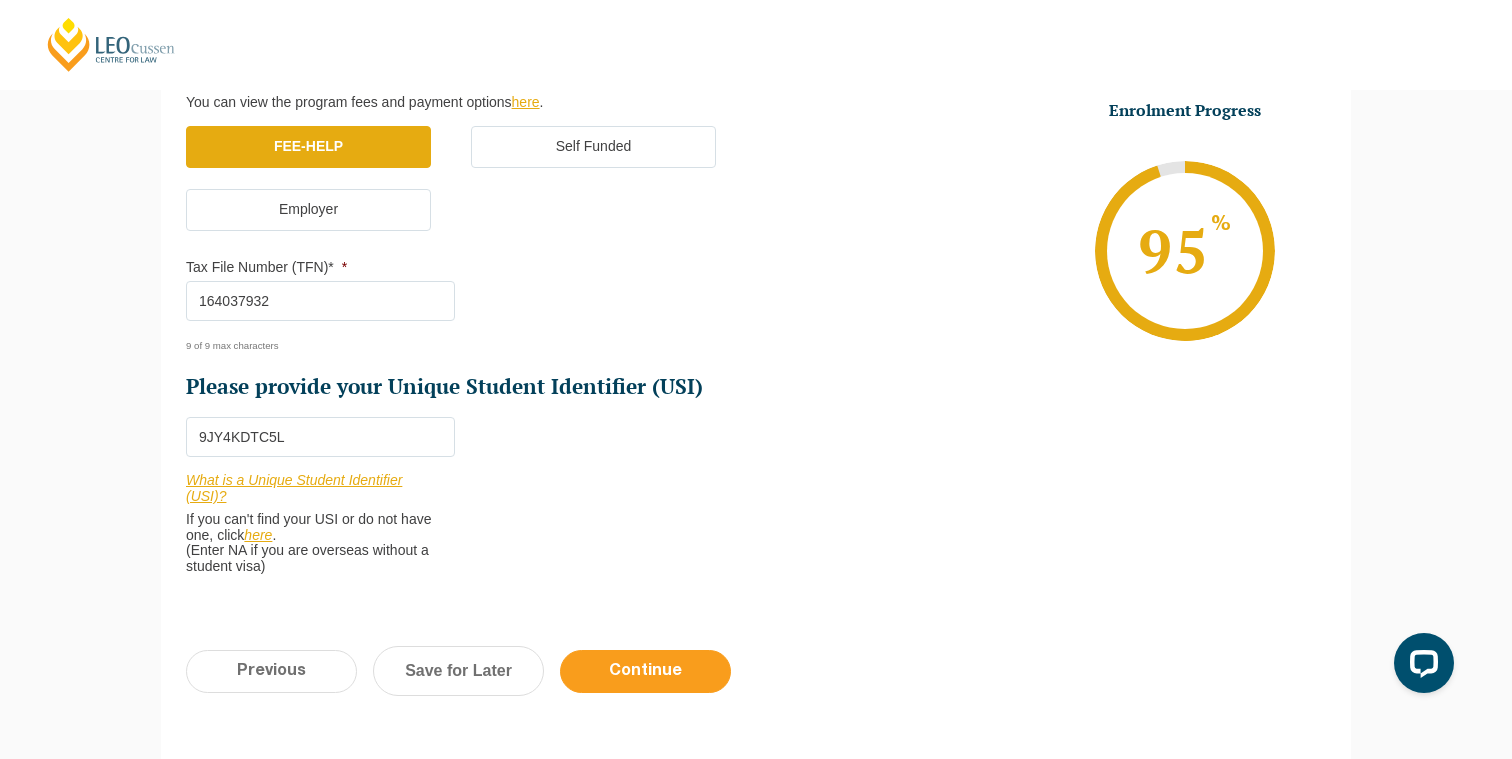 click on "Continue" at bounding box center [645, 671] 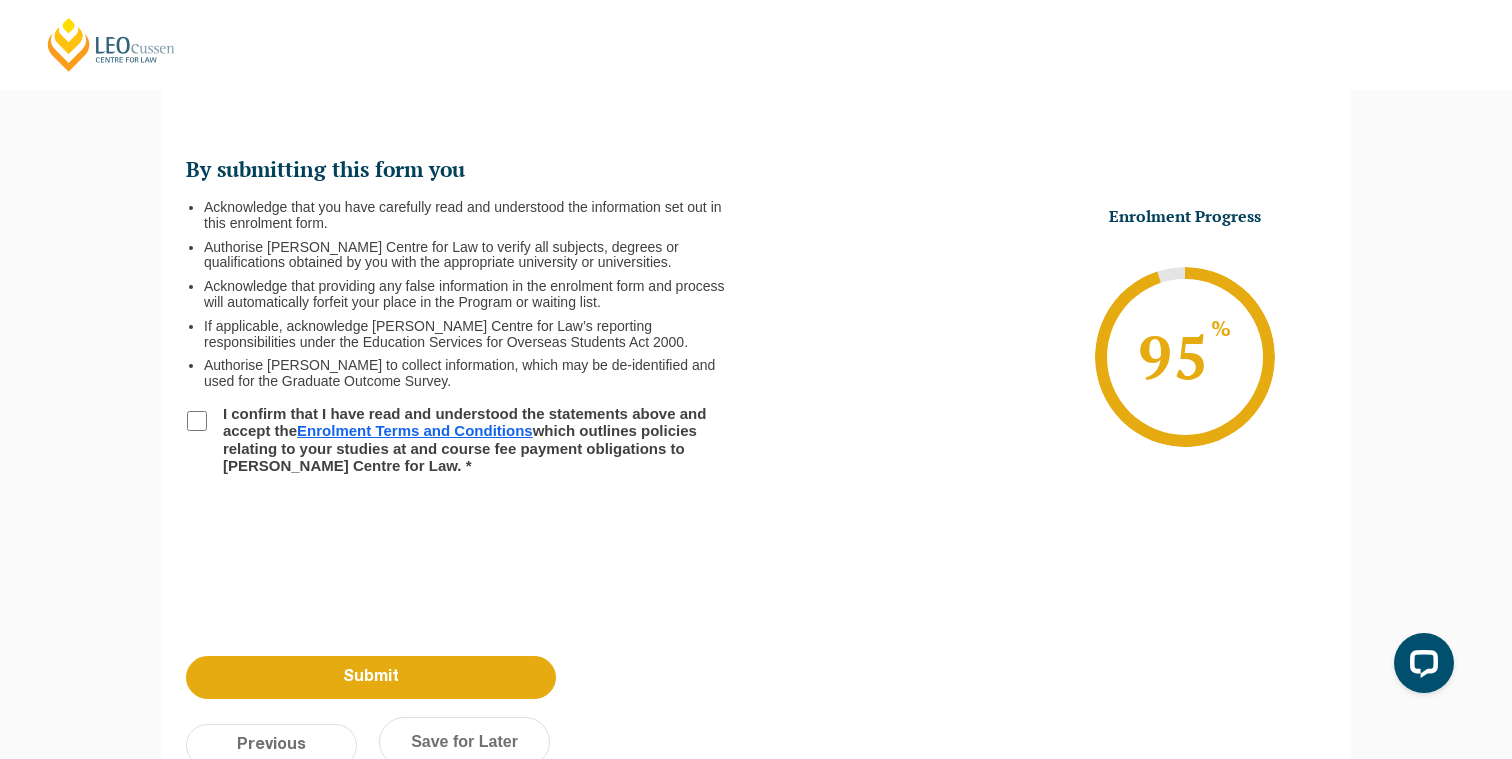 scroll, scrollTop: 173, scrollLeft: 0, axis: vertical 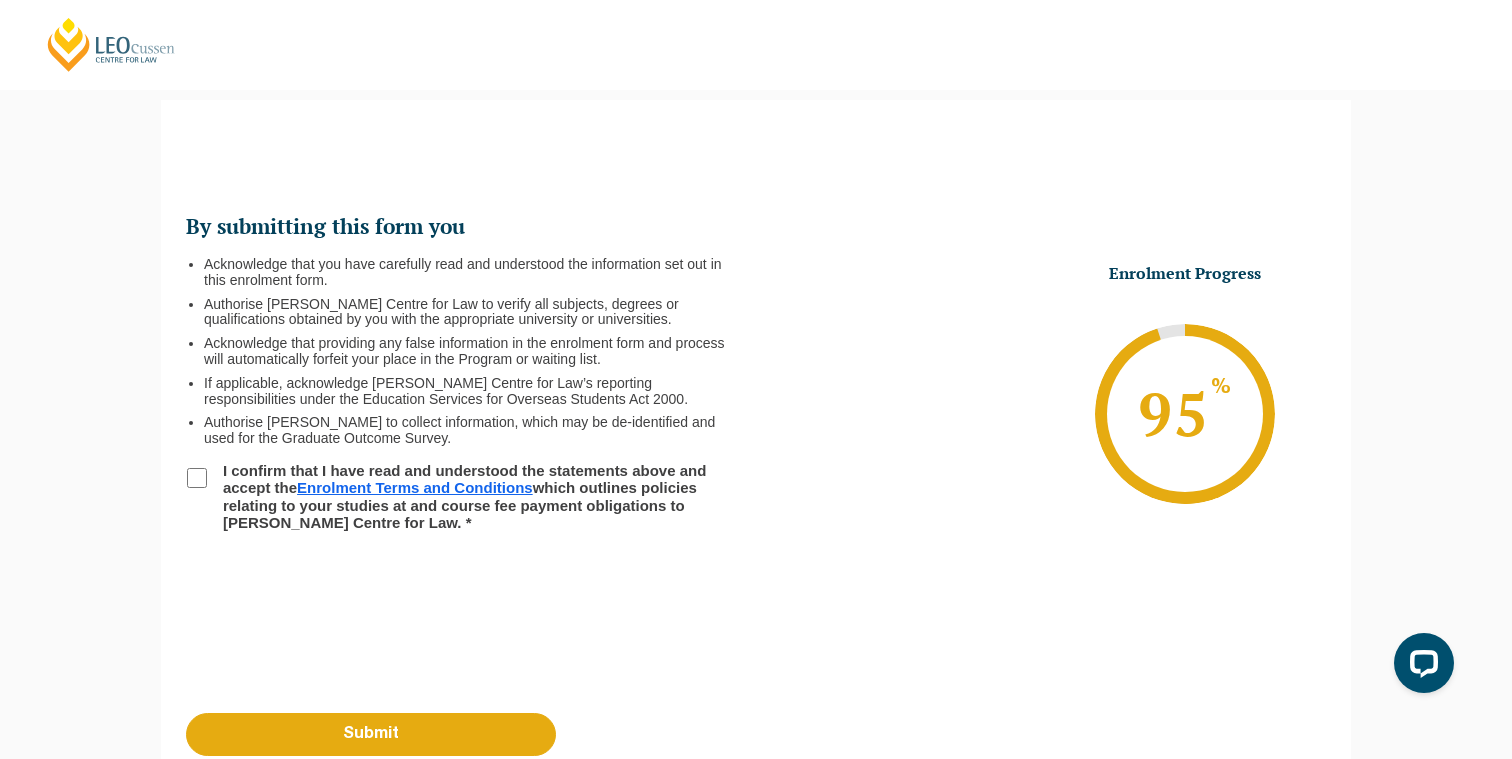 click on "I confirm that I have read and understood the statements above and accept the  Enrolment Terms and Conditions  which outlines policies relating to your studies at and course fee payment obligations to Leo Cussen Centre for Law. *" at bounding box center [197, 478] 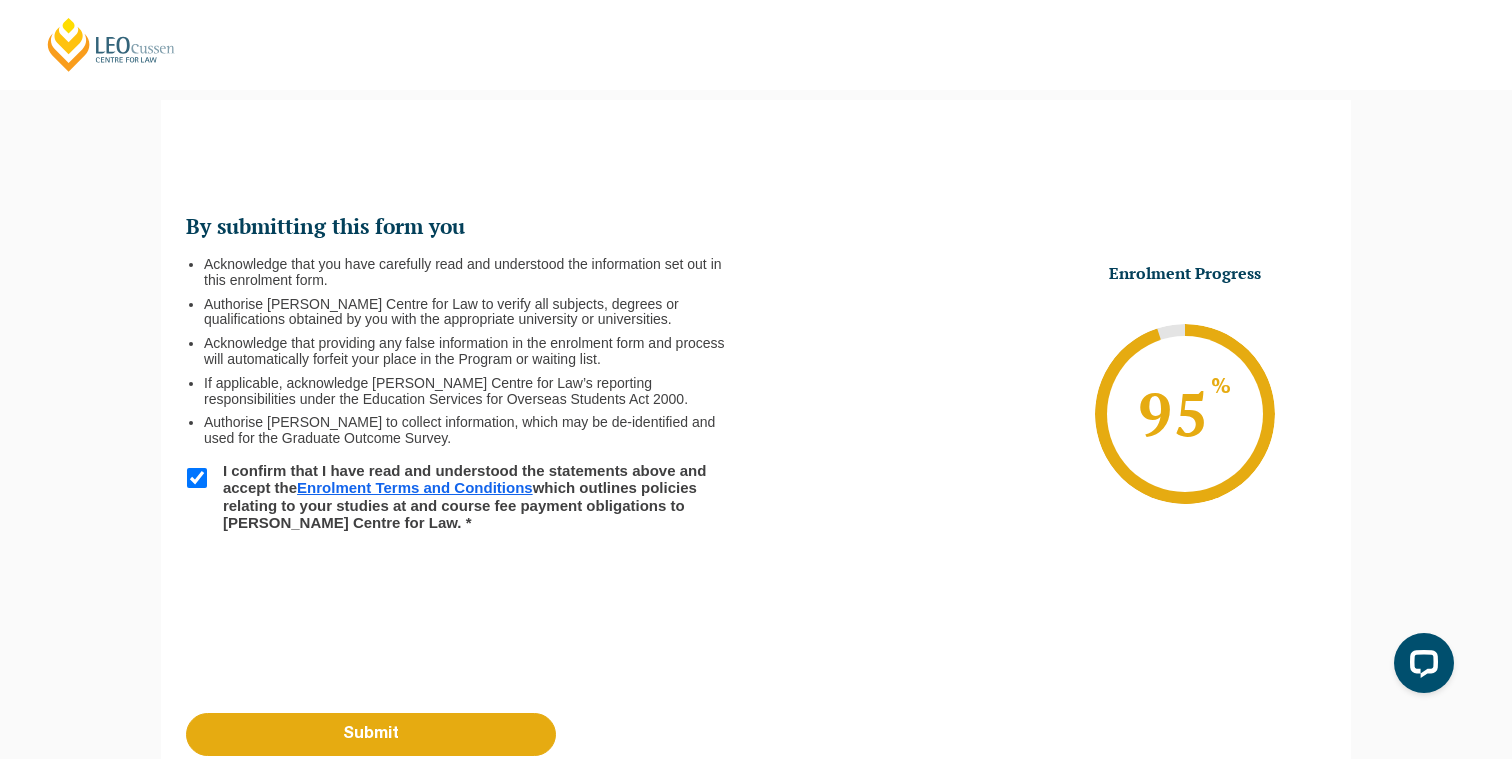 click on "Acknowledge that providing any false information in the enrolment form and process will automatically forfeit your place in the Program or waiting list." at bounding box center (472, 352) 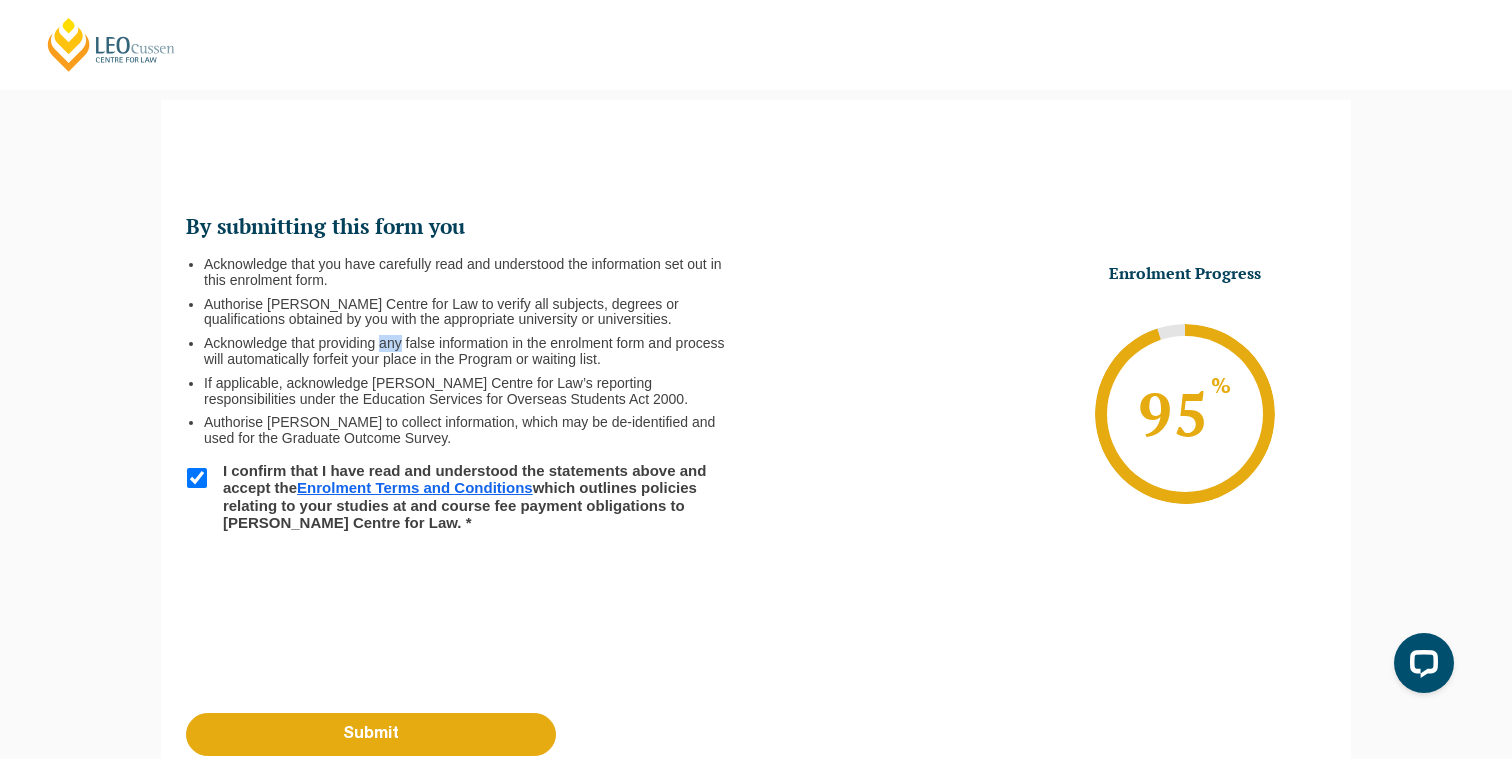click on "Acknowledge that providing any false information in the enrolment form and process will automatically forfeit your place in the Program or waiting list." at bounding box center [472, 352] 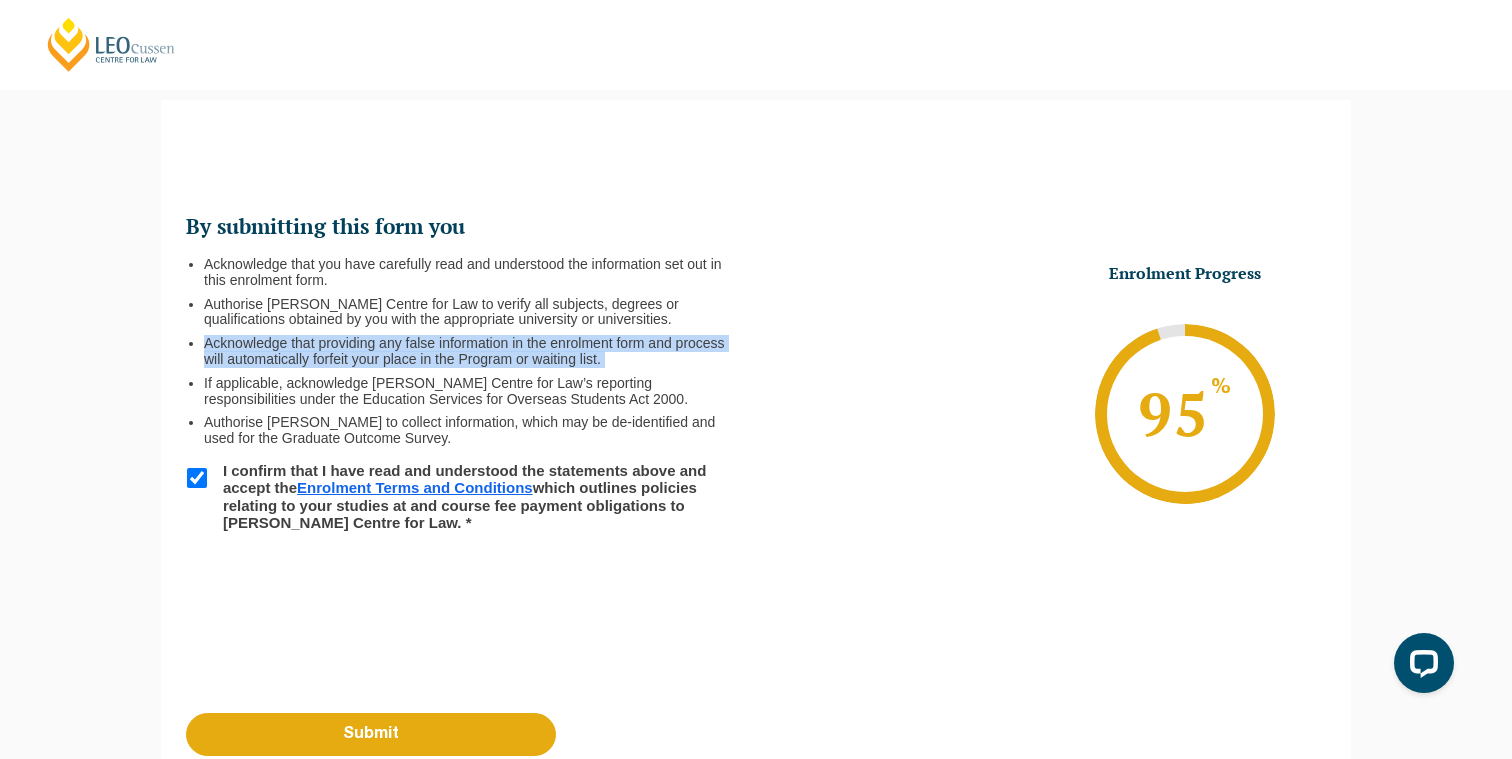 click on "Acknowledge that providing any false information in the enrolment form and process will automatically forfeit your place in the Program or waiting list." at bounding box center [472, 352] 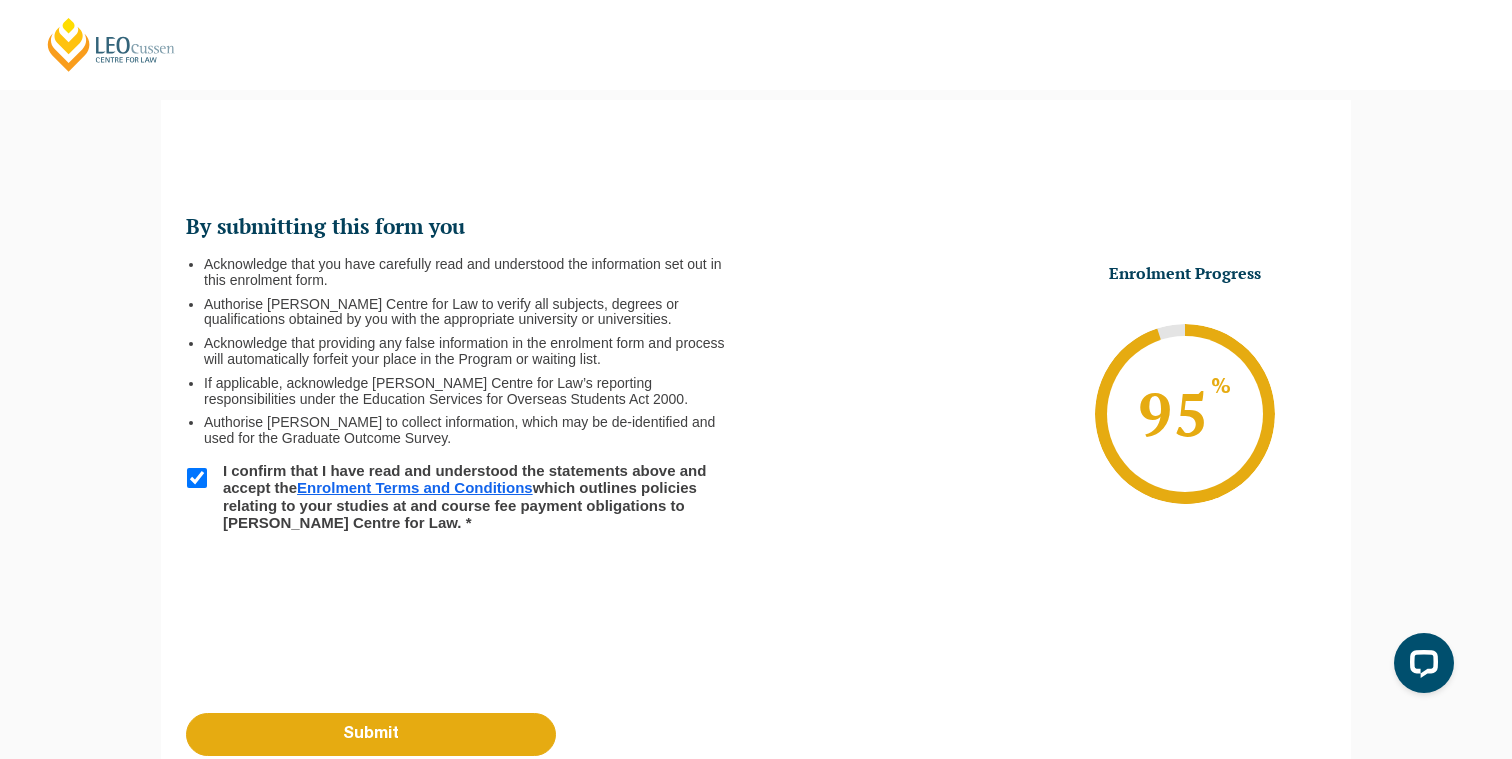 click on "If applicable, acknowledge Leo Cussen Centre for Law’s reporting responsibilities under the Education Services for Overseas Students Act 2000." at bounding box center [472, 392] 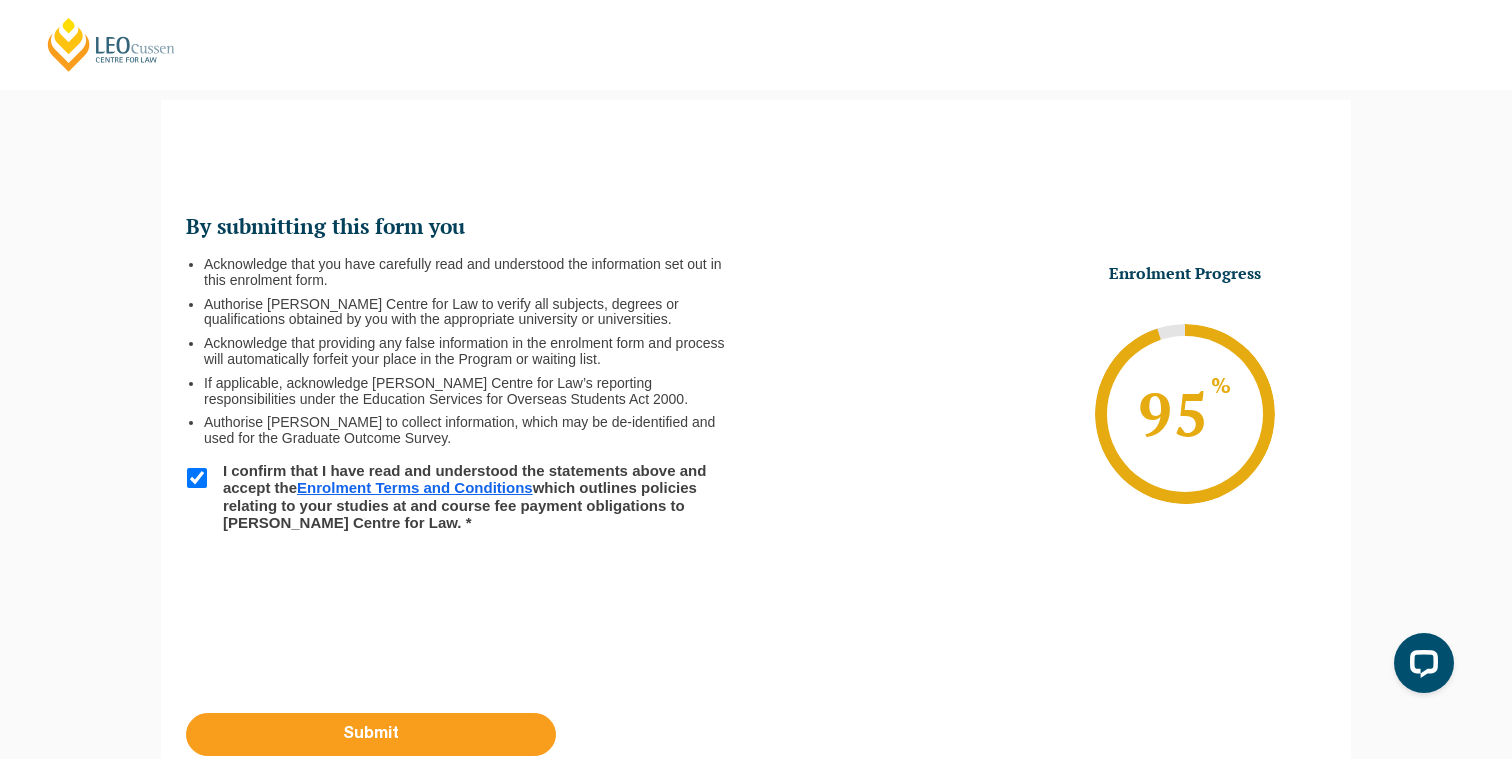 click on "Submit" at bounding box center (371, 734) 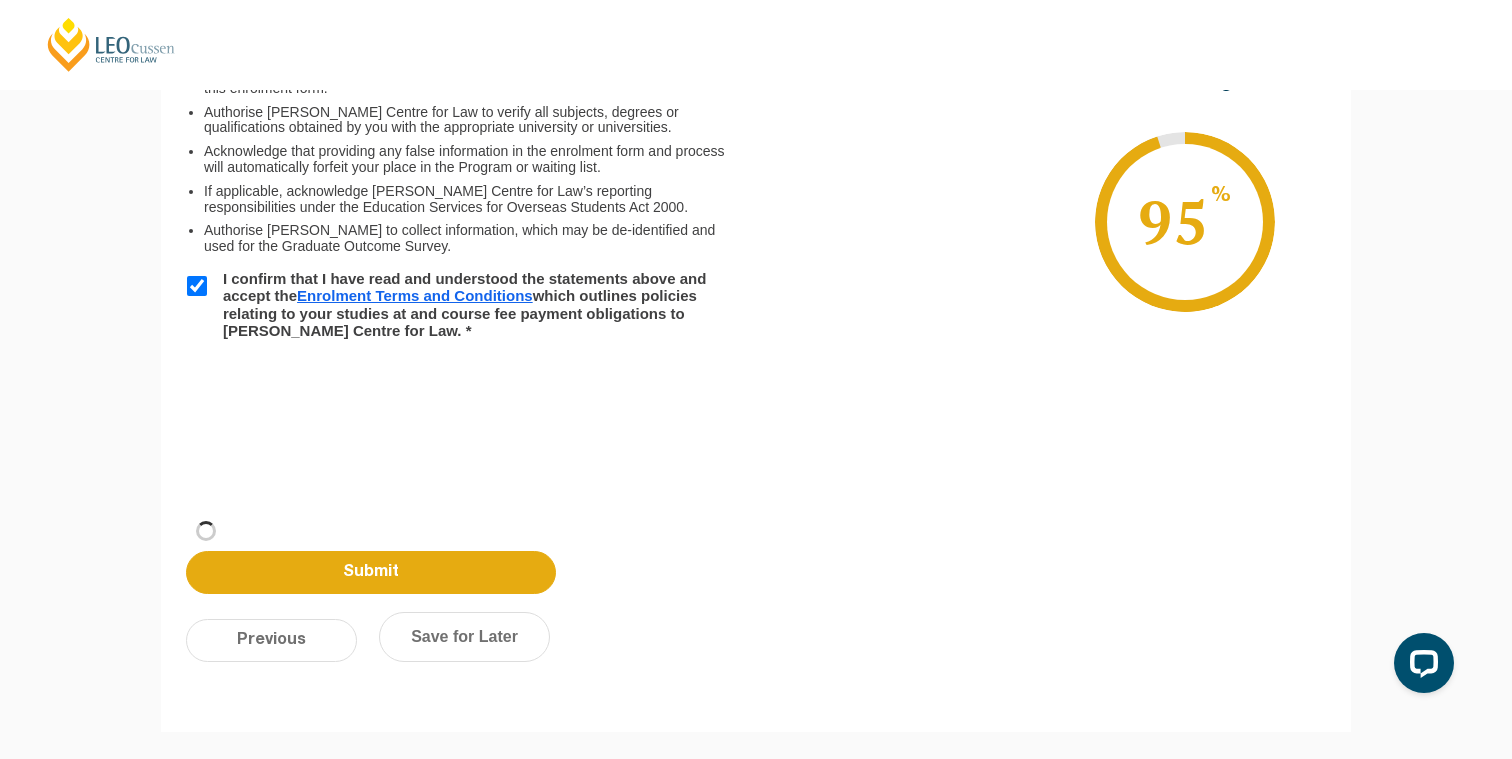 scroll, scrollTop: 153, scrollLeft: 0, axis: vertical 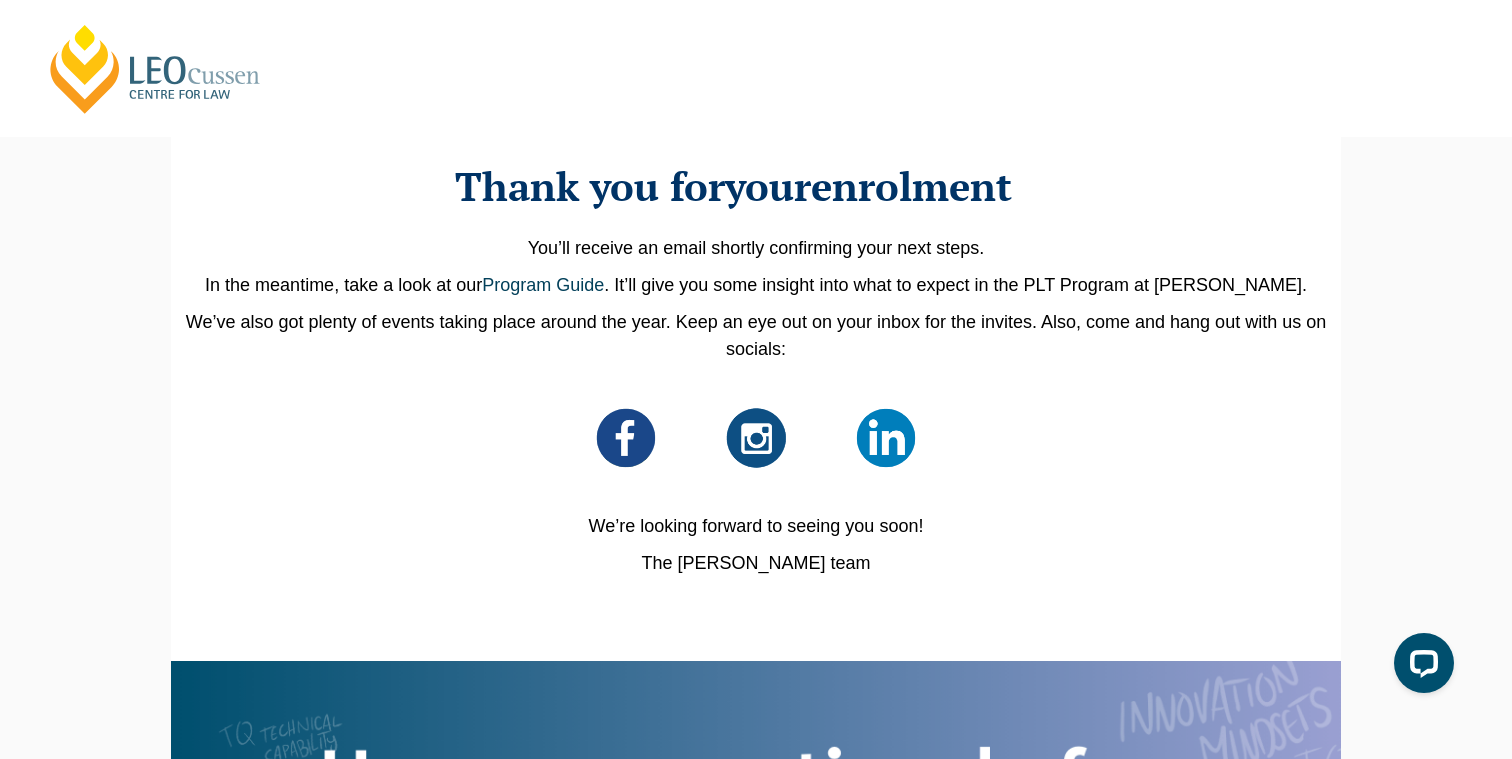 click on "In the meantime, take a look at our  Program Guide . It’ll give you some insight into what to expect in the PLT Program at Leo Cussen." at bounding box center (756, 285) 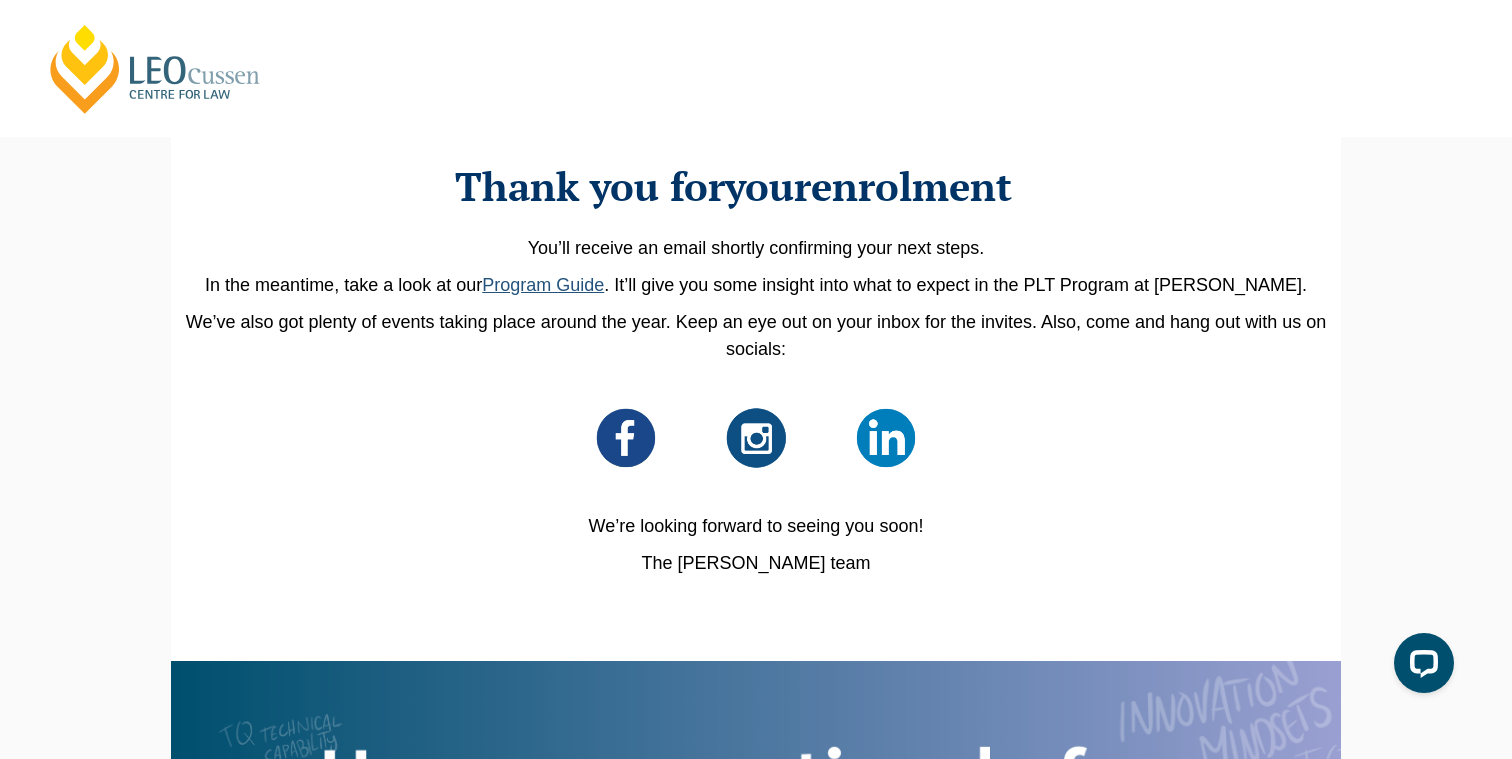 click on "Program Guide" at bounding box center [543, 285] 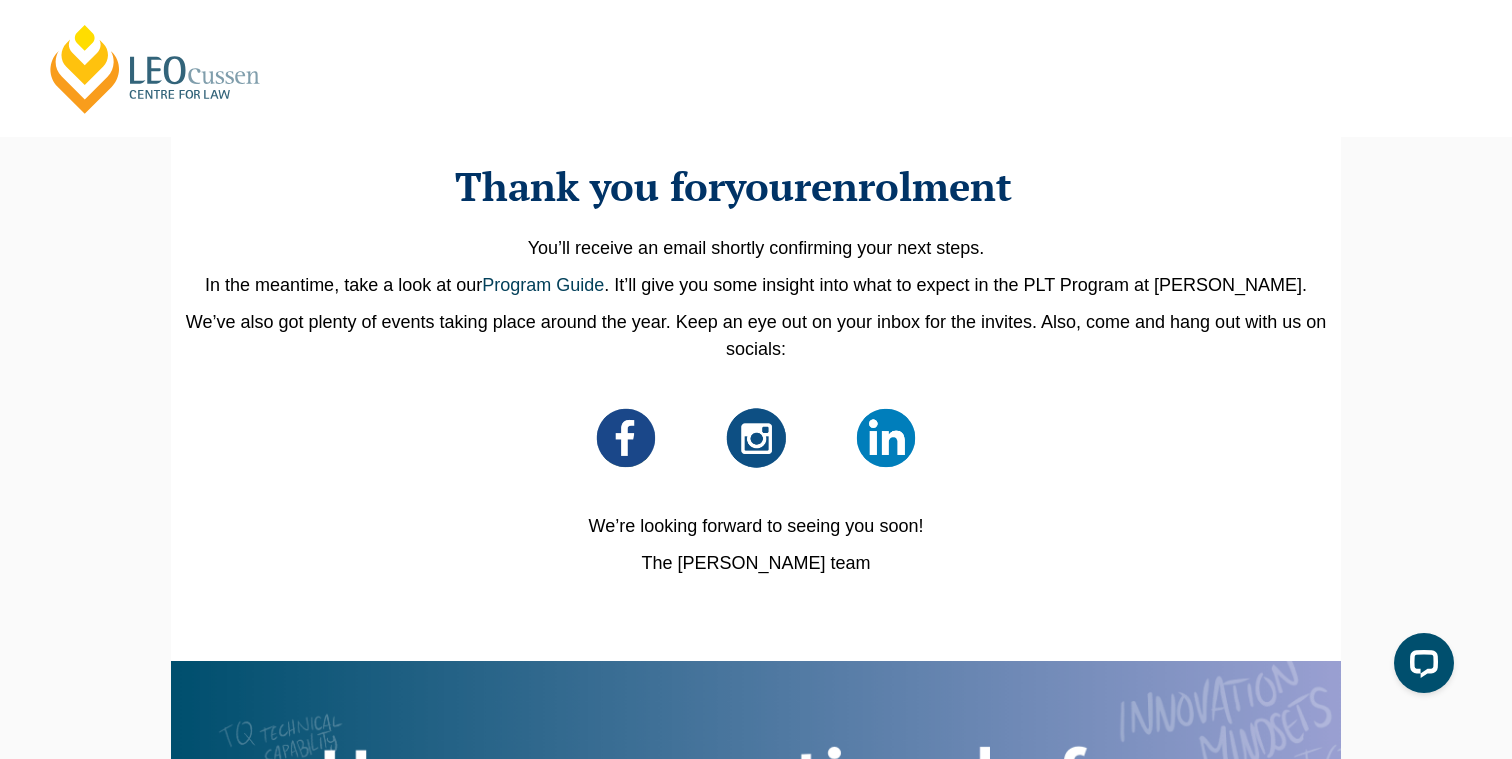 click on "Thank you for  your  enrol ment t !  t   You’ll receive an email shortly confirming your next steps.   In the meantime, take a look at our  Program Guide . It’ll give you some insight into what to expect in the PLT Program at Leo Cussen.   We’ve also got plenty of events taking place around the year. Keep an eye out on your inbox for the invites. Also, come and hang out with us on socials:     We’re looking forward to seeing you soon!   The Leo Cussen team" at bounding box center (756, 607) 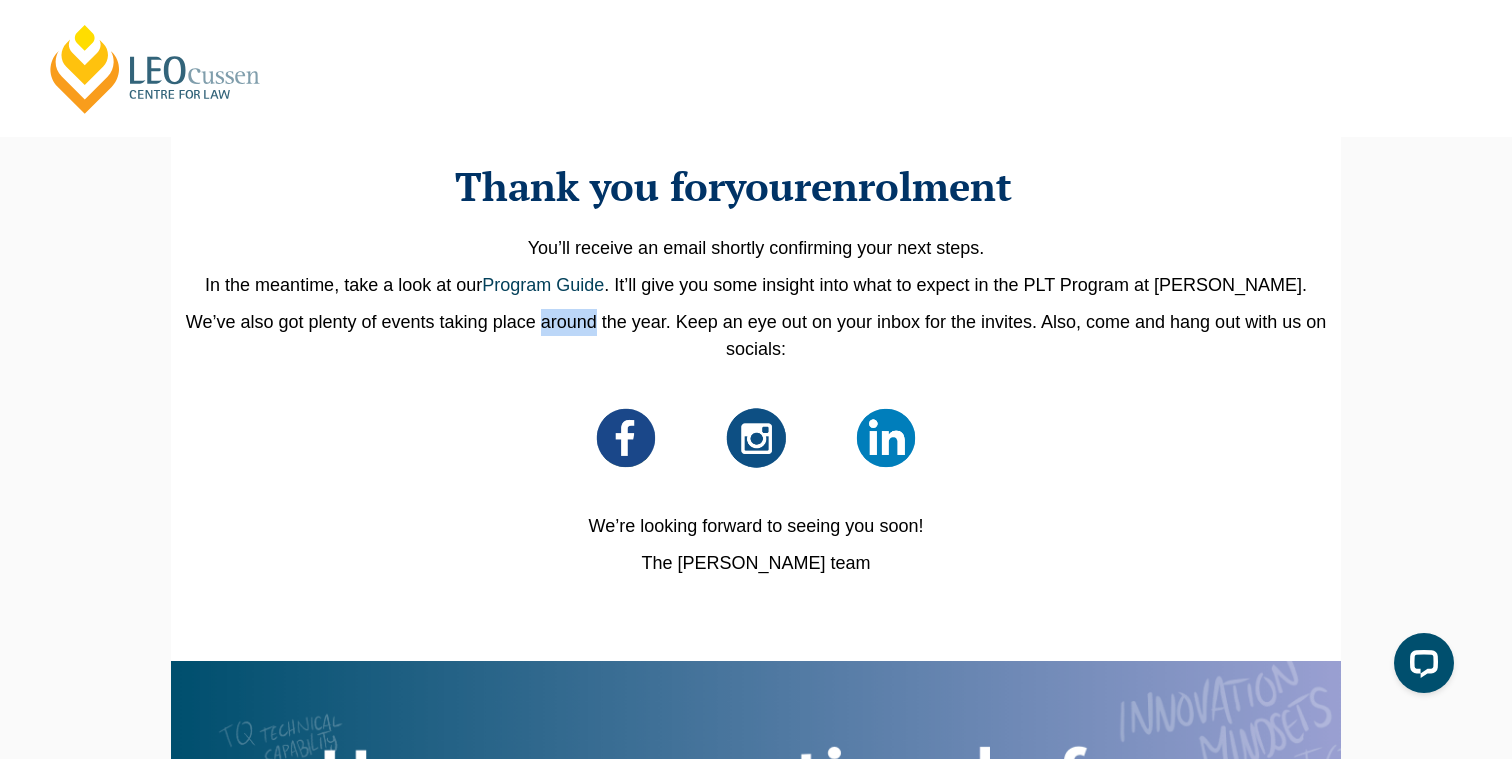click on "We’ve also got plenty of events taking place around the year. Keep an eye out on your inbox for the invites. Also, come and hang out with us on socials:" at bounding box center (756, 336) 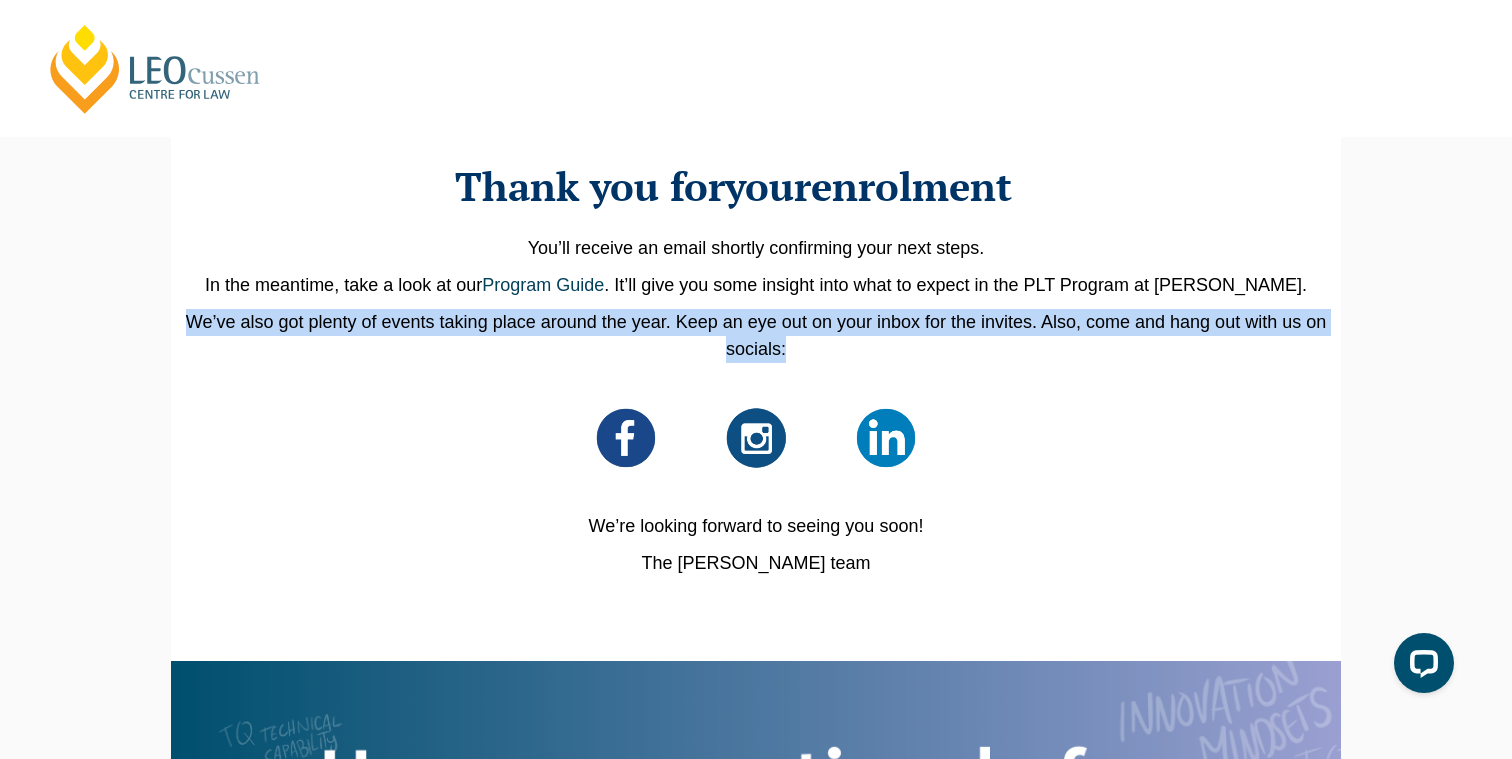 click on "We’ve also got plenty of events taking place around the year. Keep an eye out on your inbox for the invites. Also, come and hang out with us on socials:" at bounding box center [756, 336] 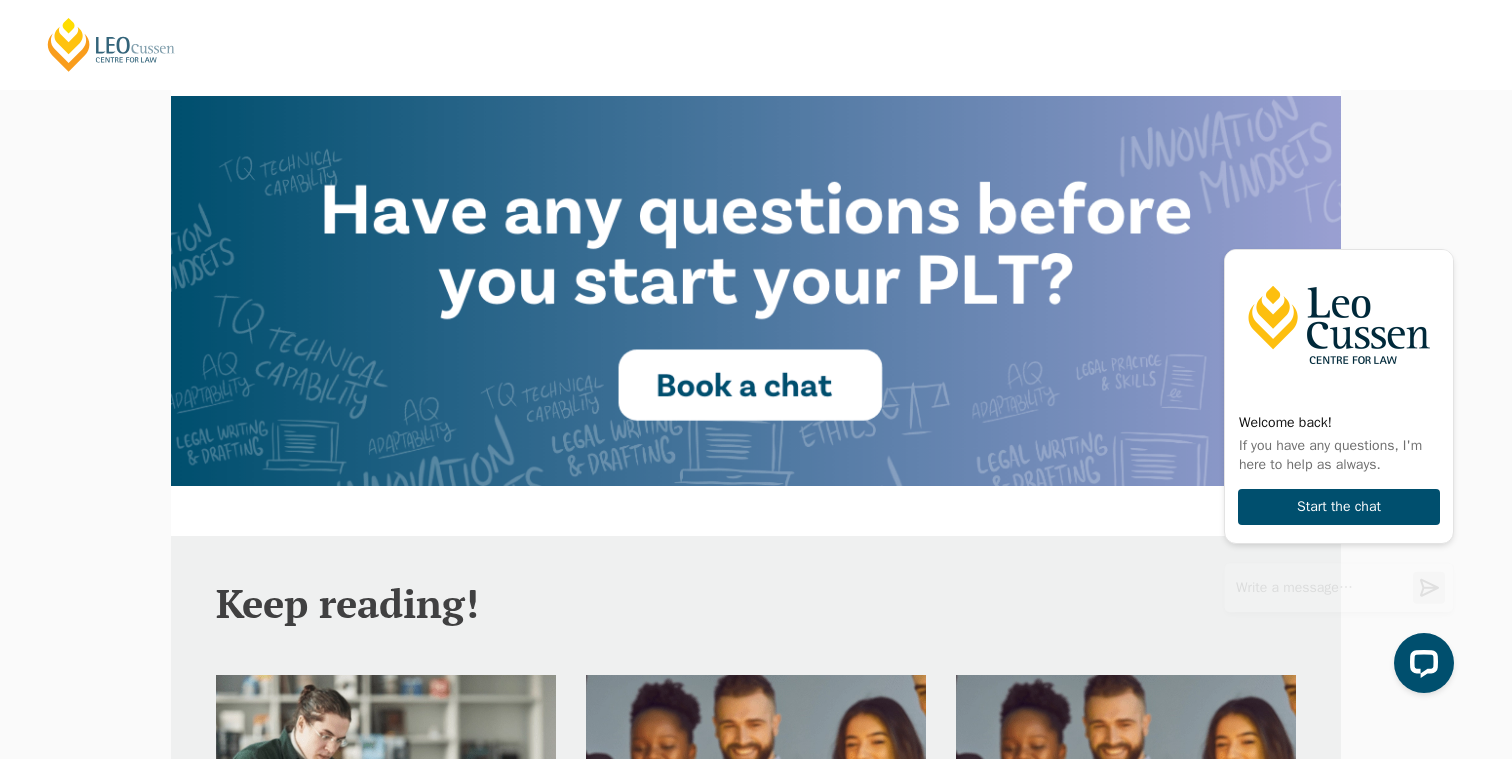 scroll, scrollTop: 0, scrollLeft: 0, axis: both 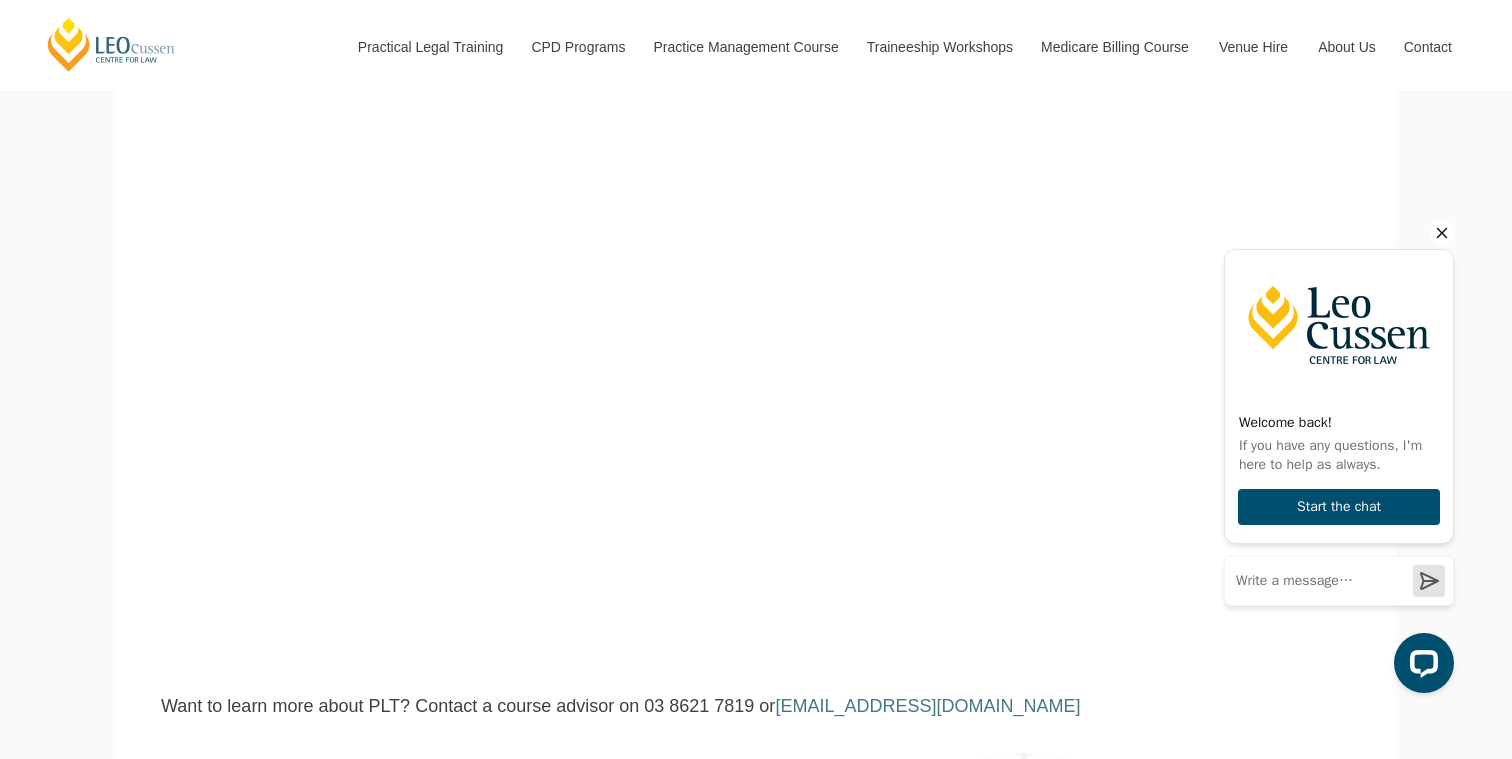 click 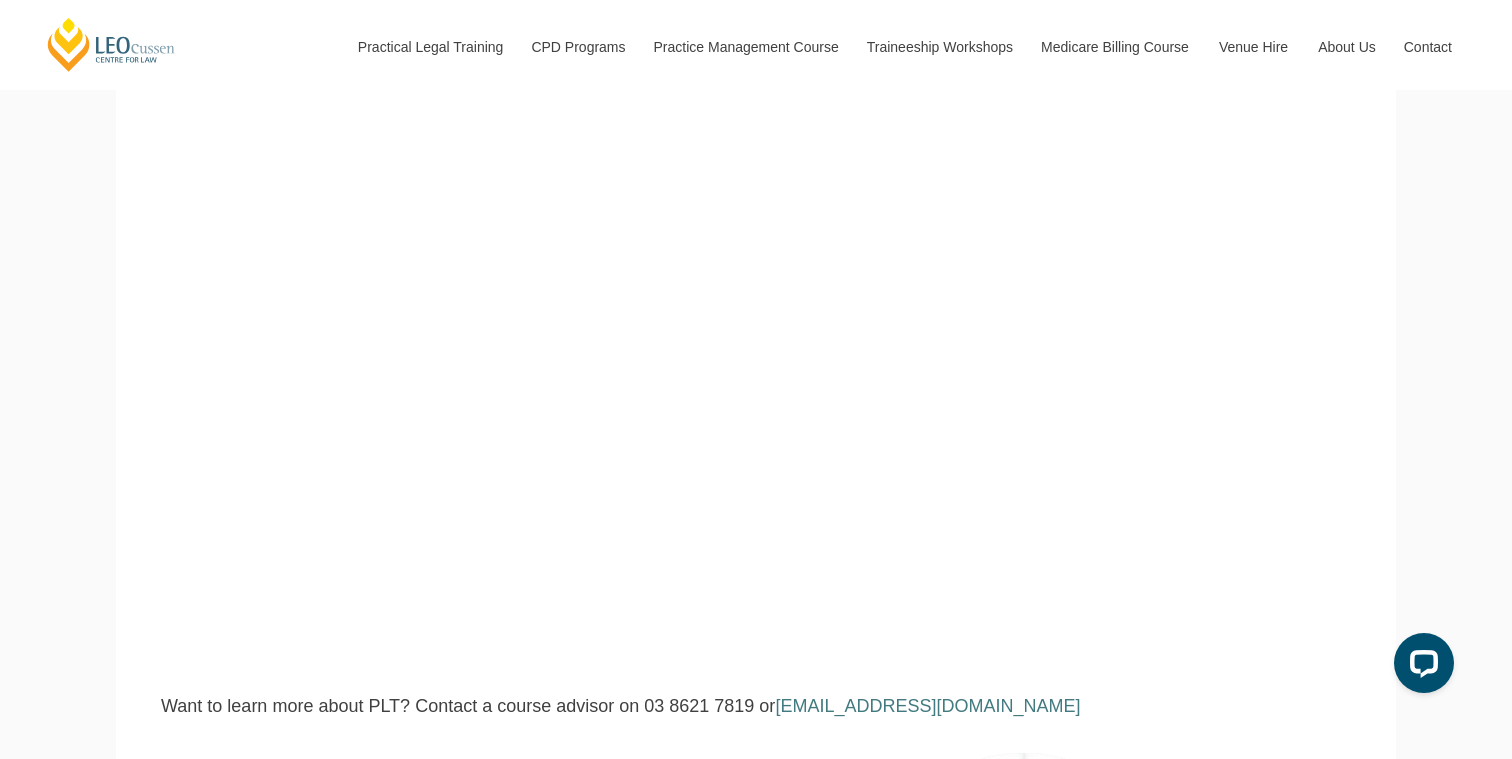 type 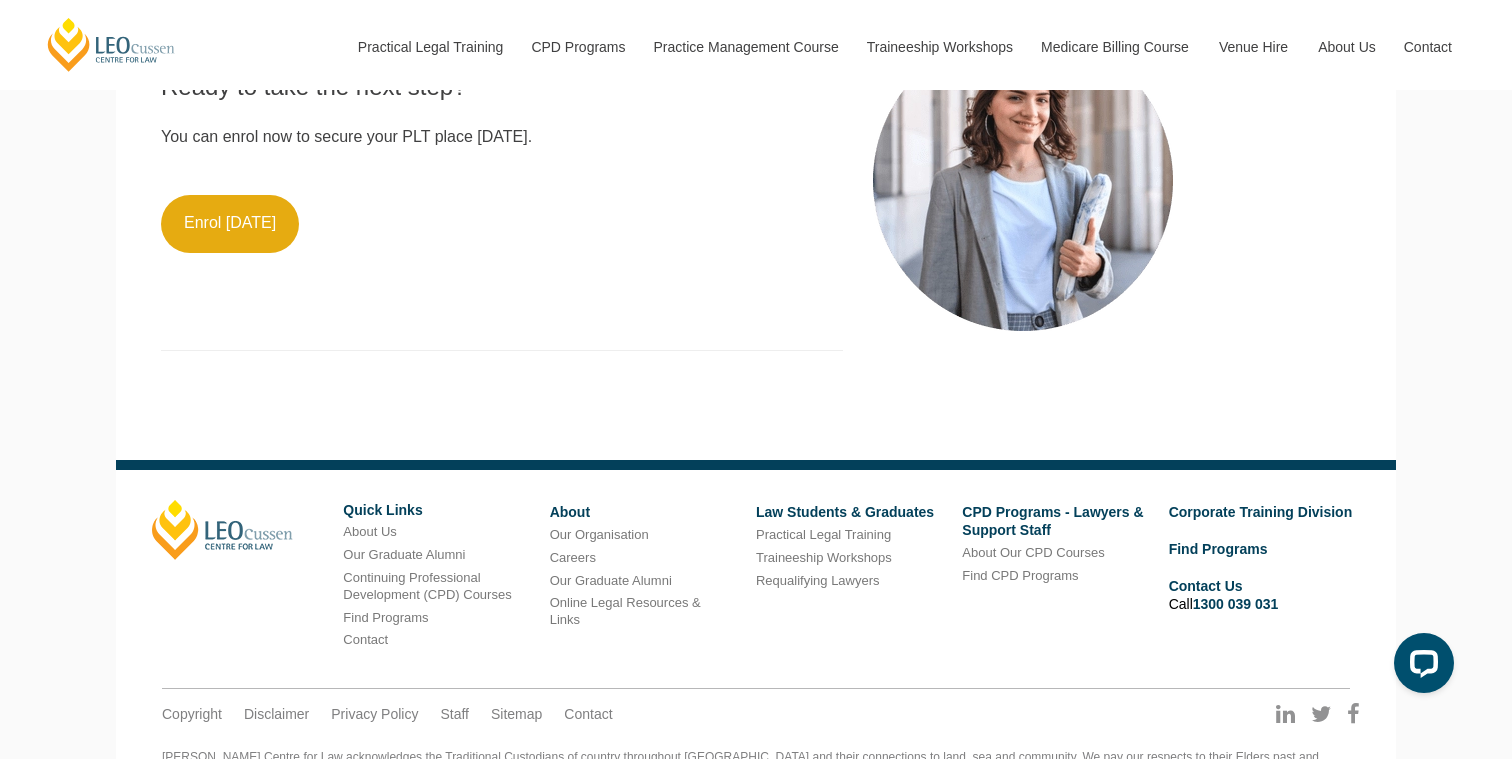 scroll, scrollTop: 1994, scrollLeft: 0, axis: vertical 